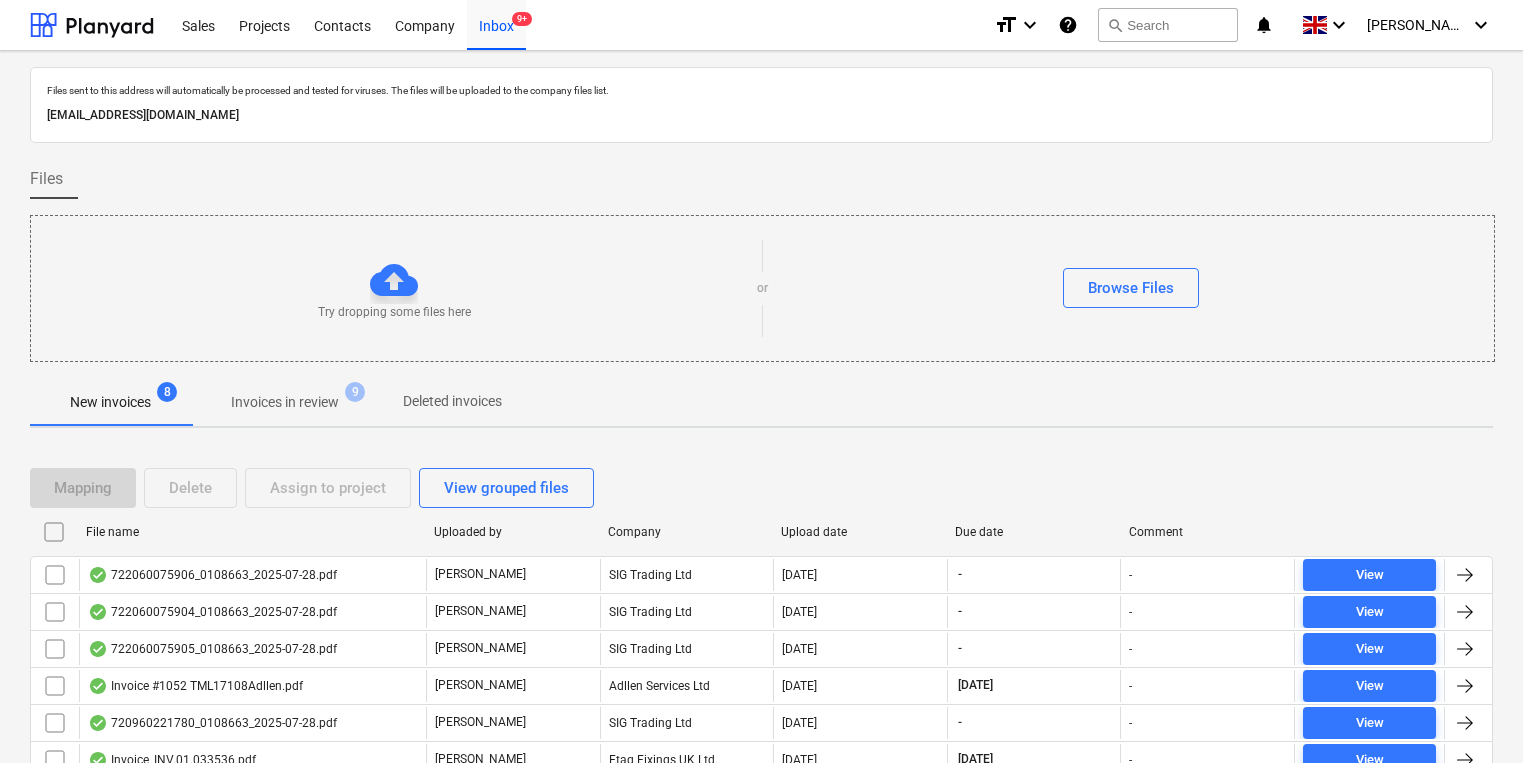 scroll, scrollTop: 0, scrollLeft: 0, axis: both 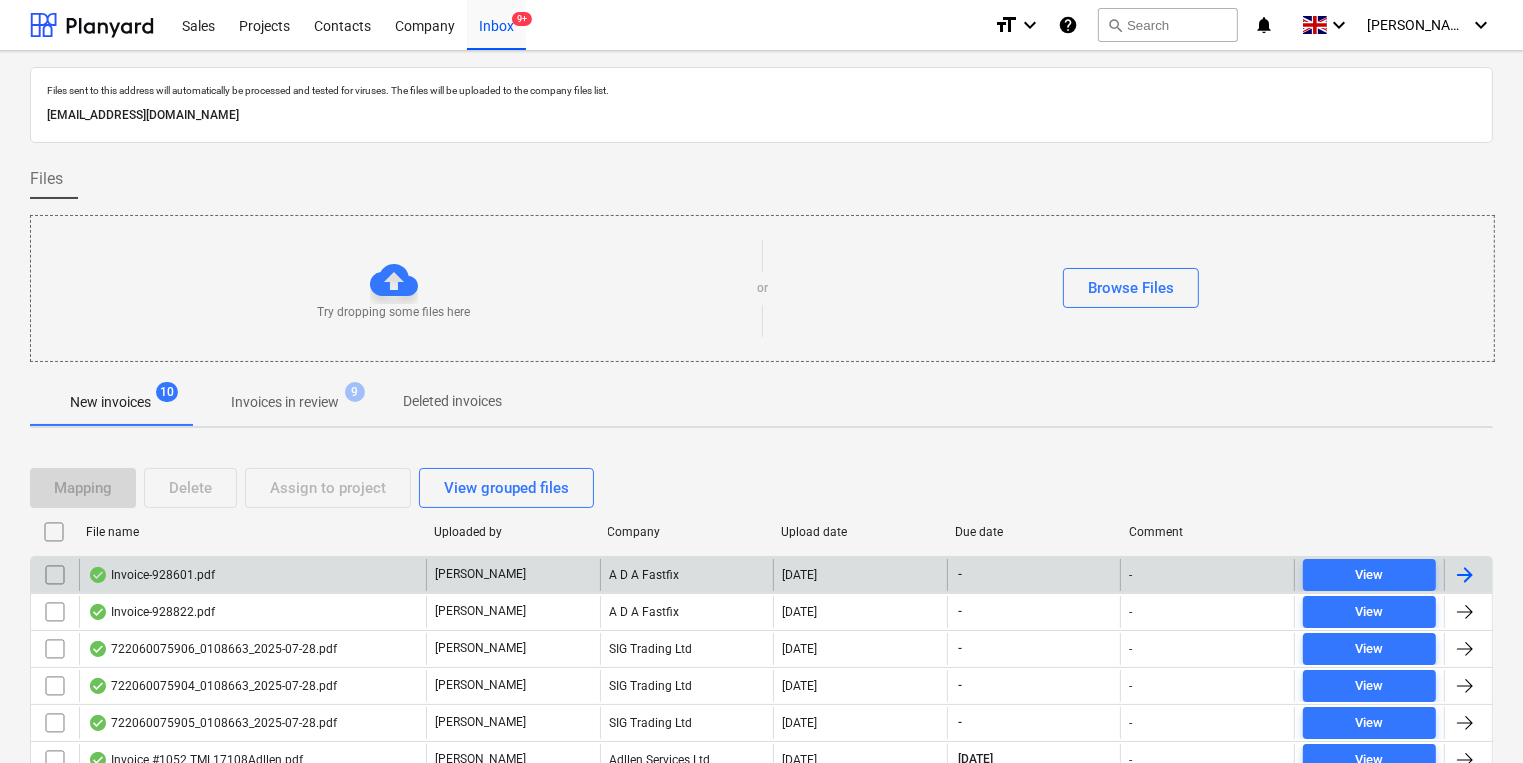 click on "Invoice-928601.pdf" at bounding box center [252, 575] 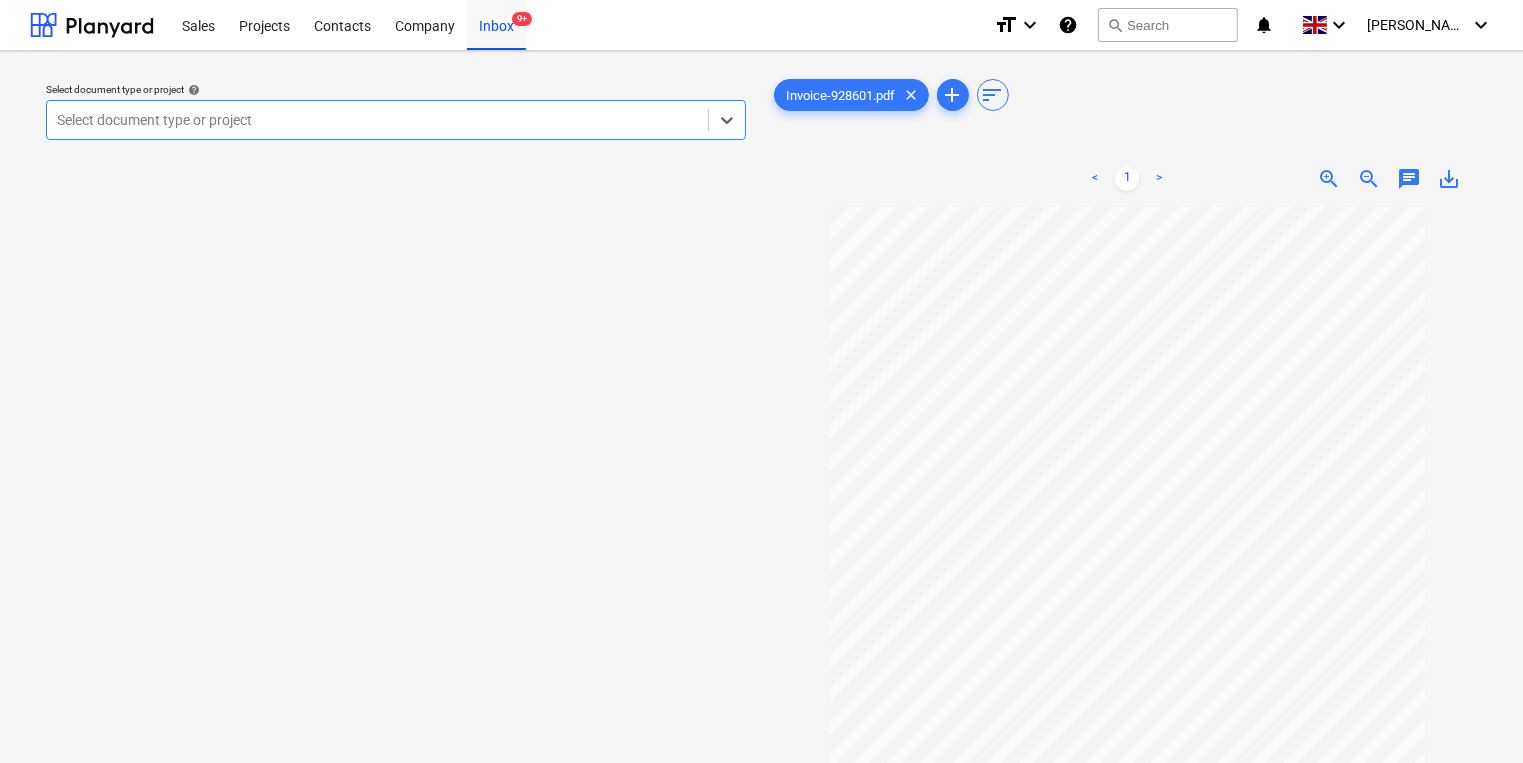 click at bounding box center (377, 120) 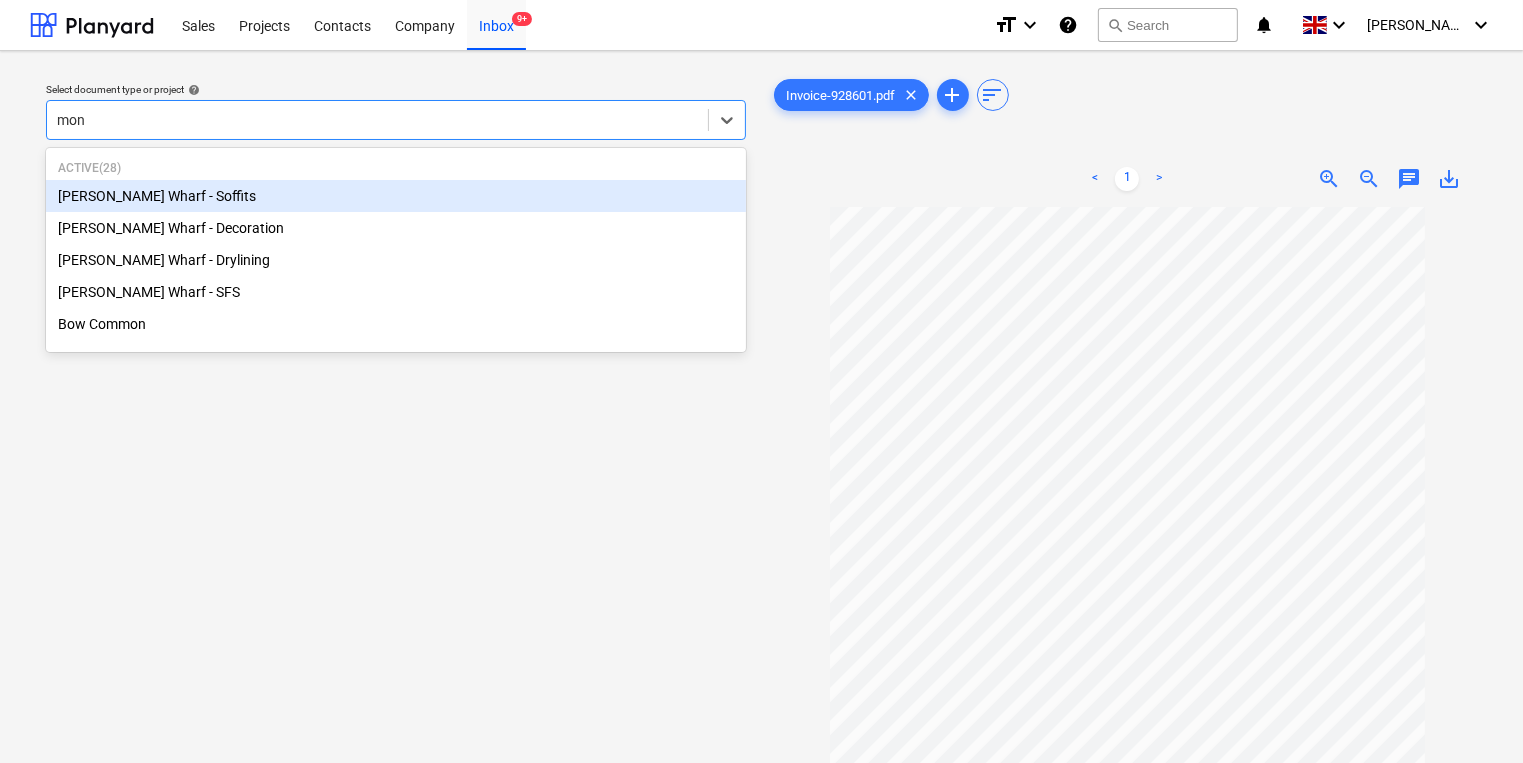 type on "mont" 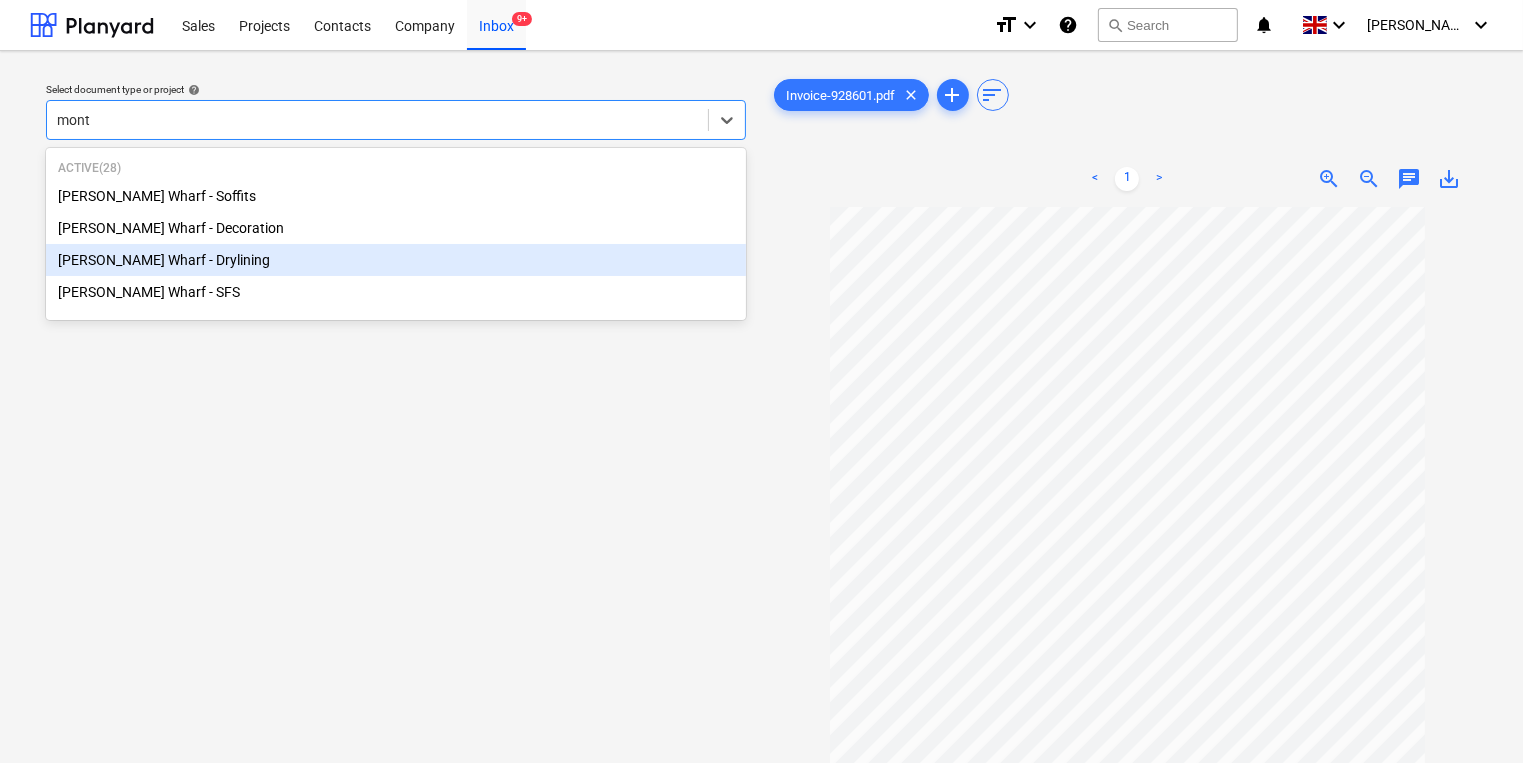 click on "[PERSON_NAME] Wharf - Drylining" at bounding box center (396, 260) 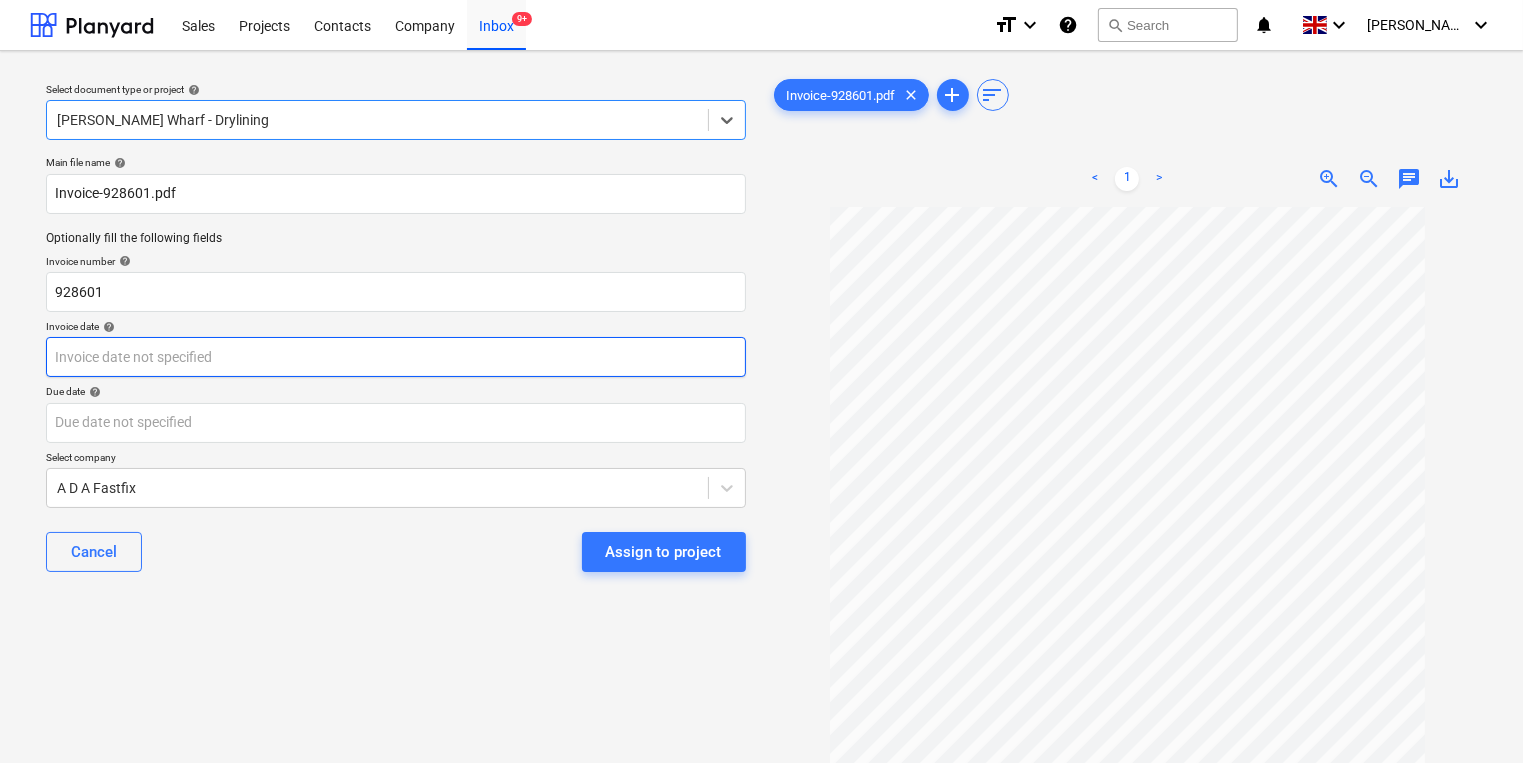 click on "Sales Projects Contacts Company Inbox 9+ format_size keyboard_arrow_down help search Search notifications 0 keyboard_arrow_down [PERSON_NAME] keyboard_arrow_down Select document type or project help option [PERSON_NAME] Wharf - Drylining, selected.   Select is focused ,type to refine list, press Down to open the menu,  [PERSON_NAME] Wharf - Drylining Main file name help Invoice-928601.pdf Optionally fill the following fields Invoice number help 928601 Invoice date help Press the down arrow key to interact with the calendar and
select a date. Press the question mark key to get the keyboard shortcuts for changing dates. Due date help Press the down arrow key to interact with the calendar and
select a date. Press the question mark key to get the keyboard shortcuts for changing dates. Select company A D A Fastfix   Cancel Assign to project Invoice-928601.pdf clear add sort < 1 > zoom_in zoom_out chat 0 save_alt Files uploaded successfully" at bounding box center [761, 381] 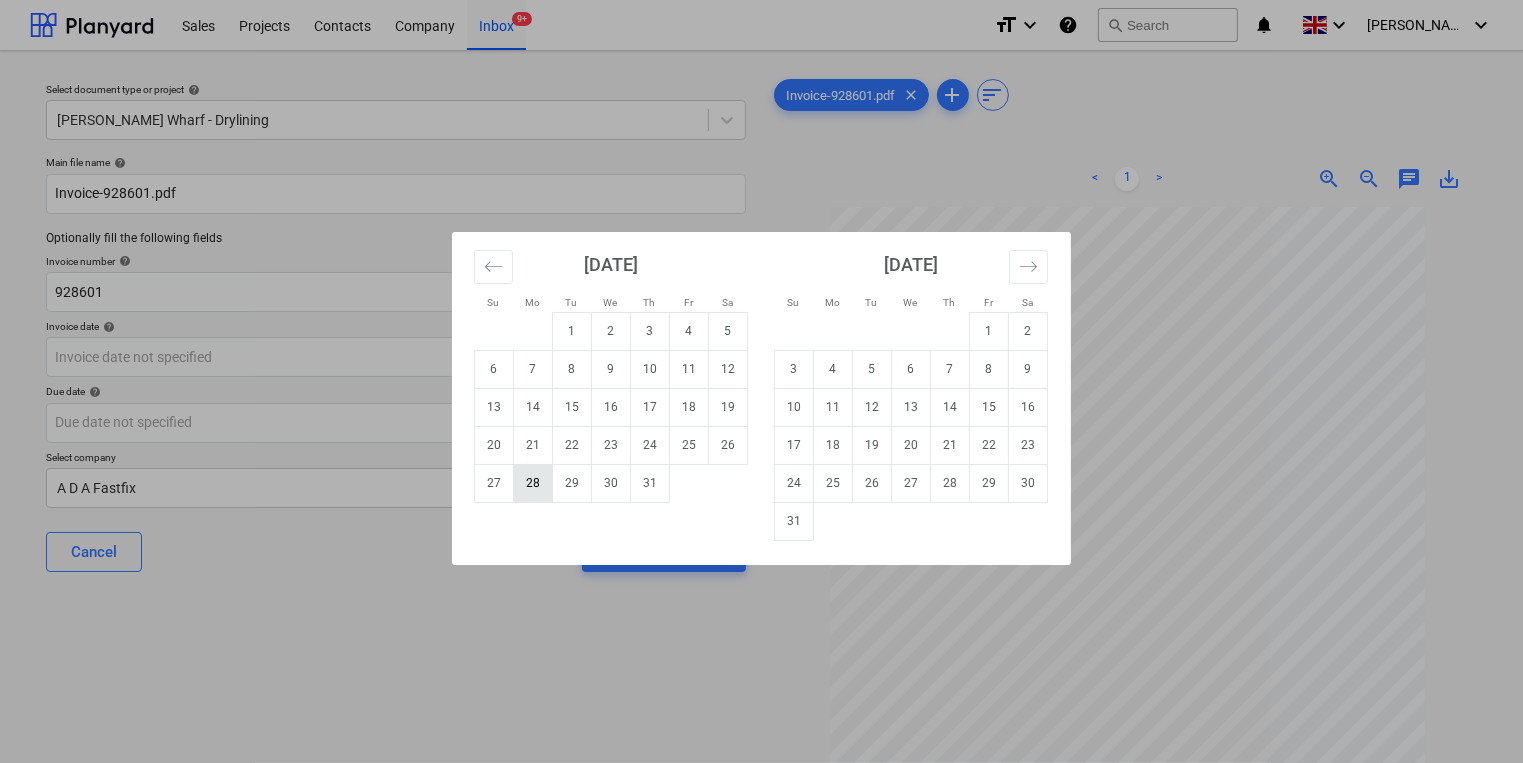 click on "28" at bounding box center [533, 483] 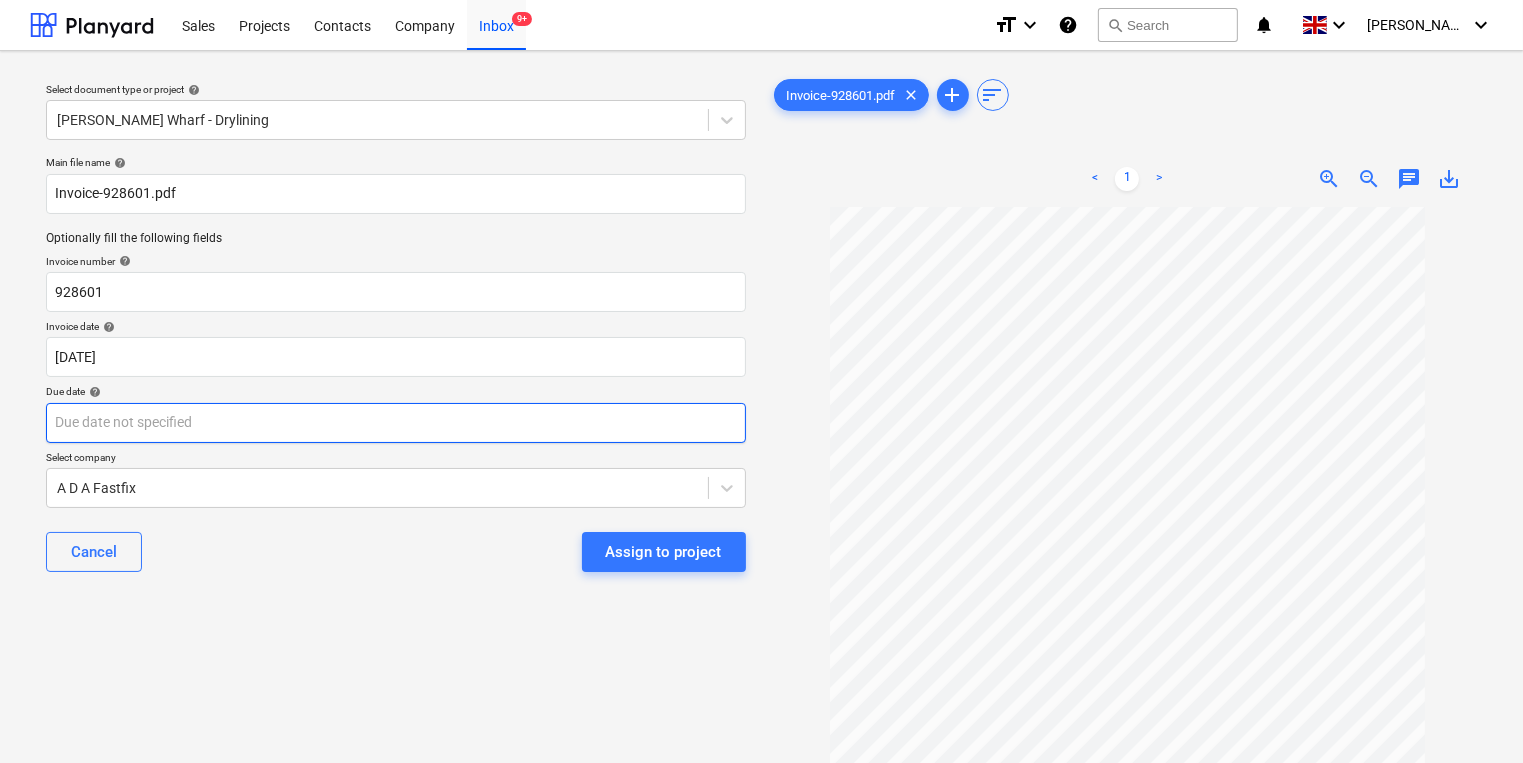 click on "Sales Projects Contacts Company Inbox 9+ format_size keyboard_arrow_down help search Search notifications 0 keyboard_arrow_down [PERSON_NAME] keyboard_arrow_down Select document type or project help [PERSON_NAME] Wharf - Drylining Main file name help Invoice-928601.pdf Optionally fill the following fields Invoice number help 928601 Invoice date help [DATE] [DATE] Press the down arrow key to interact with the calendar and
select a date. Press the question mark key to get the keyboard shortcuts for changing dates. Due date help Press the down arrow key to interact with the calendar and
select a date. Press the question mark key to get the keyboard shortcuts for changing dates. Select company A D A Fastfix   Cancel Assign to project Invoice-928601.pdf clear add sort < 1 > zoom_in zoom_out chat 0 save_alt Files uploaded successfully" at bounding box center [761, 381] 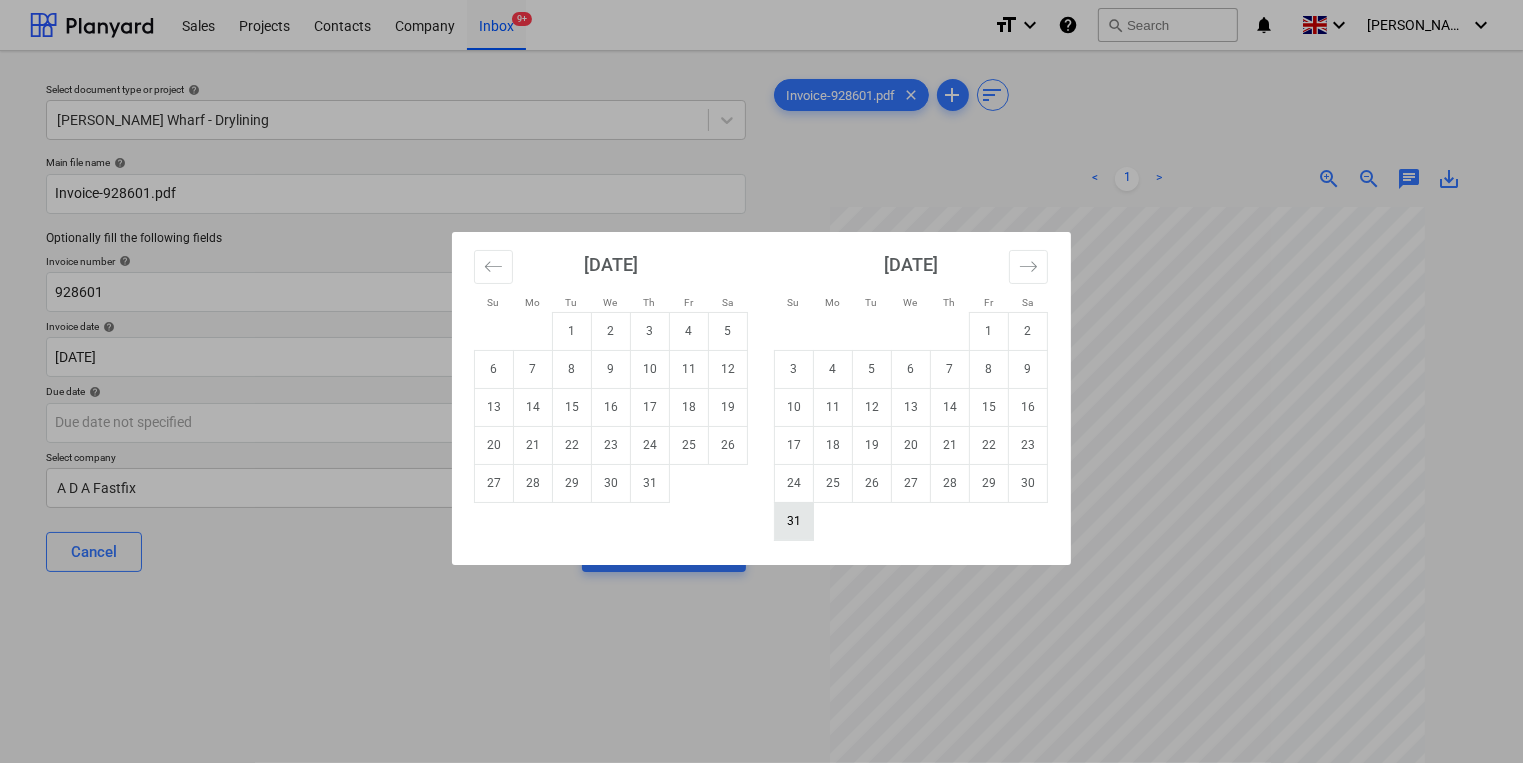 click on "31" at bounding box center [794, 521] 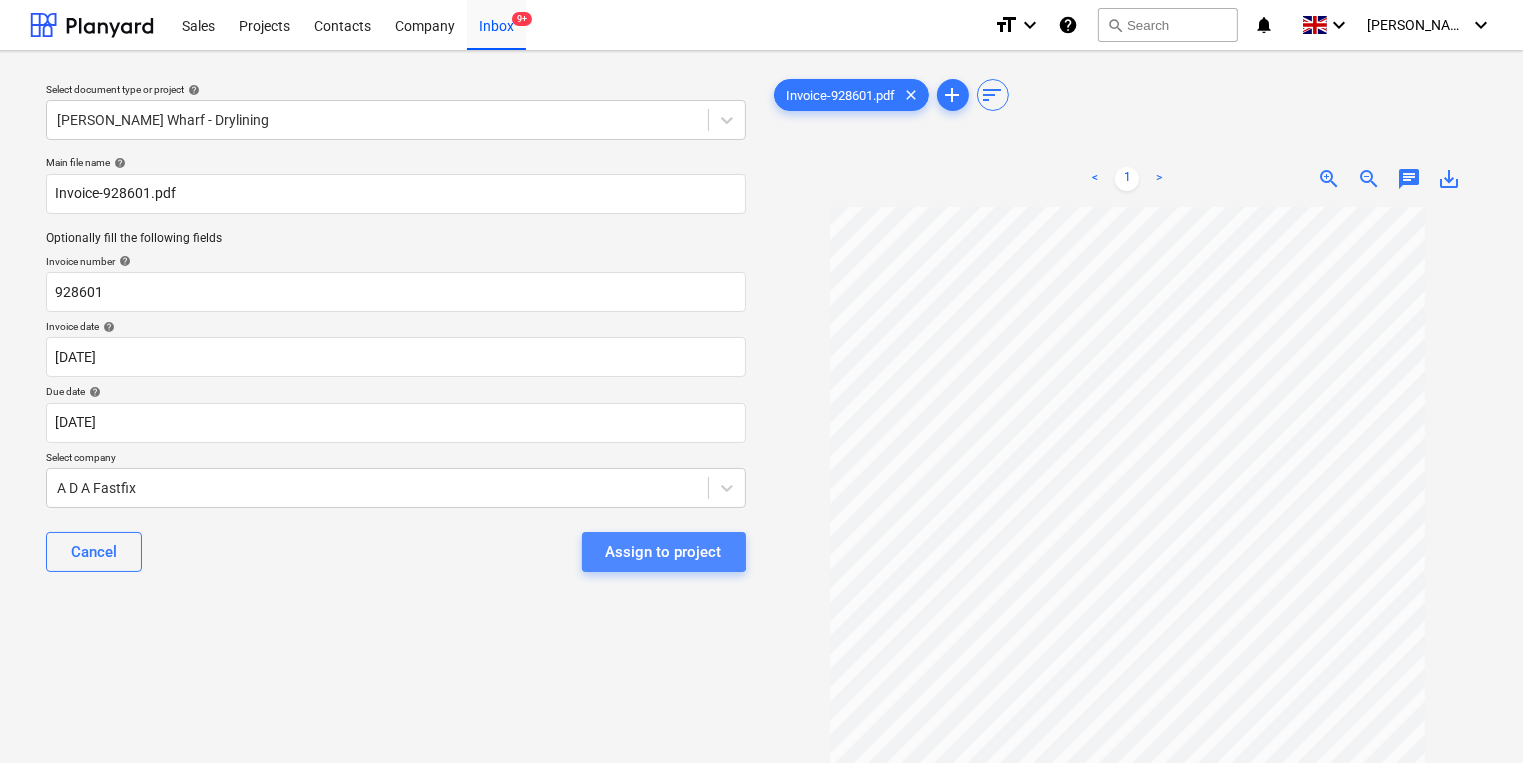 click on "Assign to project" at bounding box center [664, 552] 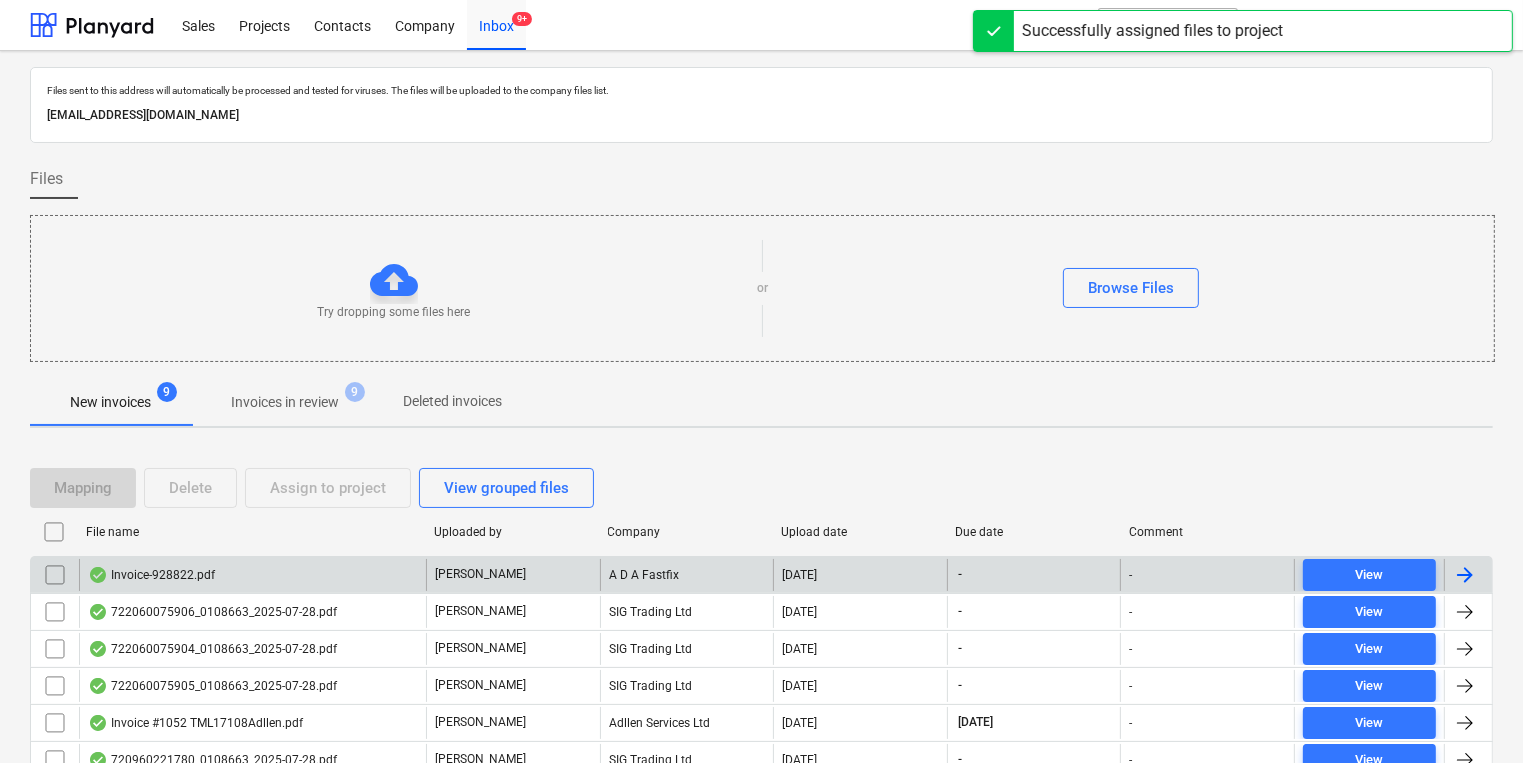 click on "Invoice-928822.pdf" at bounding box center (252, 575) 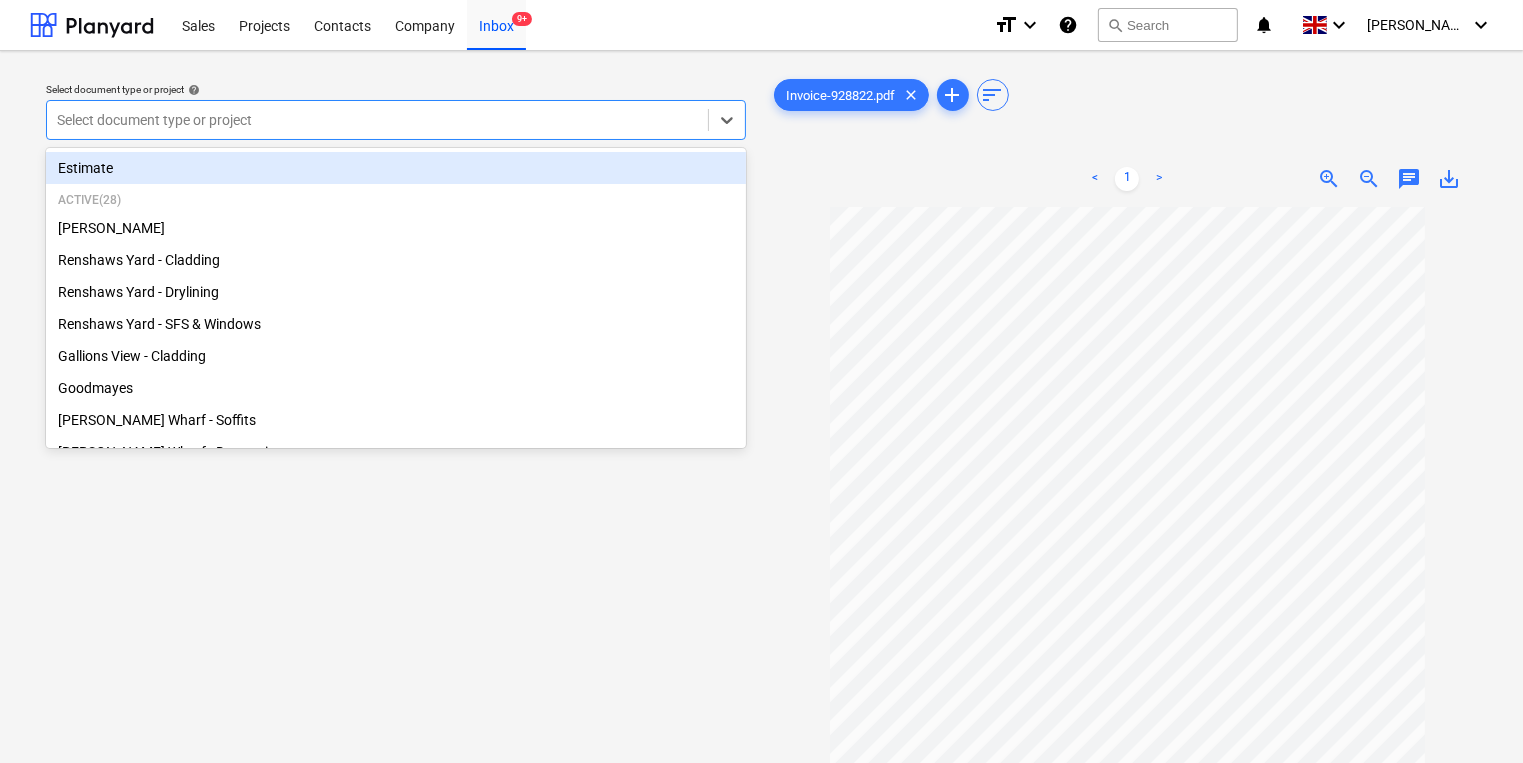 click at bounding box center [377, 120] 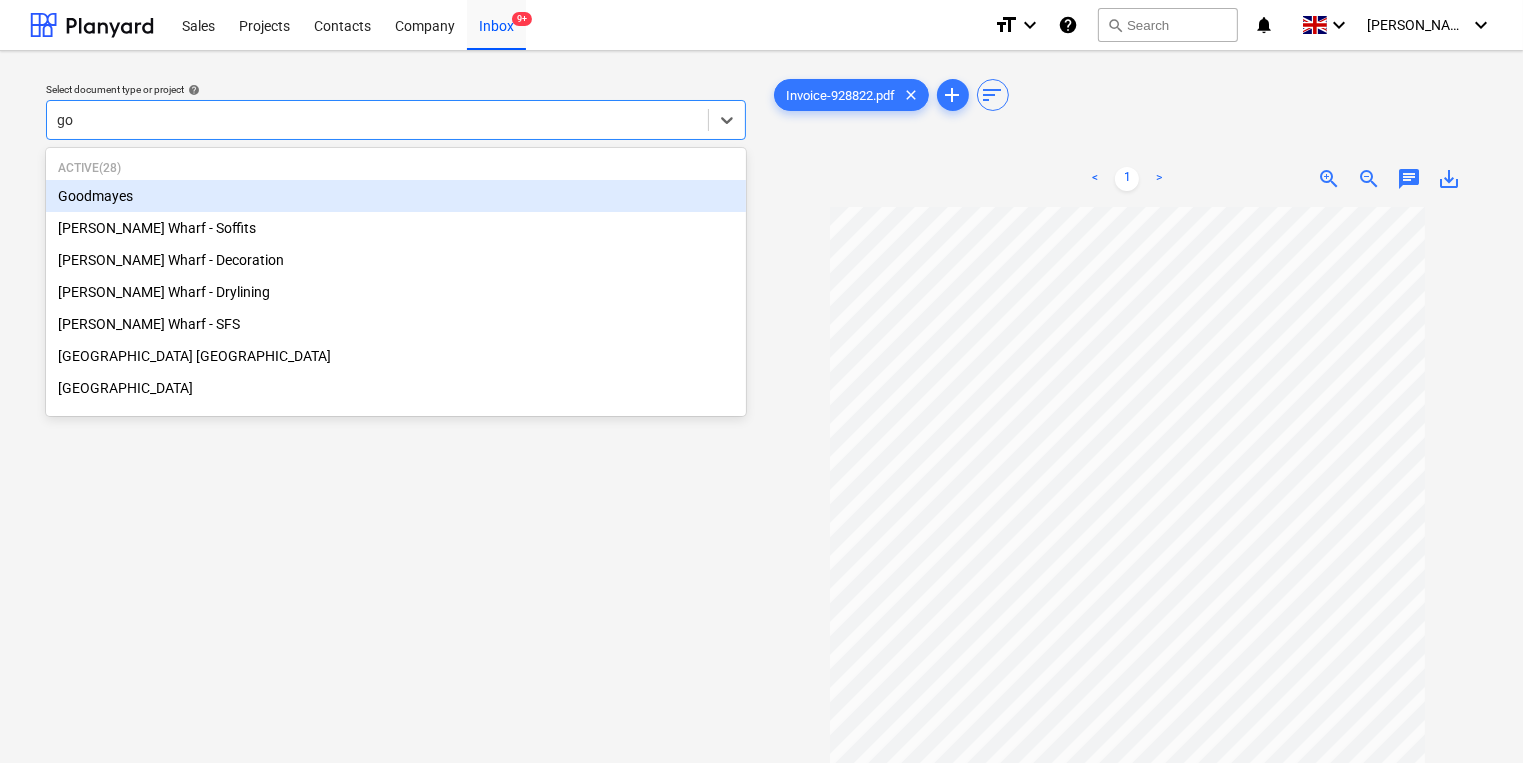 type on "goo" 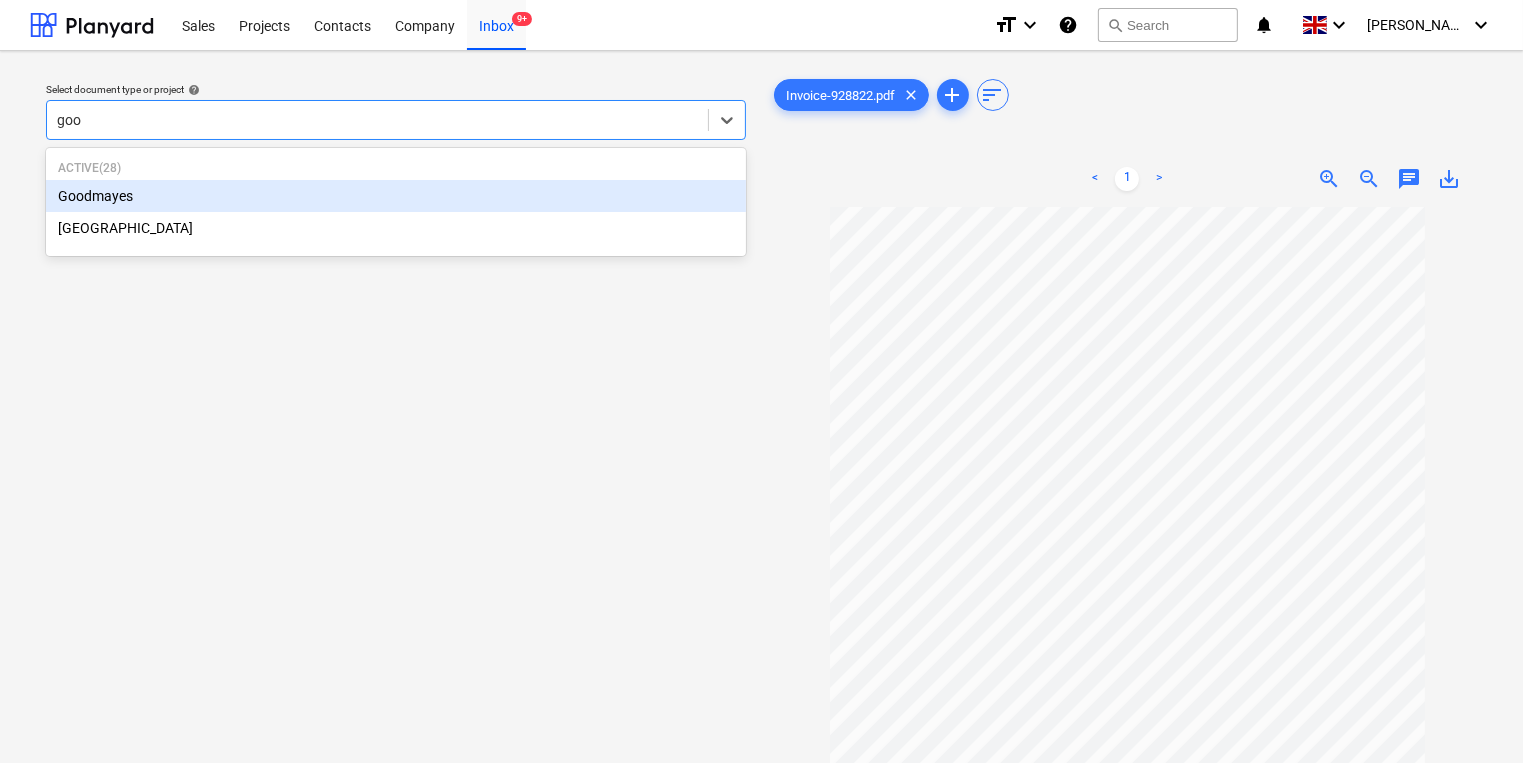 type 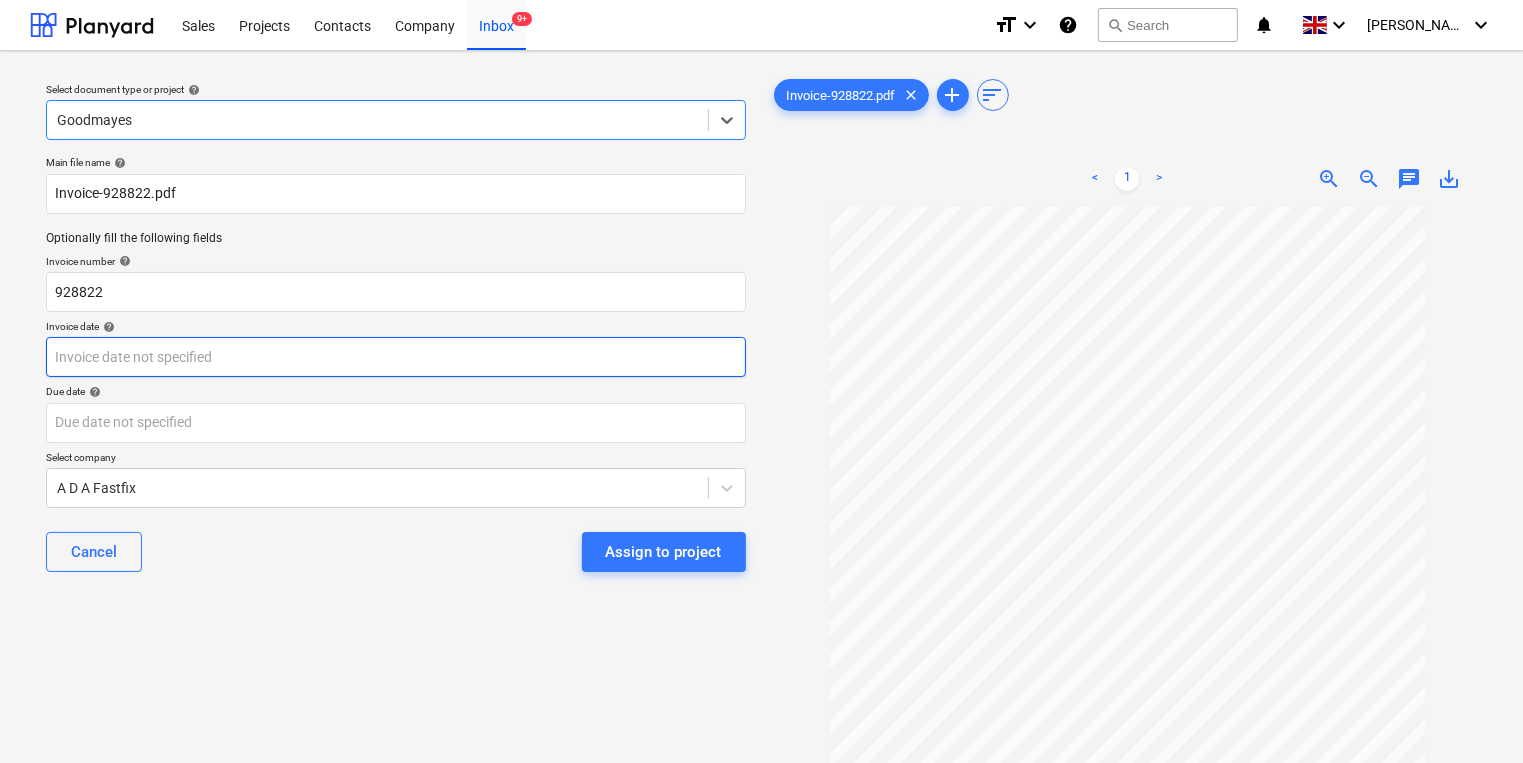 click on "Sales Projects Contacts Company Inbox 9+ format_size keyboard_arrow_down help search Search notifications 0 keyboard_arrow_down [PERSON_NAME] keyboard_arrow_down Select document type or project help option Goodmayes, selected.   Select is focused ,type to refine list, press Down to open the menu,  Goodmayes Main file name help Invoice-928822.pdf Optionally fill the following fields Invoice number help 928822 Invoice date help Press the down arrow key to interact with the calendar and
select a date. Press the question mark key to get the keyboard shortcuts for changing dates. Due date help Press the down arrow key to interact with the calendar and
select a date. Press the question mark key to get the keyboard shortcuts for changing dates. Select company A D A Fastfix   Cancel Assign to project Invoice-928822.pdf clear add sort < 1 > zoom_in zoom_out chat 0 save_alt Files uploaded successfully" at bounding box center (761, 381) 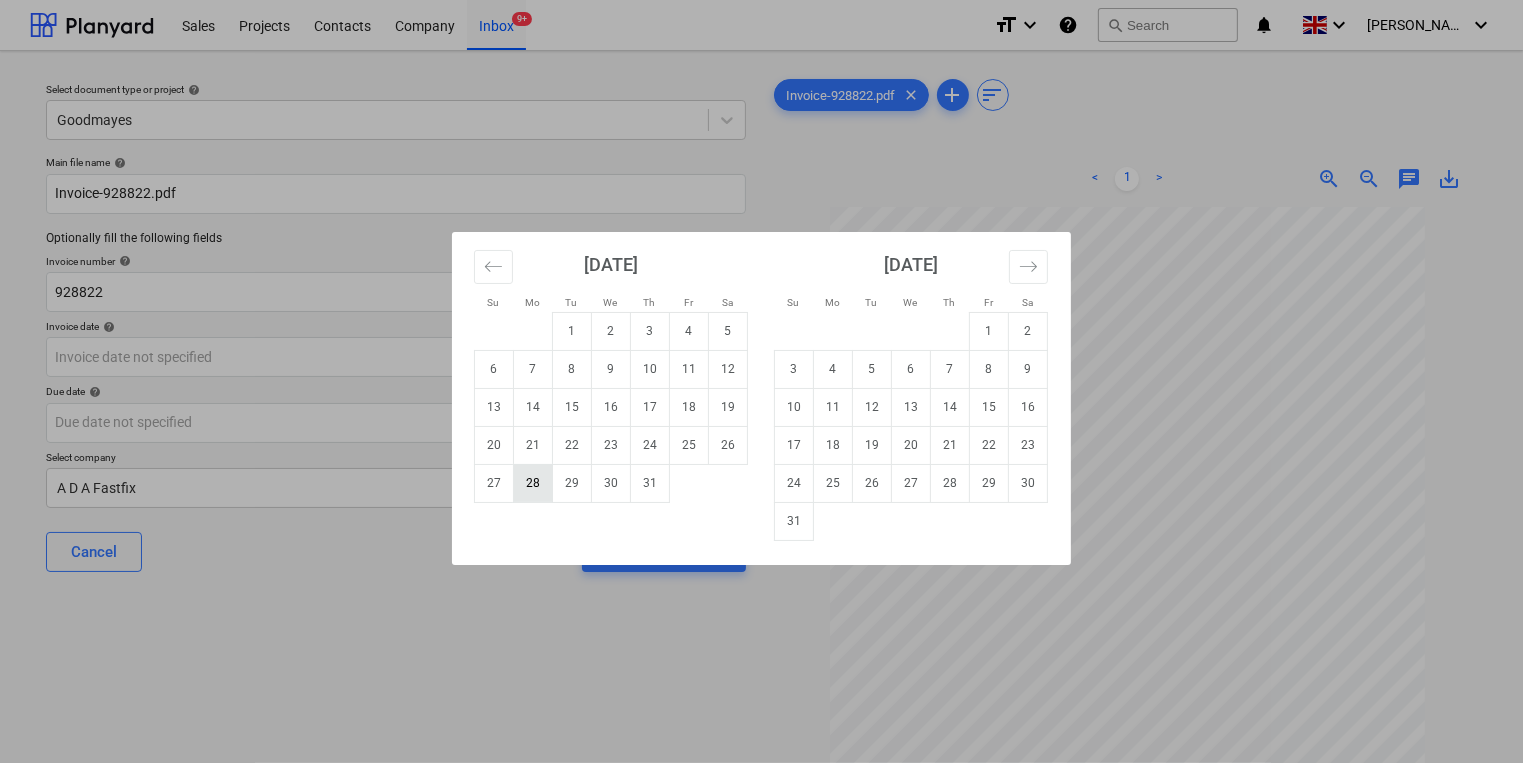 click on "28" at bounding box center (533, 483) 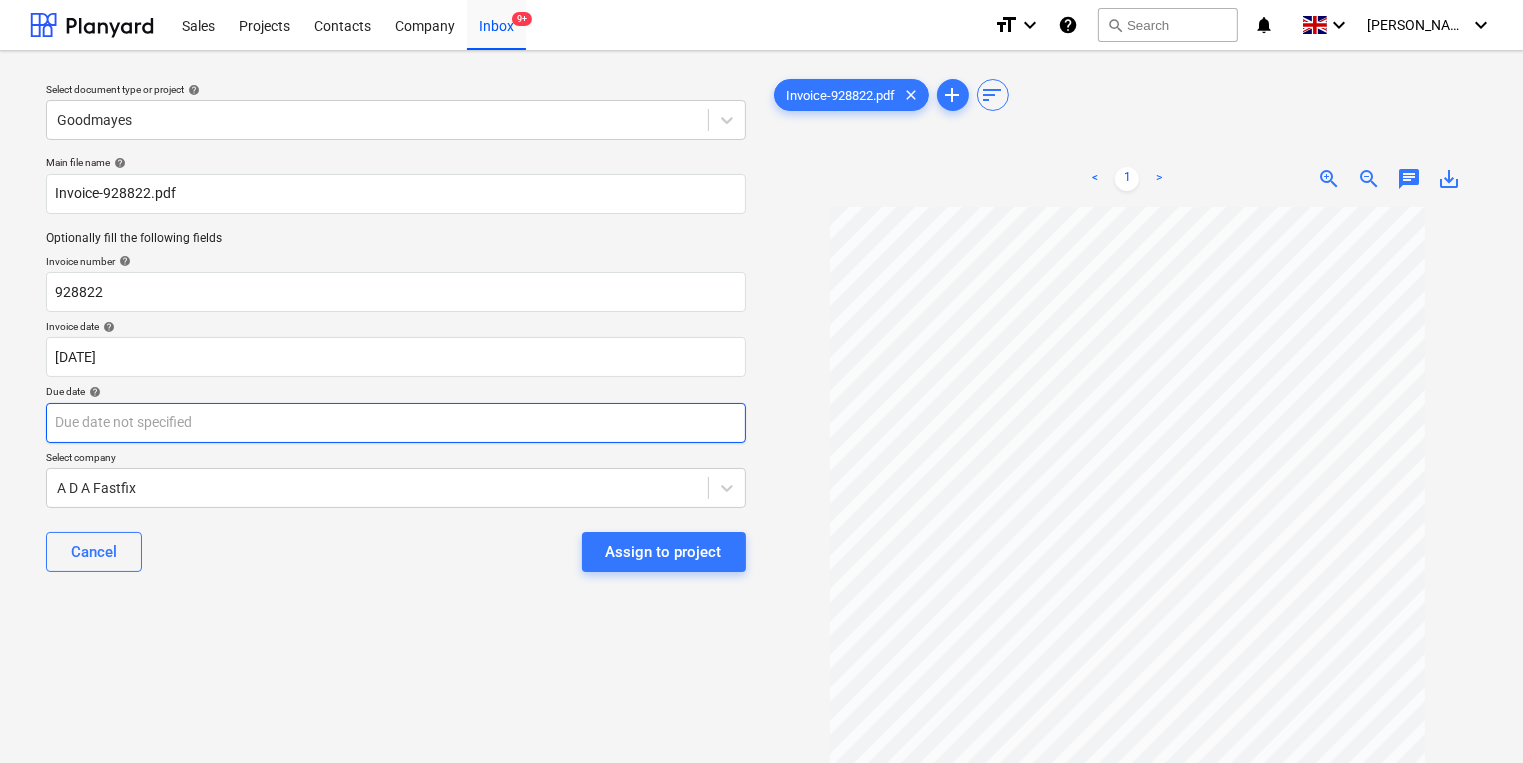 click on "Sales Projects Contacts Company Inbox 9+ format_size keyboard_arrow_down help search Search notifications 0 keyboard_arrow_down [PERSON_NAME] keyboard_arrow_down Select document type or project help Goodmayes Main file name help Invoice-928822.pdf Optionally fill the following fields Invoice number help 928822 Invoice date help [DATE] [DATE] Press the down arrow key to interact with the calendar and
select a date. Press the question mark key to get the keyboard shortcuts for changing dates. Due date help Press the down arrow key to interact with the calendar and
select a date. Press the question mark key to get the keyboard shortcuts for changing dates. Select company A D A Fastfix   Cancel Assign to project Invoice-928822.pdf clear add sort < 1 > zoom_in zoom_out chat 0 save_alt Files uploaded successfully" at bounding box center [761, 381] 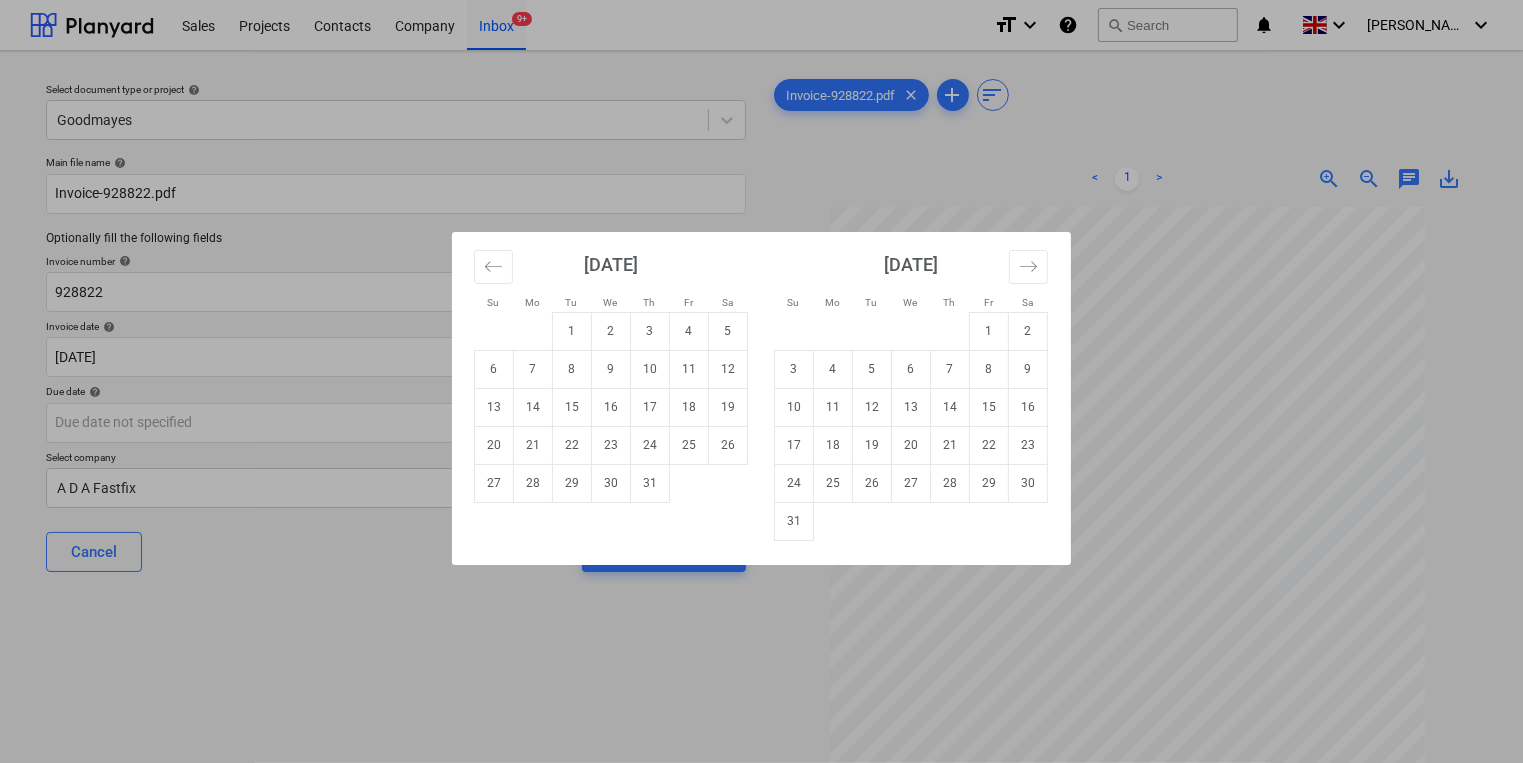 click on "31" at bounding box center (794, 521) 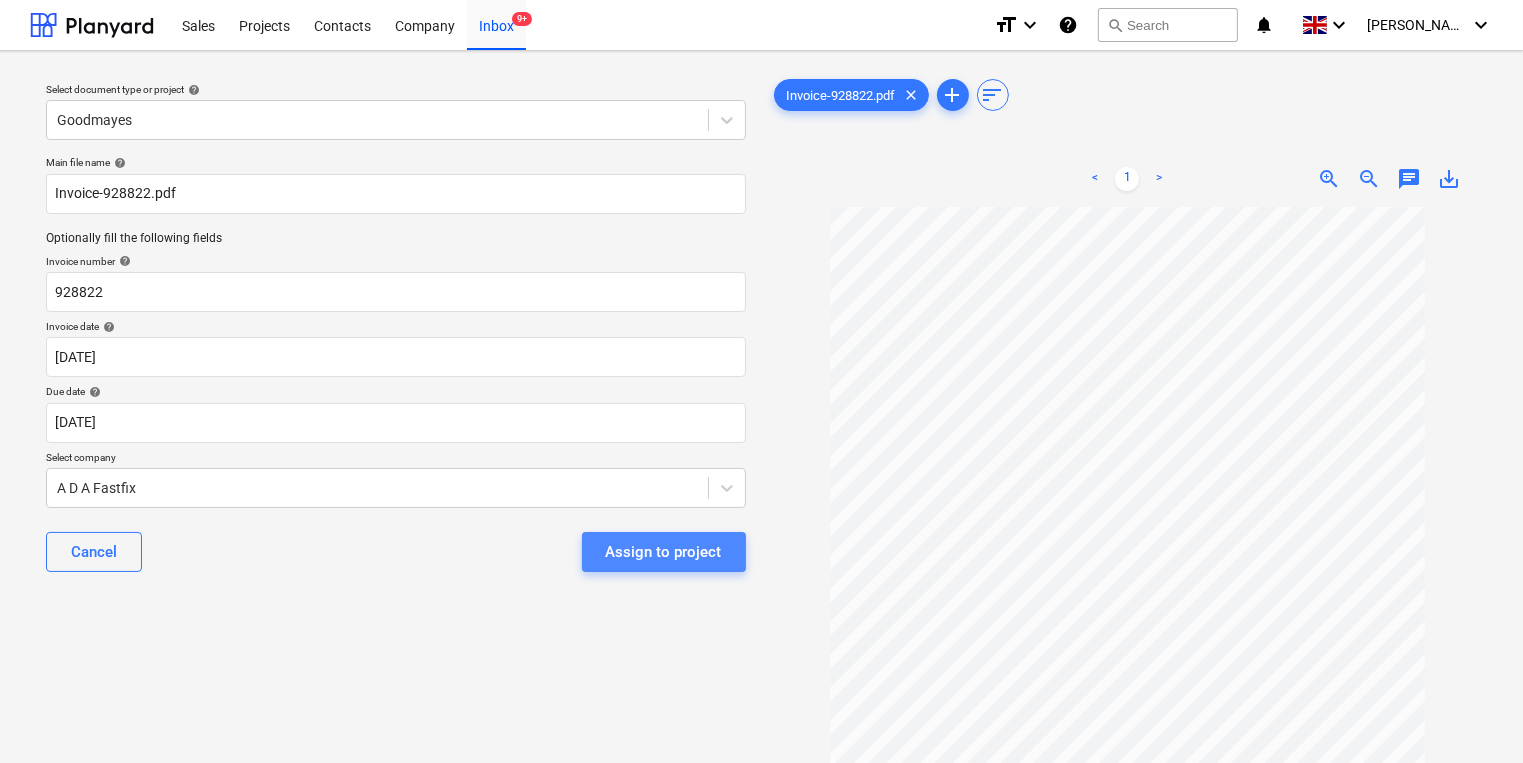 click on "Assign to project" at bounding box center [664, 552] 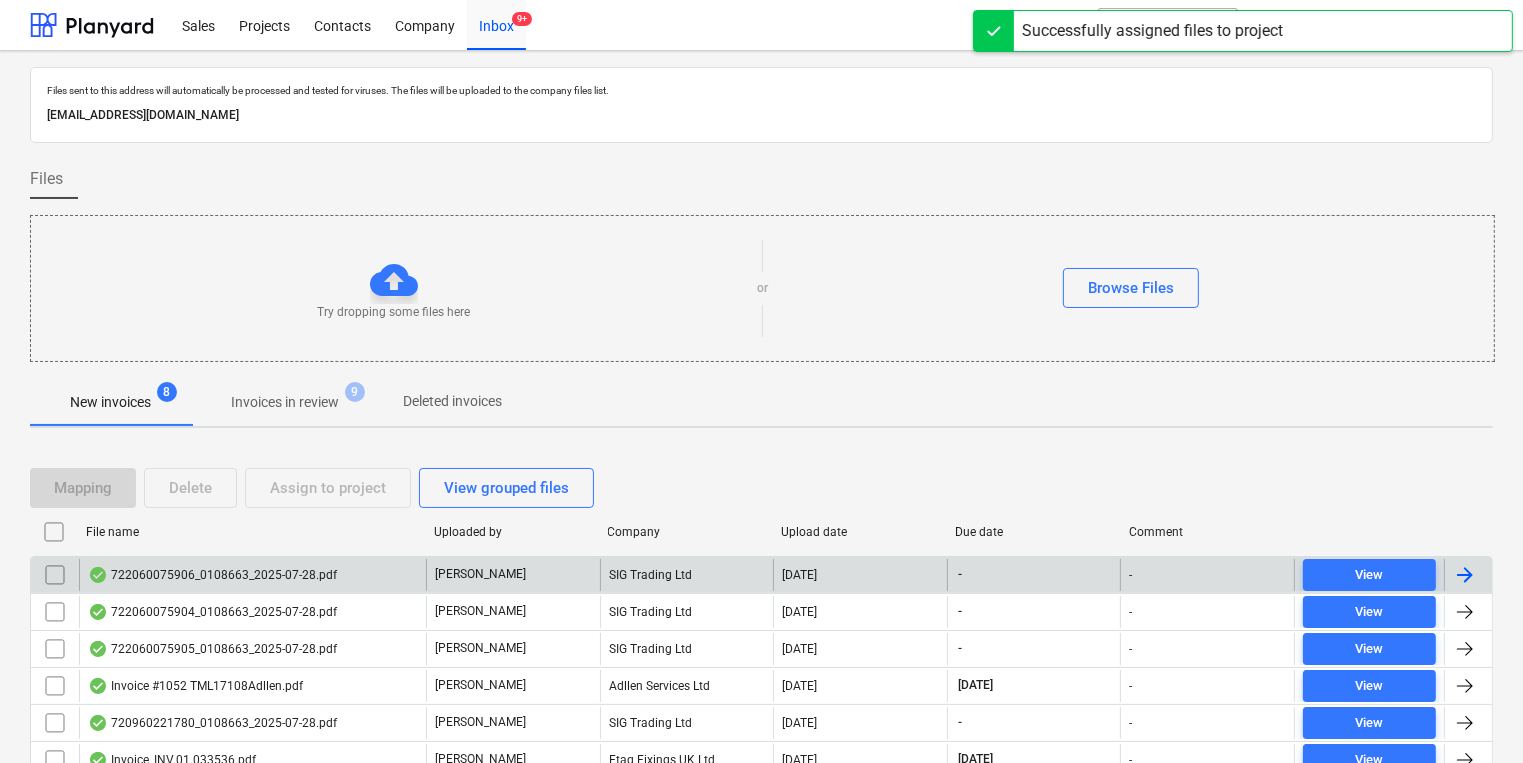 click on "722060075906_0108663_2025-07-28.pdf" at bounding box center [212, 575] 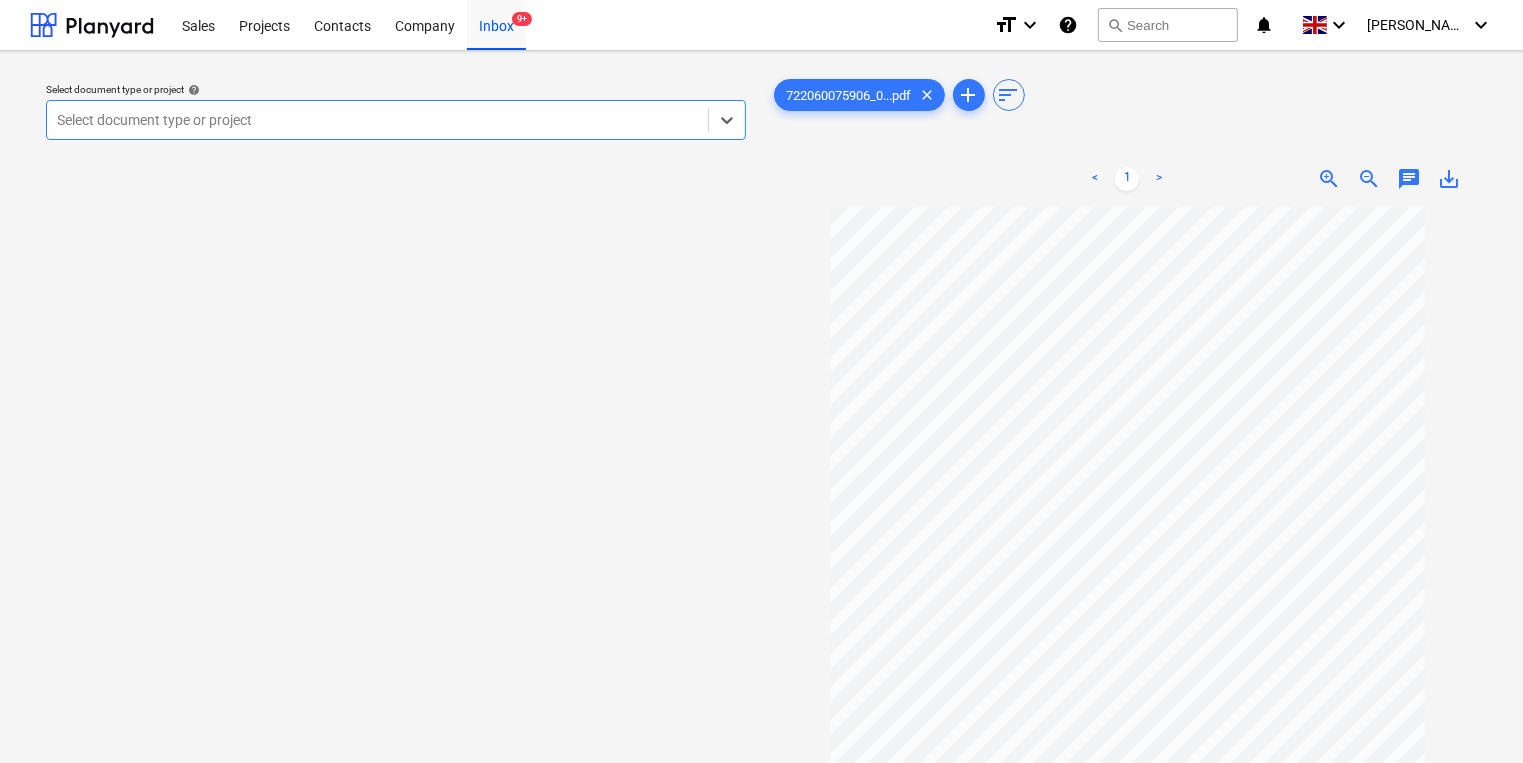 click at bounding box center (377, 120) 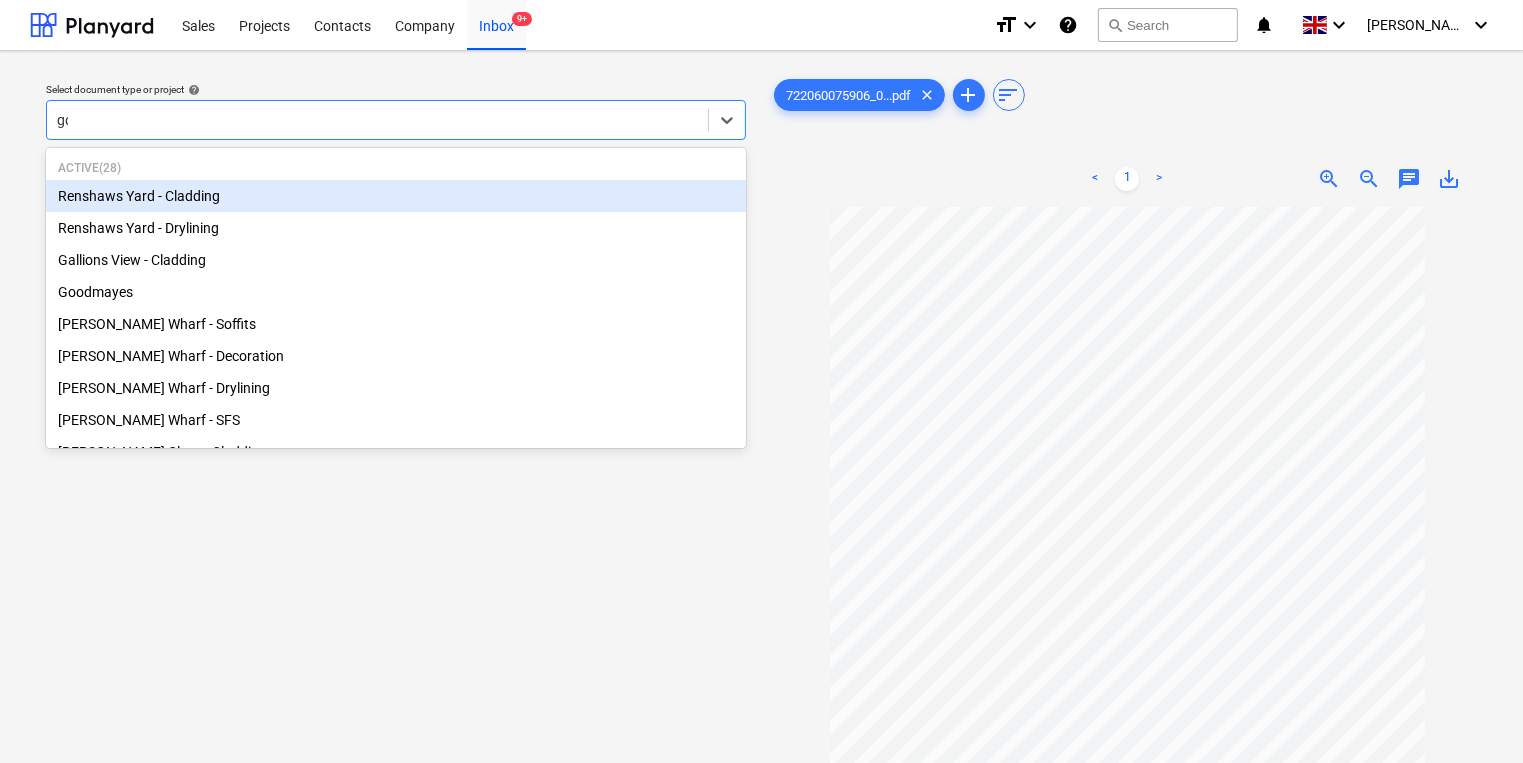 type on "goo" 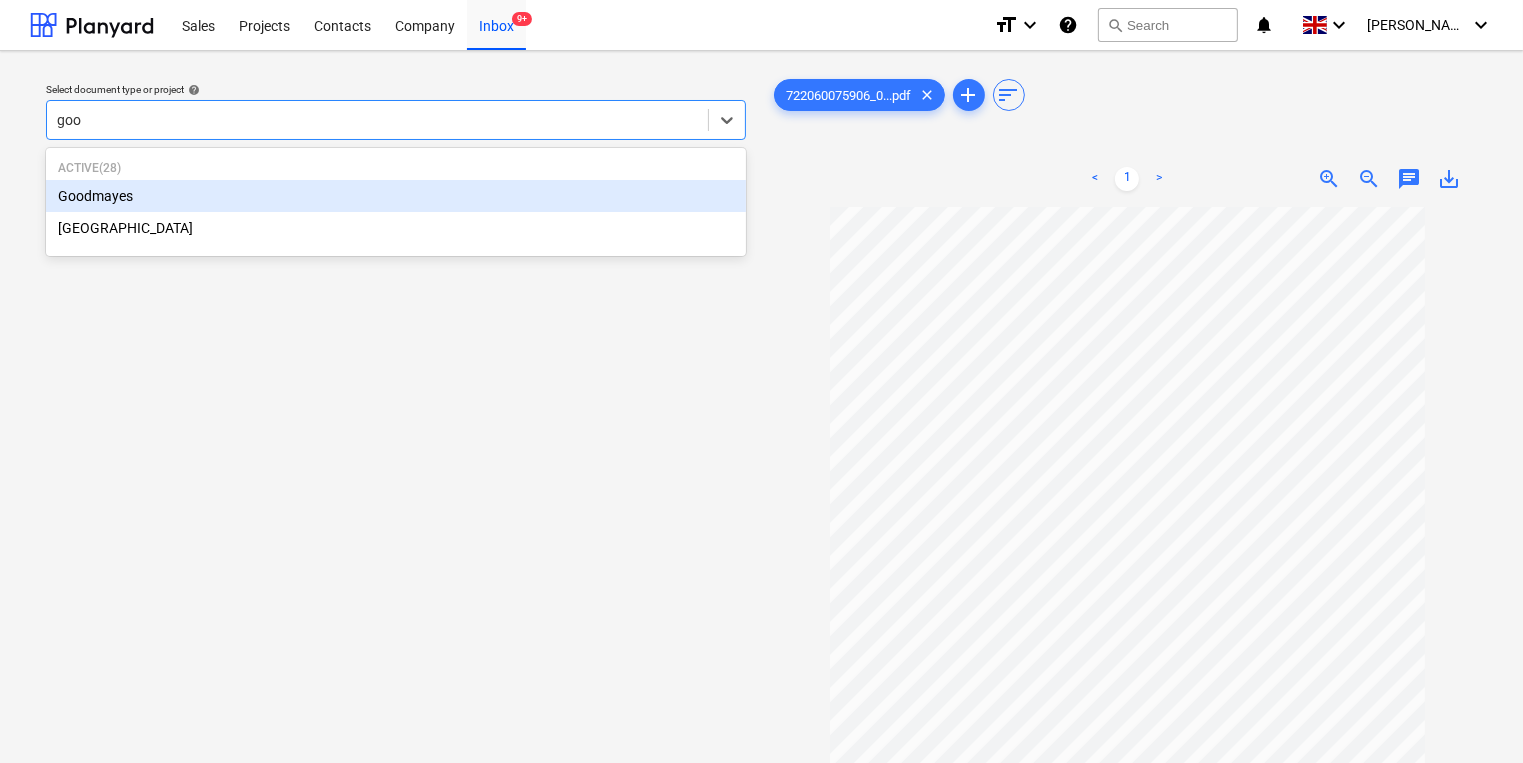 type 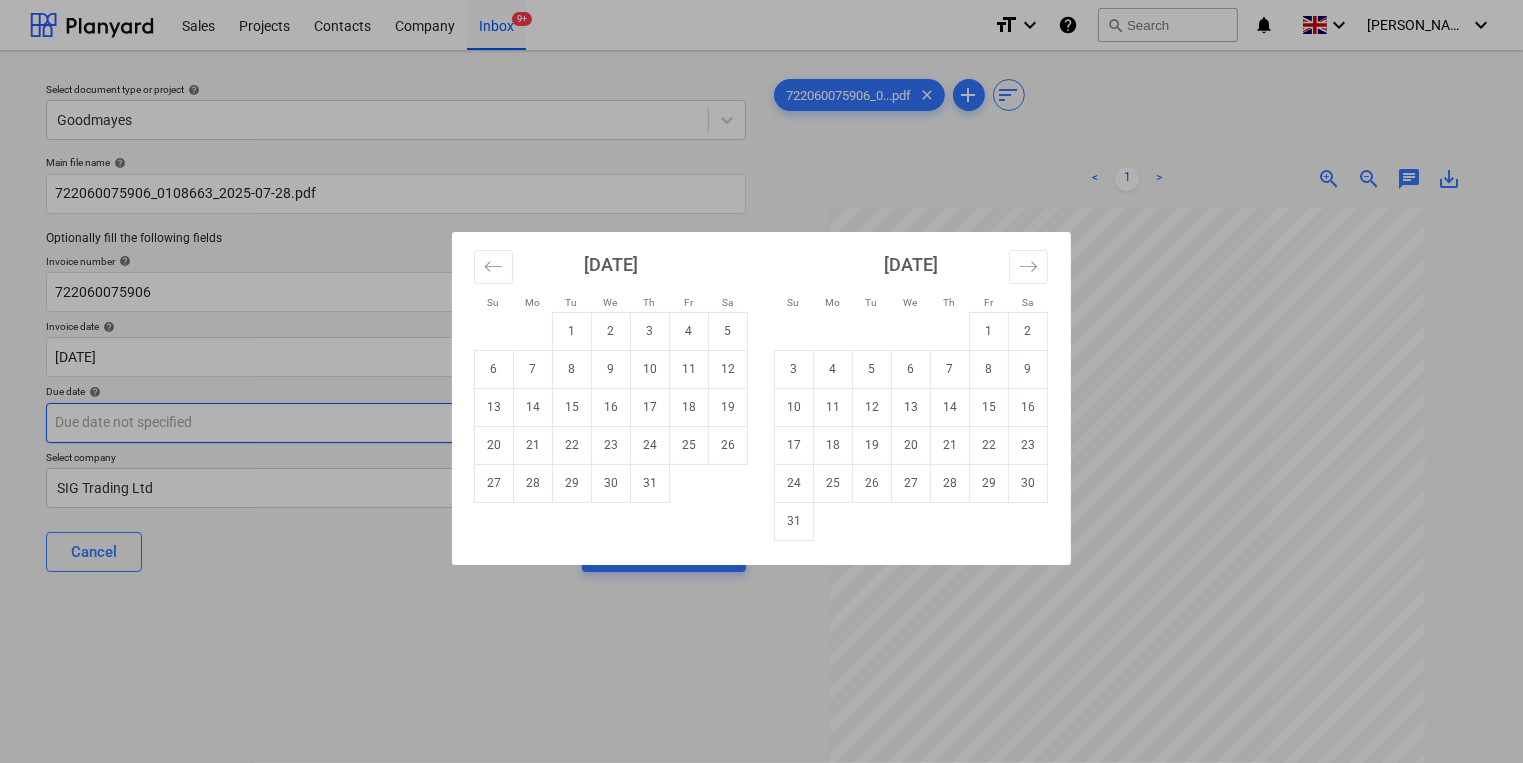 click on "Sales Projects Contacts Company Inbox 9+ format_size keyboard_arrow_down help search Search notifications 0 keyboard_arrow_down [PERSON_NAME] keyboard_arrow_down Select document type or project help Goodmayes Main file name help 722060075906_0108663_2025-07-28.pdf Optionally fill the following fields Invoice number help 722060075906 Invoice date help [DATE] [DATE] Press the down arrow key to interact with the calendar and
select a date. Press the question mark key to get the keyboard shortcuts for changing dates. Due date help Press the down arrow key to interact with the calendar and
select a date. Press the question mark key to get the keyboard shortcuts for changing dates. Select company SIG Trading Ltd   Cancel Assign to project 722060075906_0...pdf clear add sort < 1 > zoom_in zoom_out chat 0 save_alt Files uploaded successfully
Su Mo Tu We Th Fr Sa Su Mo Tu We Th Fr Sa [DATE] 1 2 3 4 5 6 7 8 9 10 11 12 13 14 15 16 17 18 19 20 21 22 23 24 25 26 27 28 29 [DATE] 1 2 3 4" at bounding box center (761, 381) 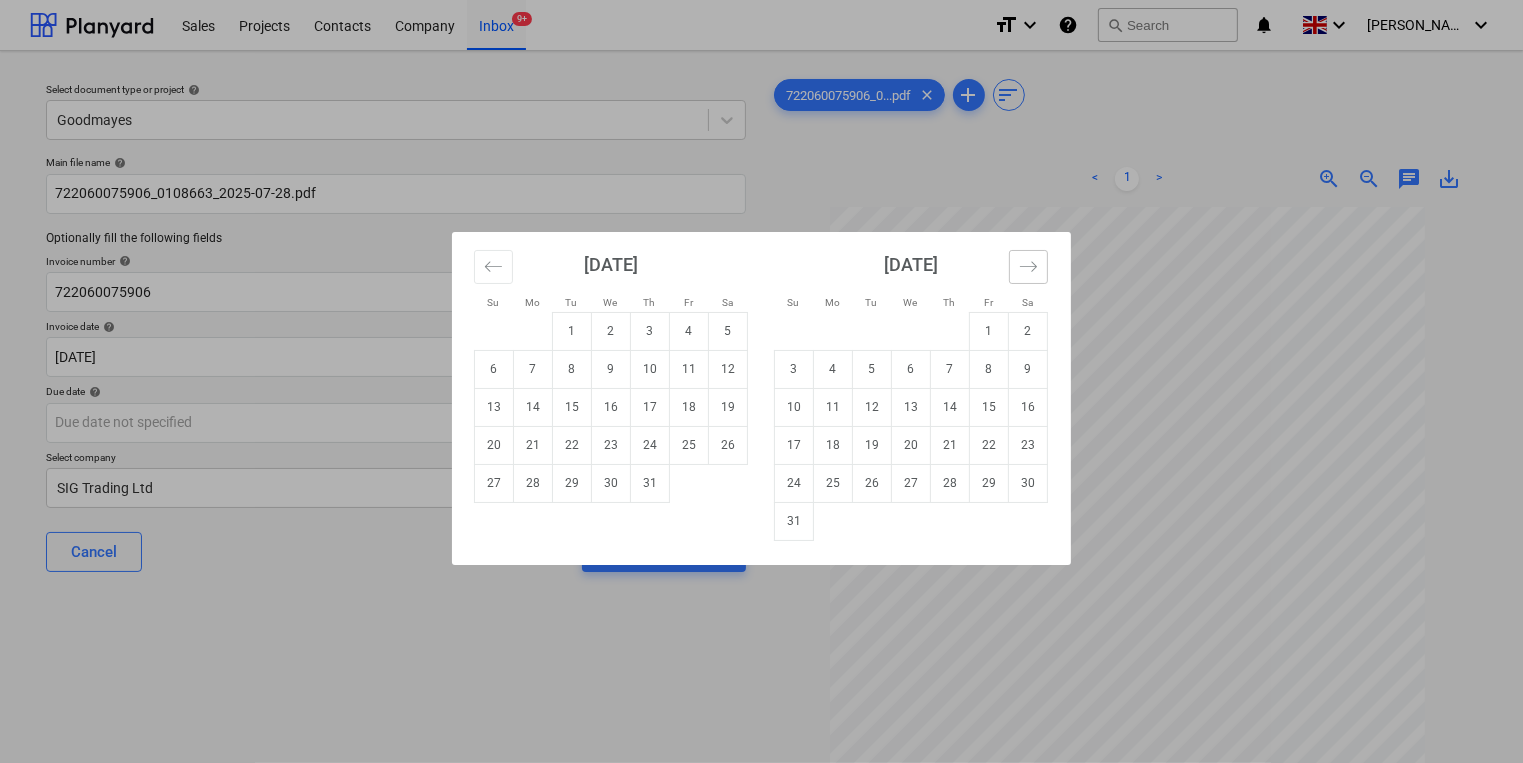 click at bounding box center (1028, 267) 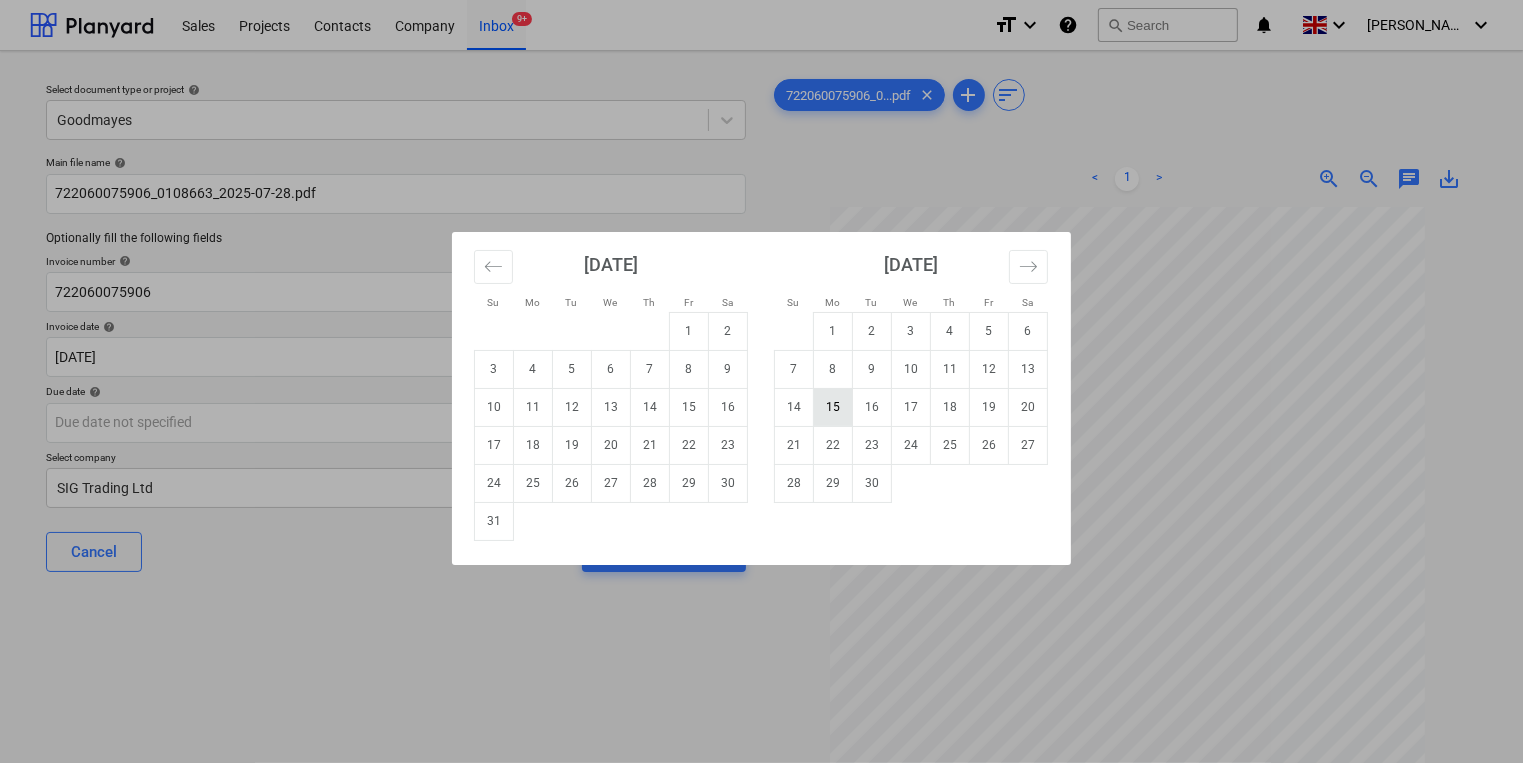click on "15" at bounding box center (833, 407) 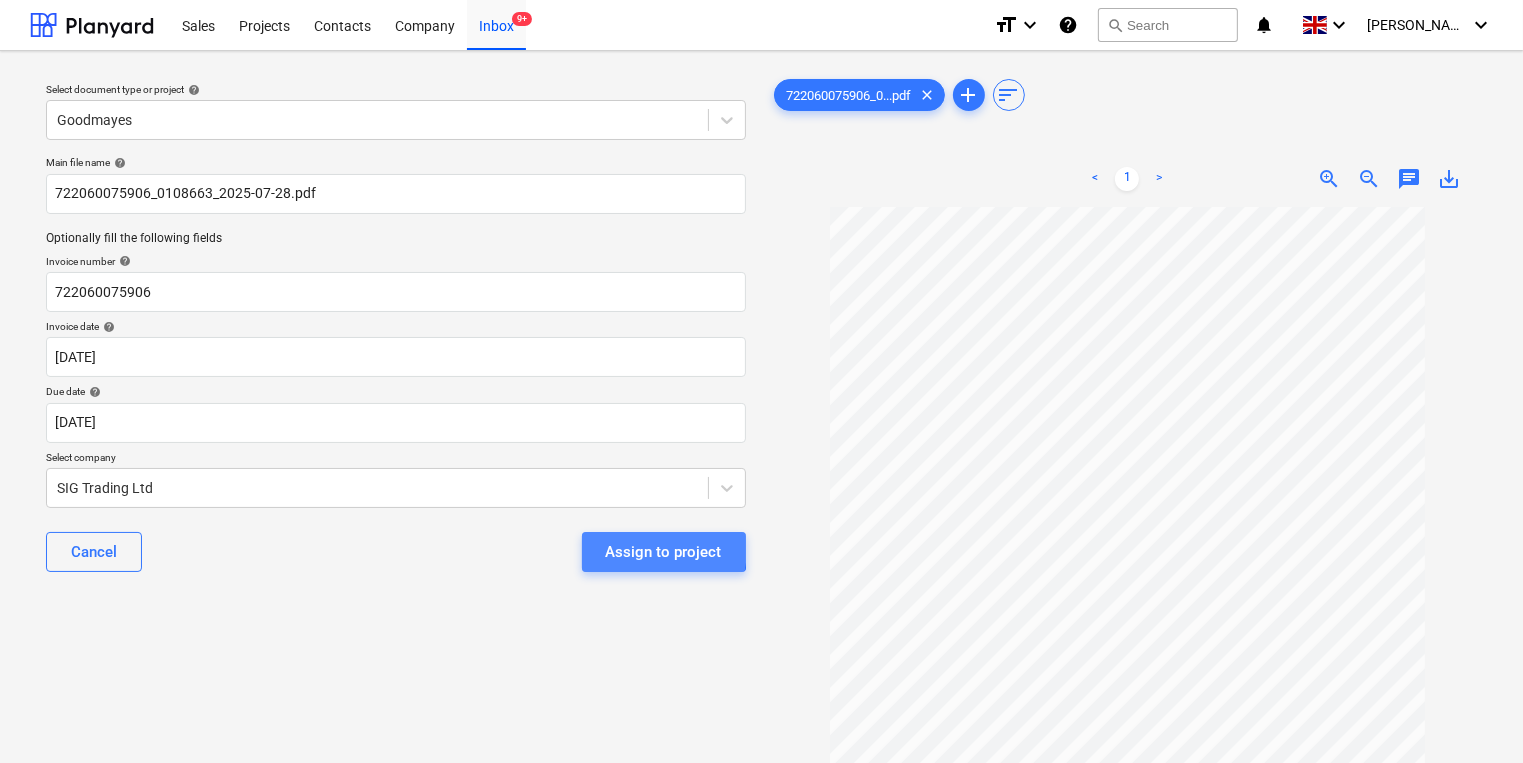 click on "Assign to project" at bounding box center (664, 552) 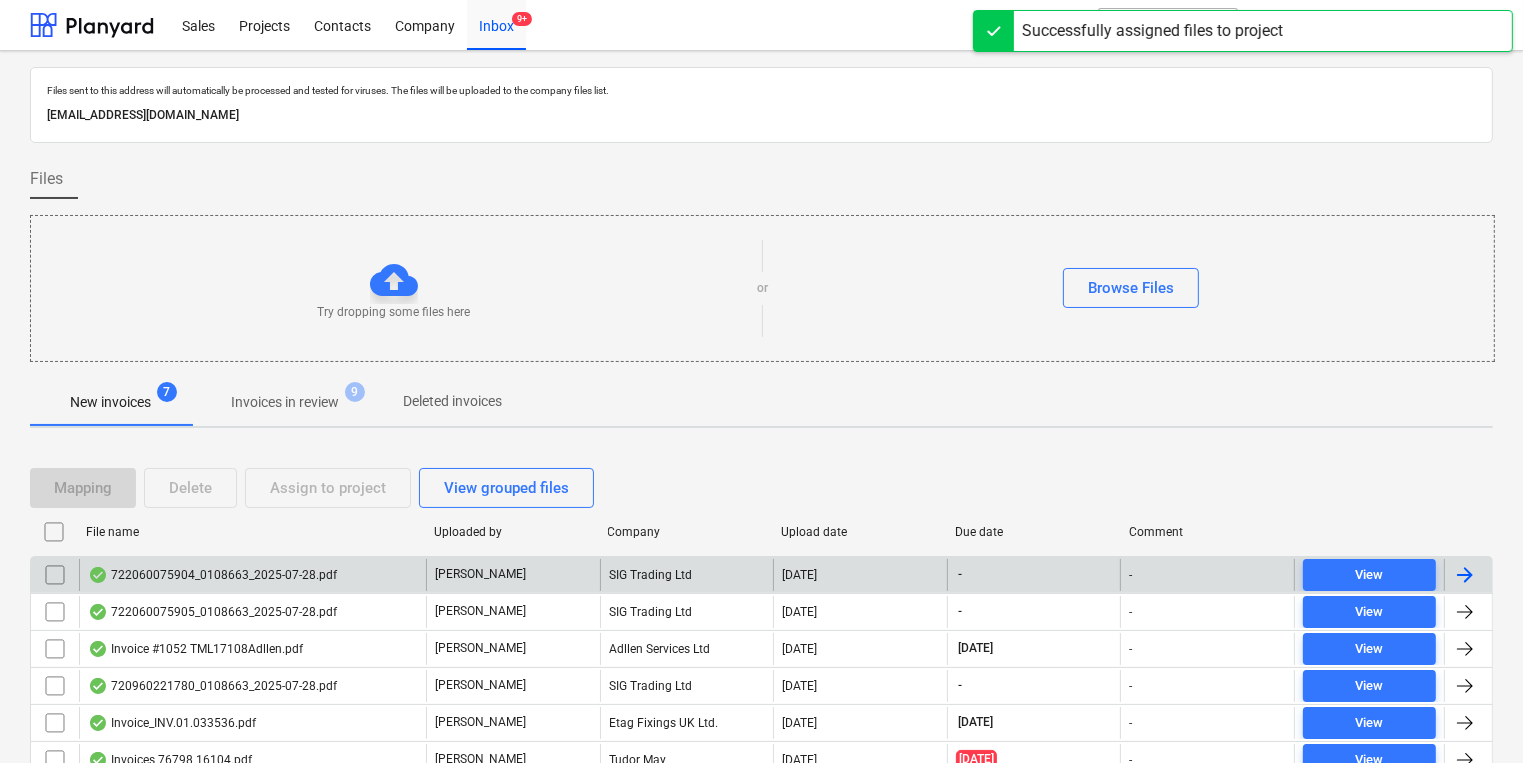 click on "722060075904_0108663_2025-07-28.pdf" at bounding box center (212, 575) 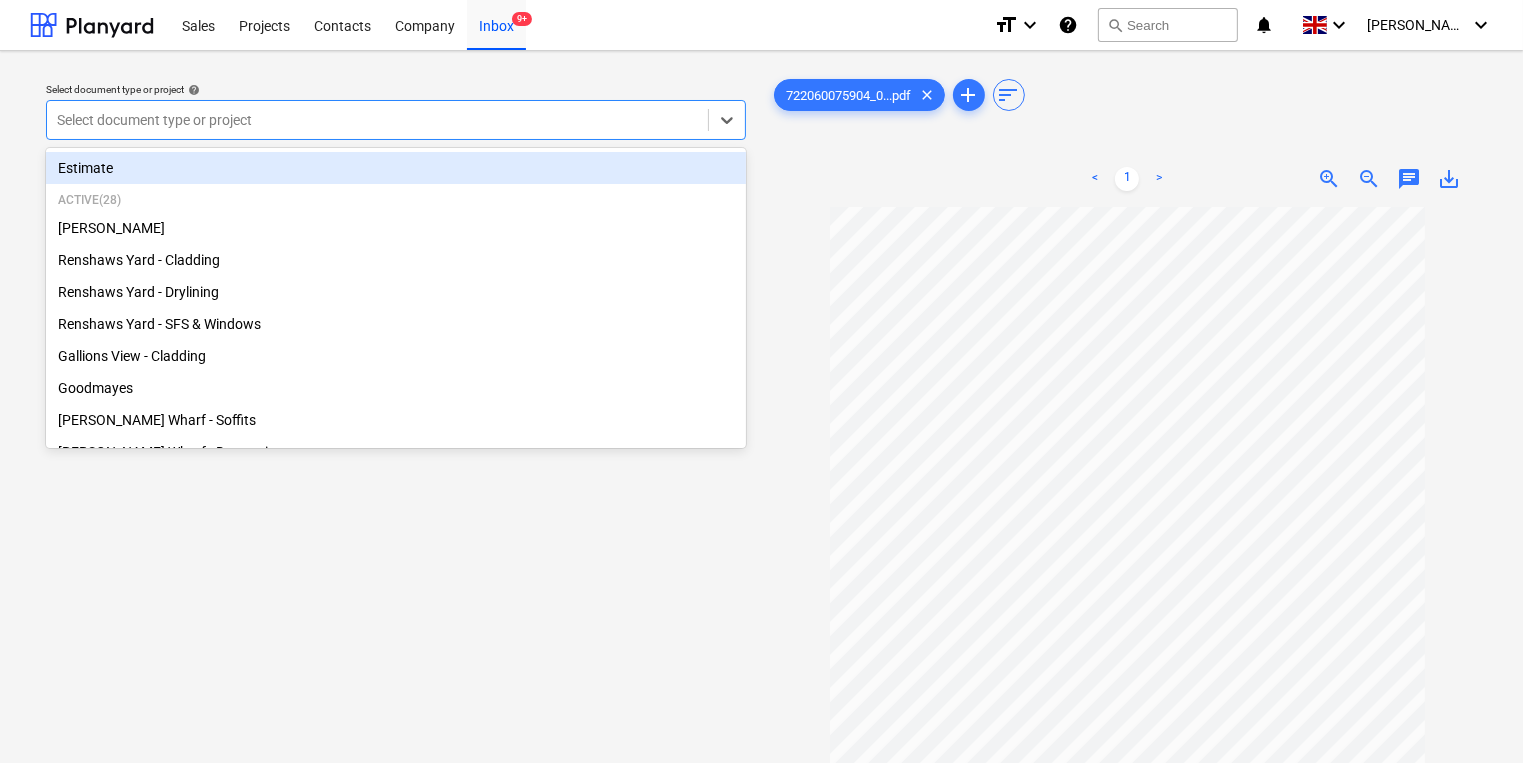 click at bounding box center [377, 120] 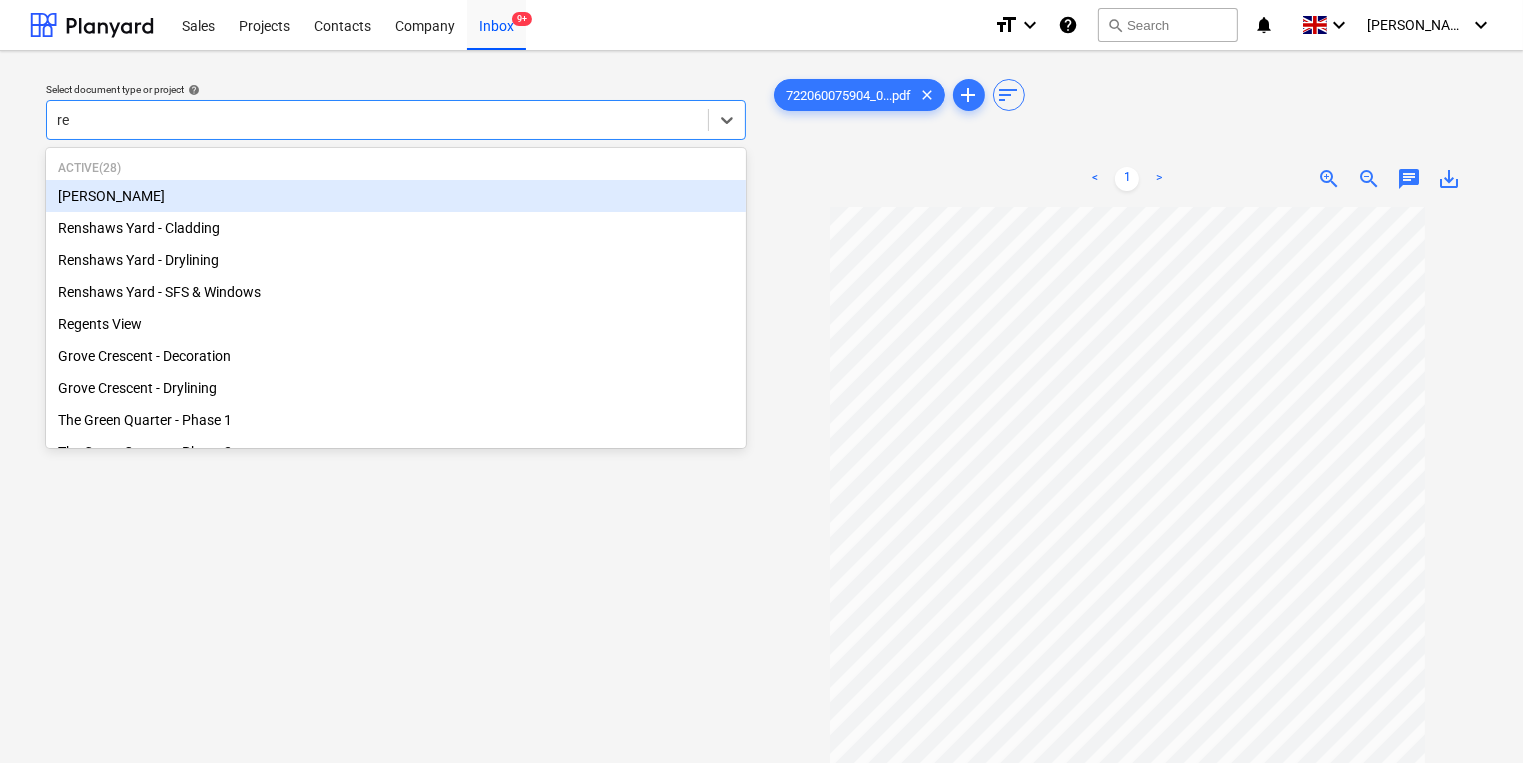 type on "ren" 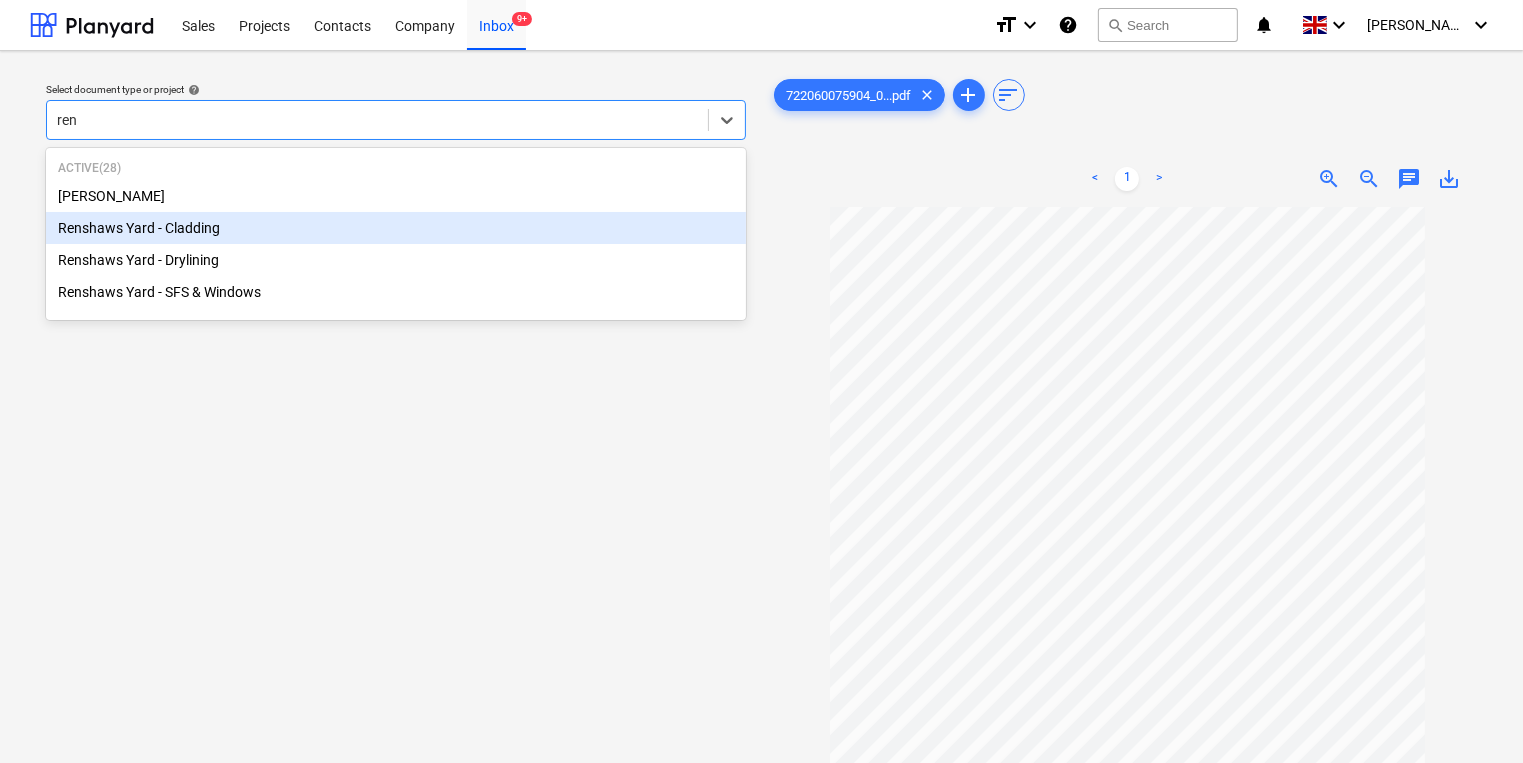 type 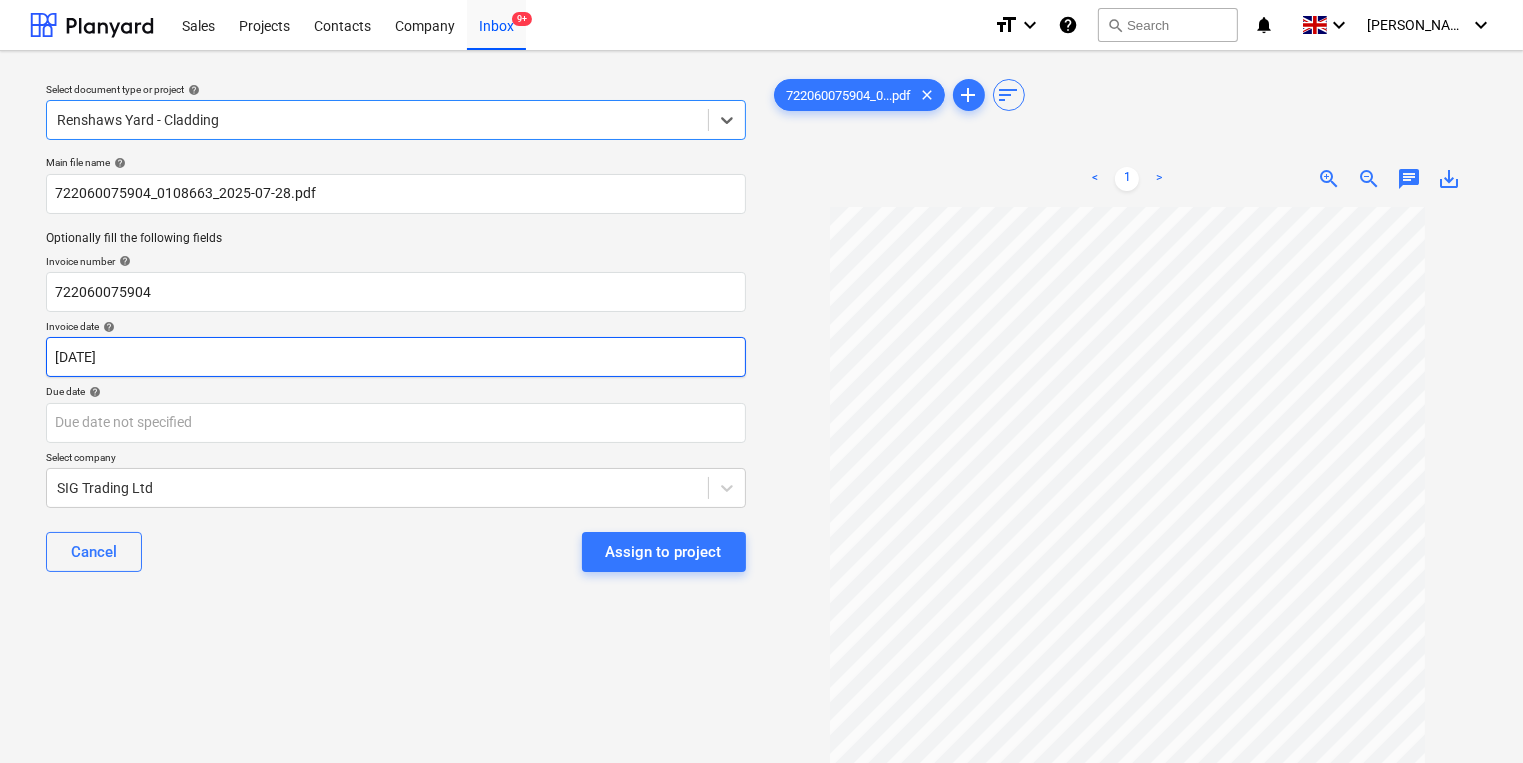 click on "Sales Projects Contacts Company Inbox 9+ format_size keyboard_arrow_down help search Search notifications 0 keyboard_arrow_down [PERSON_NAME] keyboard_arrow_down Select document type or project help option Renshaws Yard - Cladding, selected.   Select is focused ,type to refine list, press Down to open the menu,  Renshaws Yard - Cladding Main file name help 722060075904_0108663_2025-07-28.pdf Optionally fill the following fields Invoice number help 722060075904 Invoice date help [DATE] [DATE] Press the down arrow key to interact with the calendar and
select a date. Press the question mark key to get the keyboard shortcuts for changing dates. Due date help Press the down arrow key to interact with the calendar and
select a date. Press the question mark key to get the keyboard shortcuts for changing dates. Select company SIG Trading Ltd   Cancel Assign to project 722060075904_0...pdf clear add sort < 1 > zoom_in zoom_out chat 0 save_alt Files uploaded successfully" at bounding box center (761, 381) 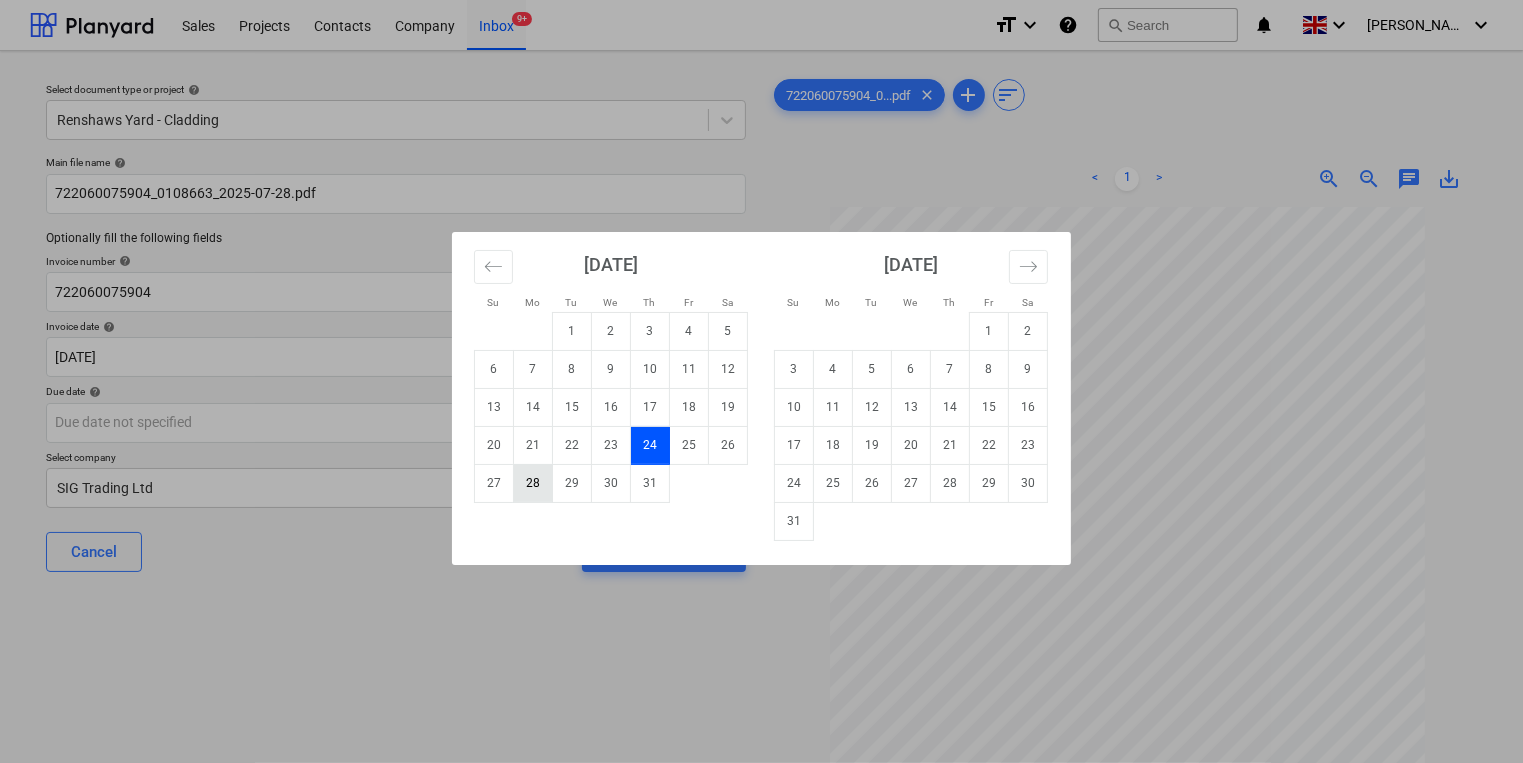 click on "28" at bounding box center [533, 483] 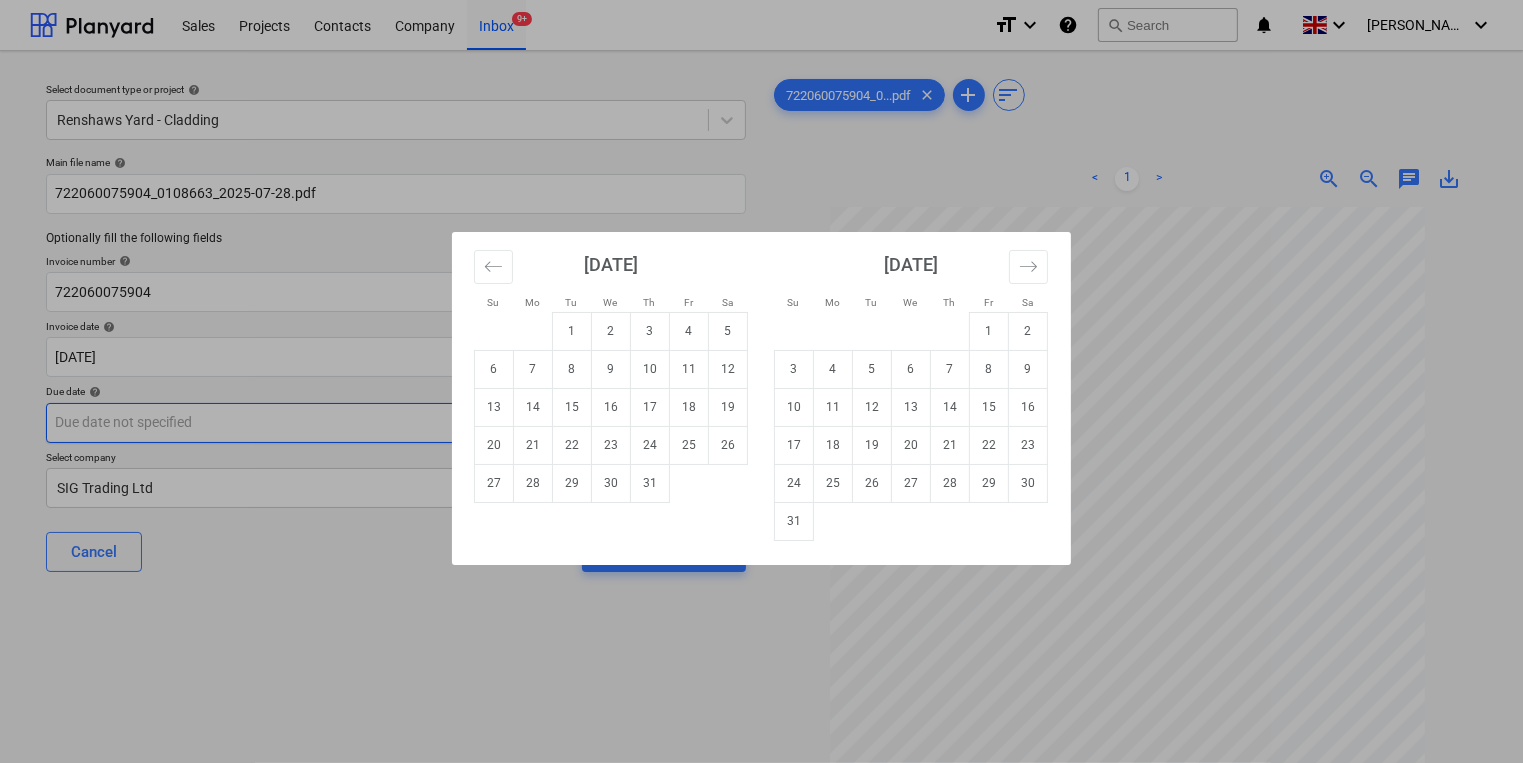 click on "Sales Projects Contacts Company Inbox 9+ format_size keyboard_arrow_down help search Search notifications 0 keyboard_arrow_down [PERSON_NAME] keyboard_arrow_down Select document type or project help Renshaws Yard - Cladding Main file name help 722060075904_0108663_2025-07-28.pdf Optionally fill the following fields Invoice number help 722060075904 Invoice date help [DATE] [DATE] Press the down arrow key to interact with the calendar and
select a date. Press the question mark key to get the keyboard shortcuts for changing dates. Due date help Press the down arrow key to interact with the calendar and
select a date. Press the question mark key to get the keyboard shortcuts for changing dates. Select company SIG Trading Ltd   Cancel Assign to project 722060075904_0...pdf clear add sort < 1 > zoom_in zoom_out chat 0 save_alt Files uploaded successfully
Su Mo Tu We Th Fr Sa Su Mo Tu We Th Fr Sa [DATE] 1 2 3 4 5 6 7 8 9 10 11 12 13 14 15 16 17 18 19 20 21 22 23 24 25 26 27 28 29 30 1" at bounding box center [761, 381] 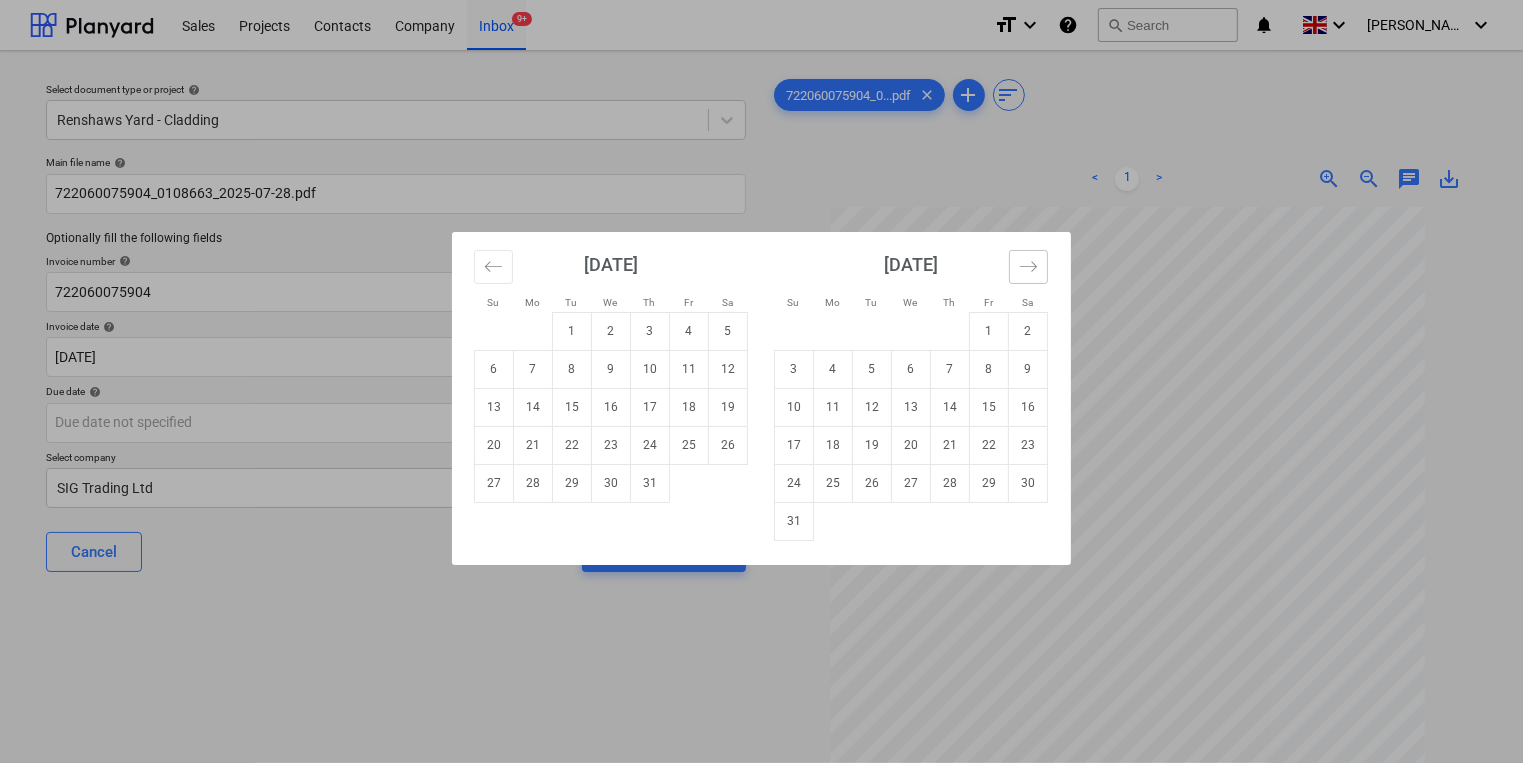 click 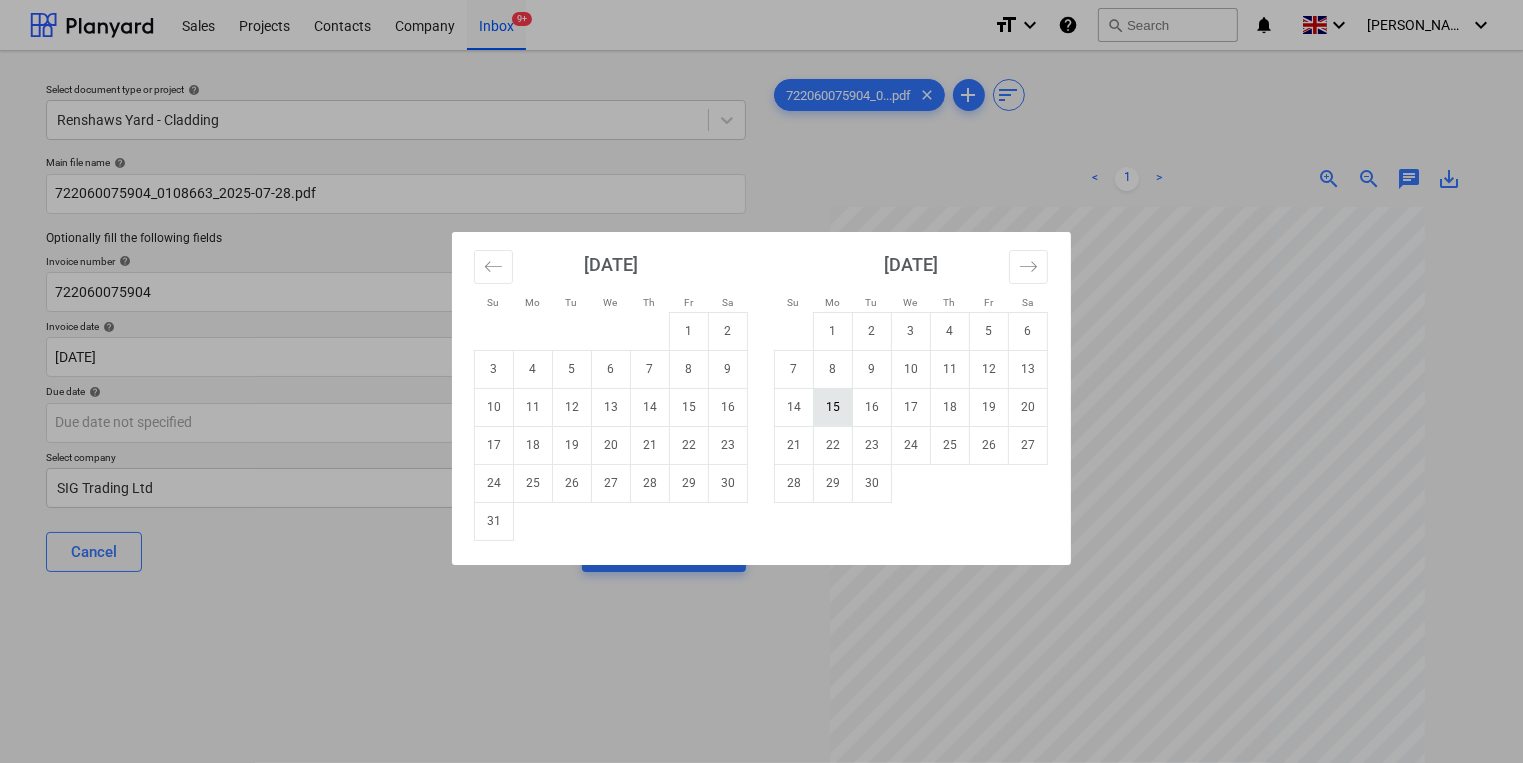 click on "15" at bounding box center [833, 407] 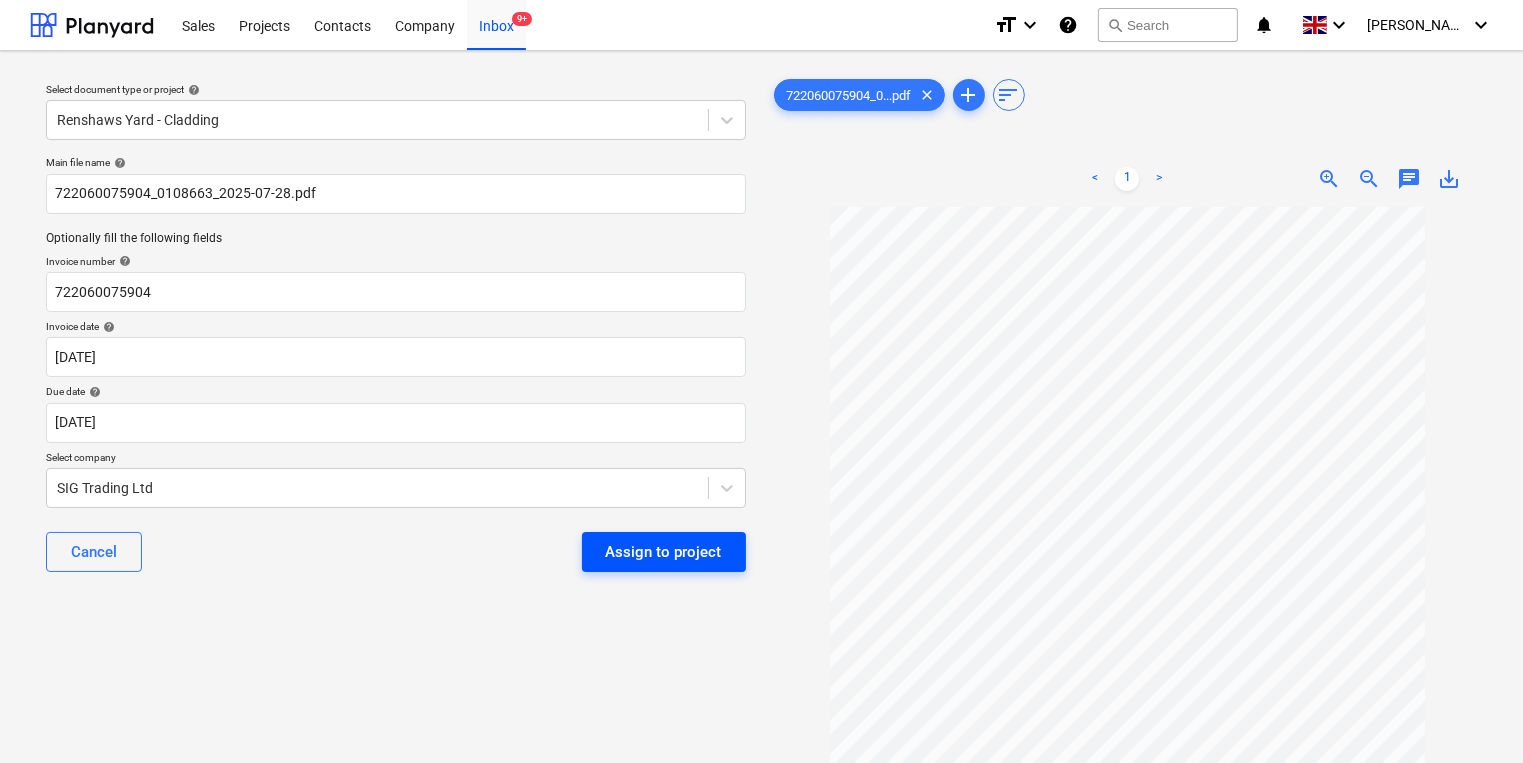 click on "Assign to project" at bounding box center [664, 552] 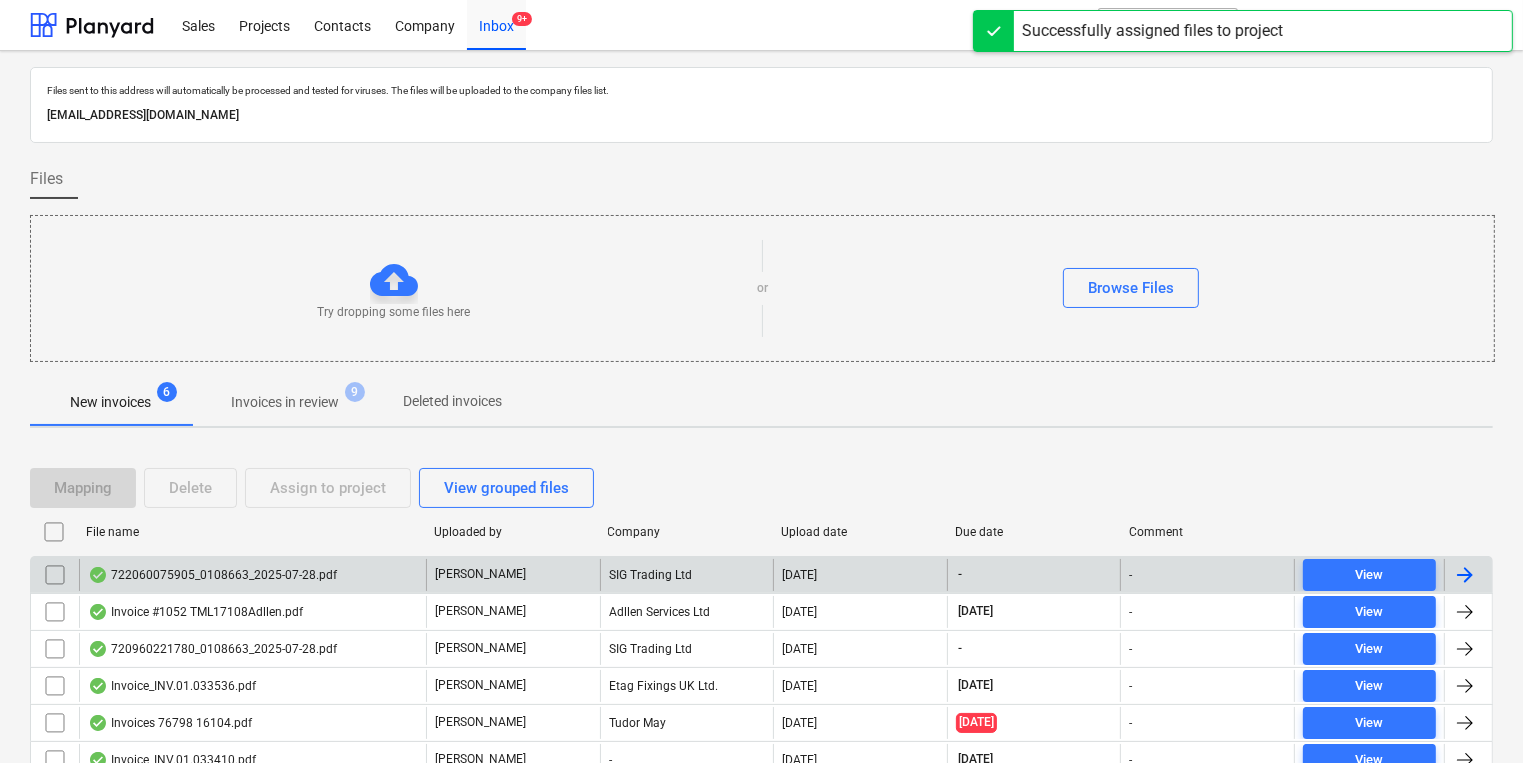 click on "722060075905_0108663_2025-07-28.pdf" at bounding box center (252, 575) 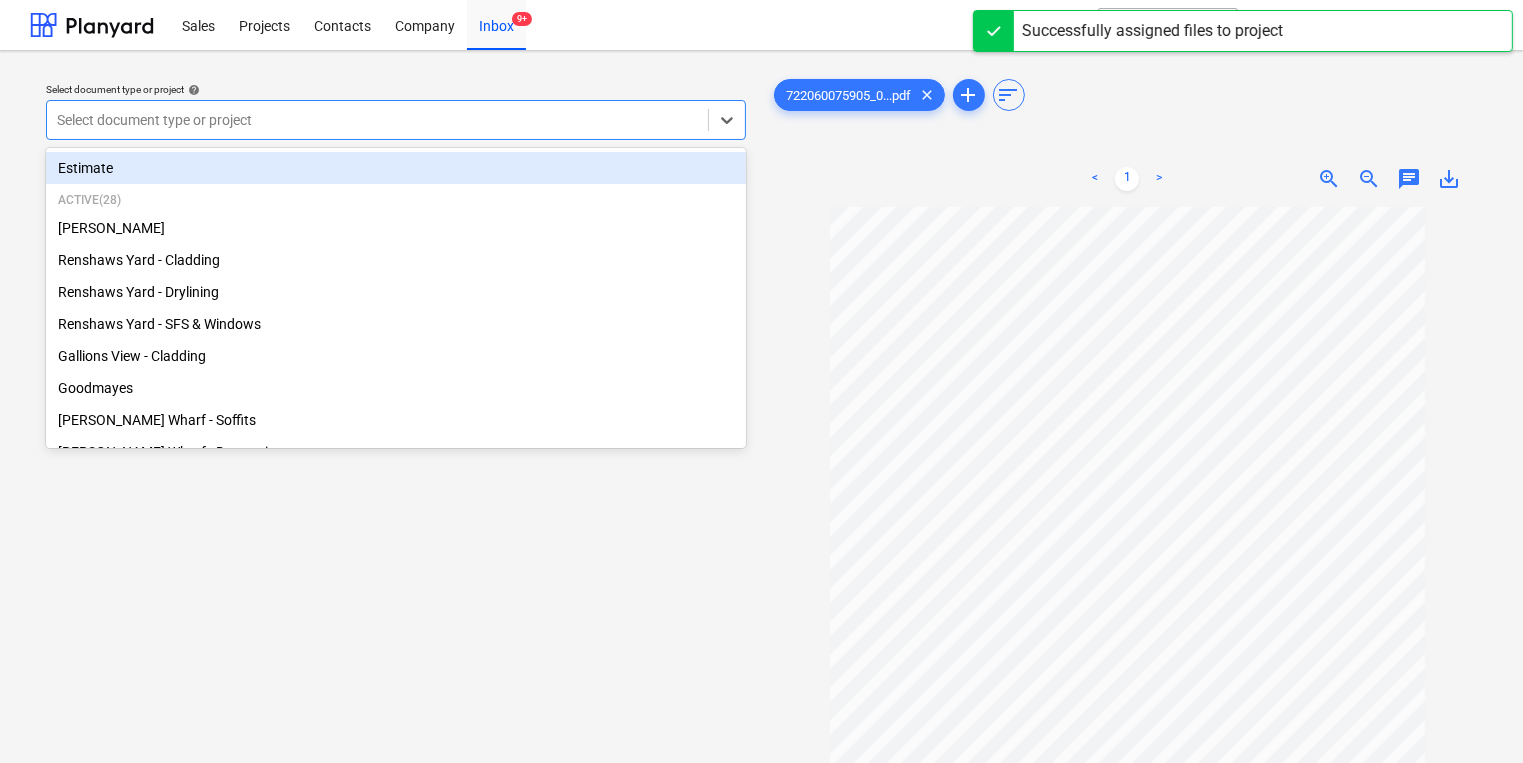 click at bounding box center (377, 120) 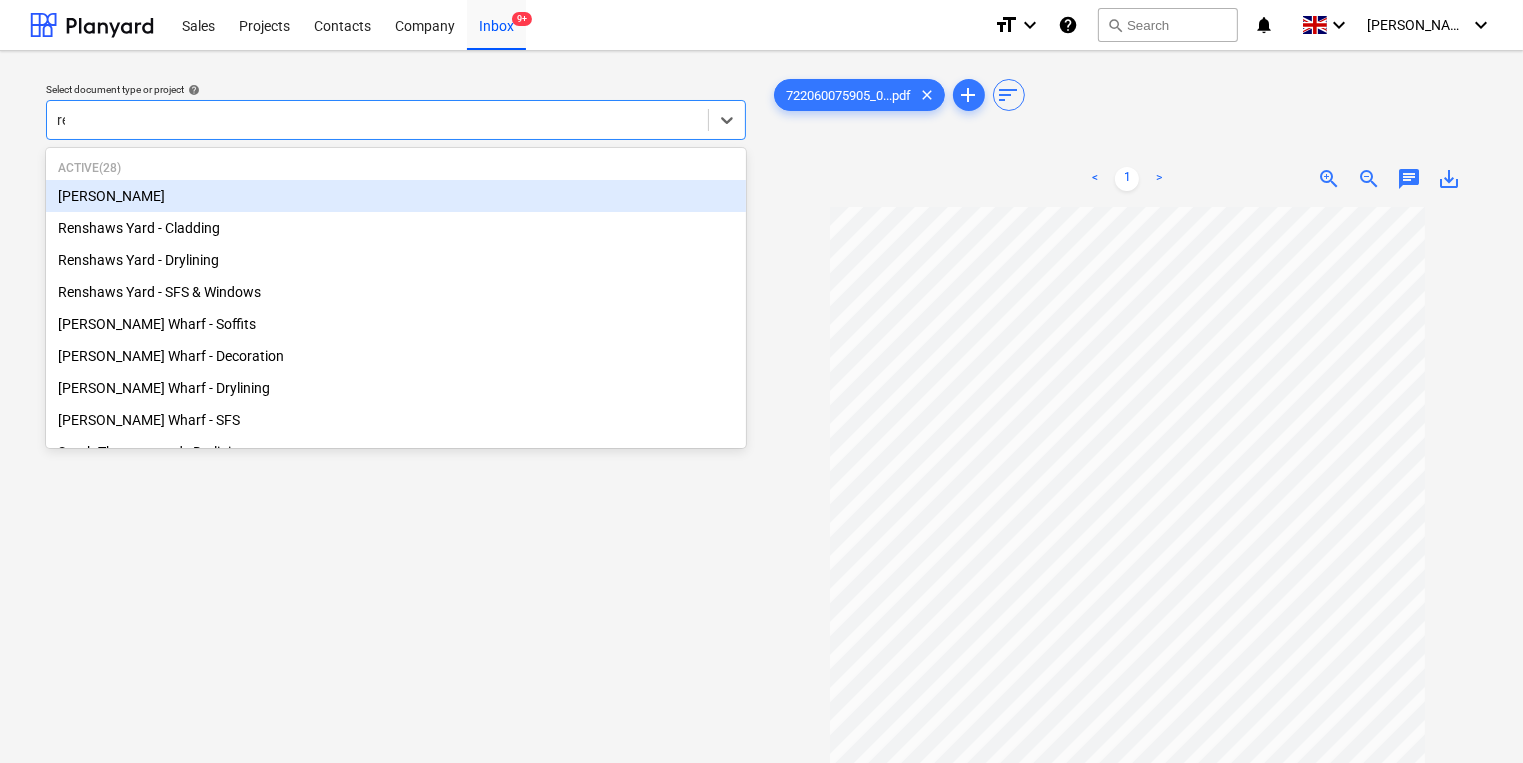 type on "reg" 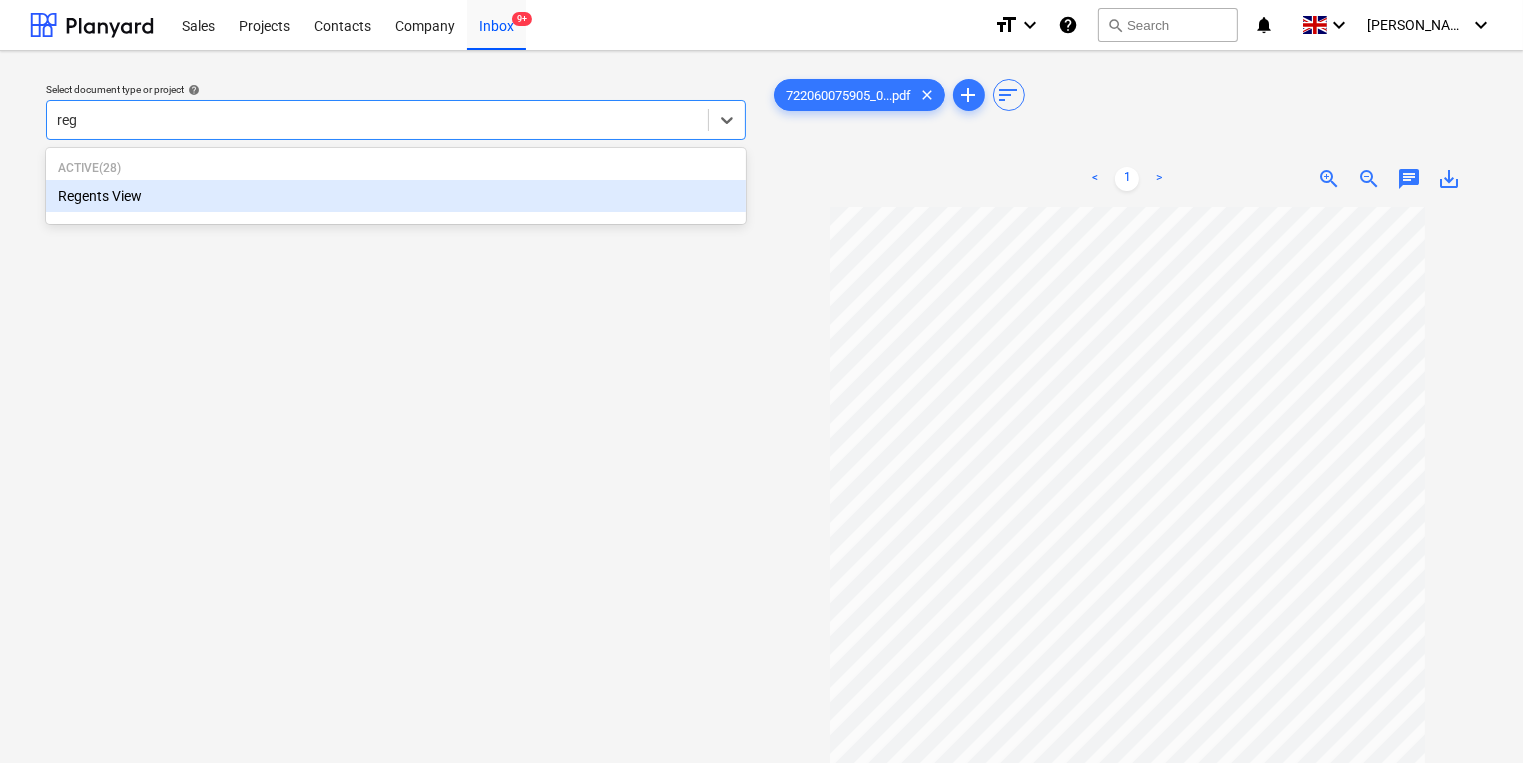 type 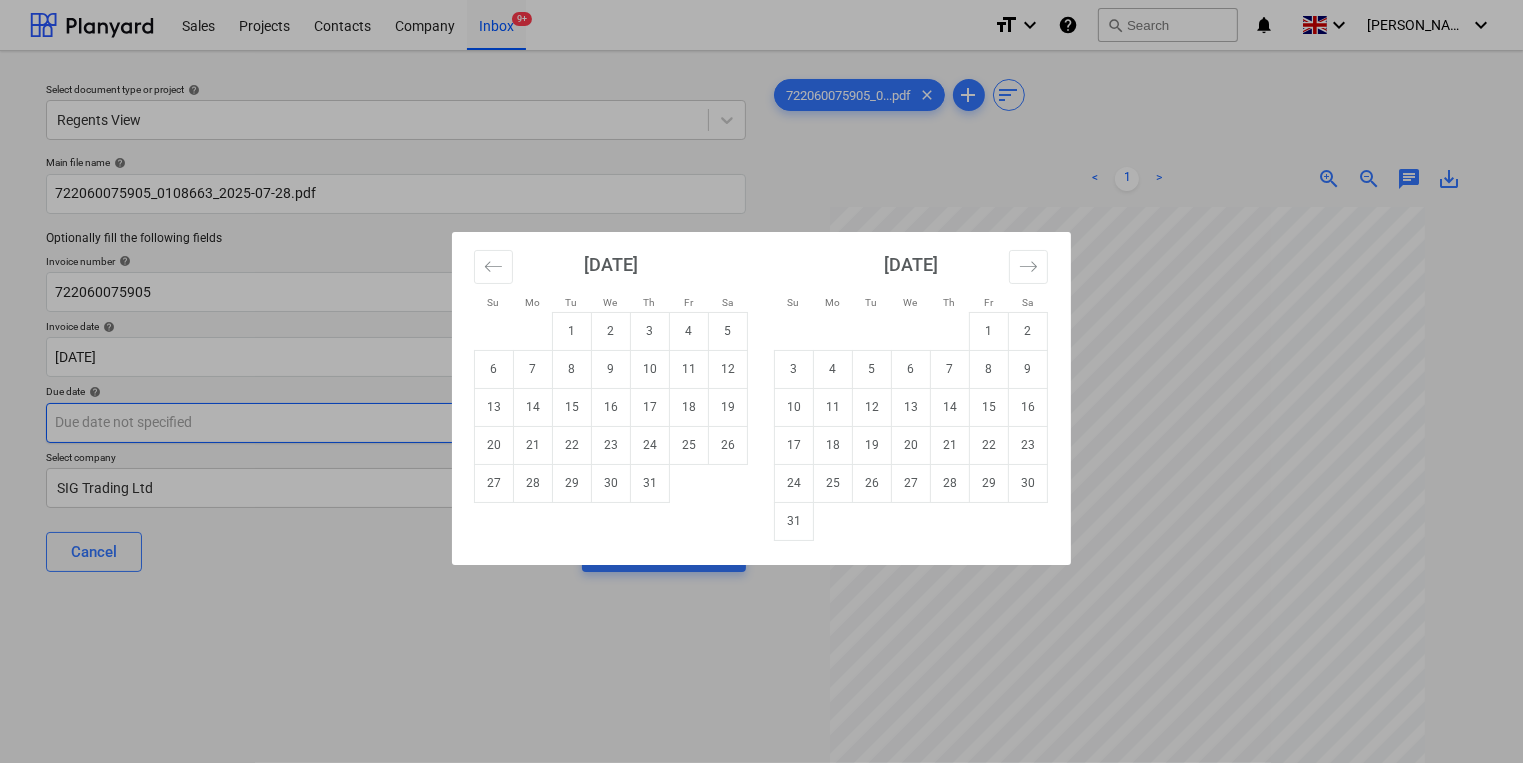 click on "Sales Projects Contacts Company Inbox 9+ format_size keyboard_arrow_down help search Search notifications 0 keyboard_arrow_down [PERSON_NAME] keyboard_arrow_down Select document type or project help Regents View Main file name help 722060075905_0108663_2025-07-28.pdf Optionally fill the following fields Invoice number help 722060075905 Invoice date help [DATE] [DATE] Press the down arrow key to interact with the calendar and
select a date. Press the question mark key to get the keyboard shortcuts for changing dates. Due date help Press the down arrow key to interact with the calendar and
select a date. Press the question mark key to get the keyboard shortcuts for changing dates. Select company SIG Trading Ltd   Cancel Assign to project 722060075905_0...pdf clear add sort < 1 > zoom_in zoom_out chat 0 save_alt Files uploaded successfully
Su Mo Tu We Th Fr Sa Su Mo Tu We Th Fr Sa [DATE] 1 2 3 4 5 6 7 8 9 10 11 12 13 14 15 16 17 18 19 20 21 22 23 24 25 26 27 28 29 [DATE] 1 2" at bounding box center (761, 381) 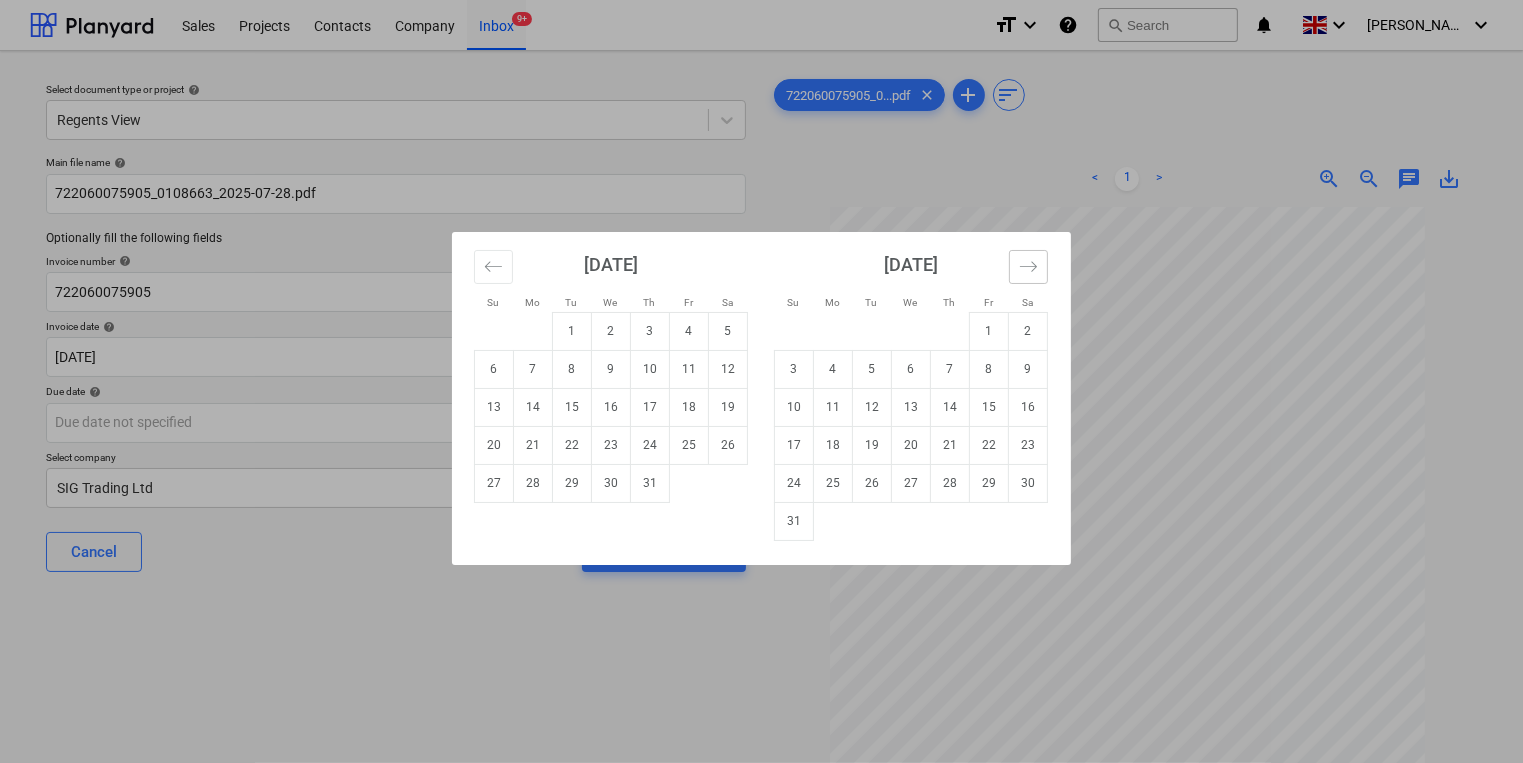 click at bounding box center (1028, 267) 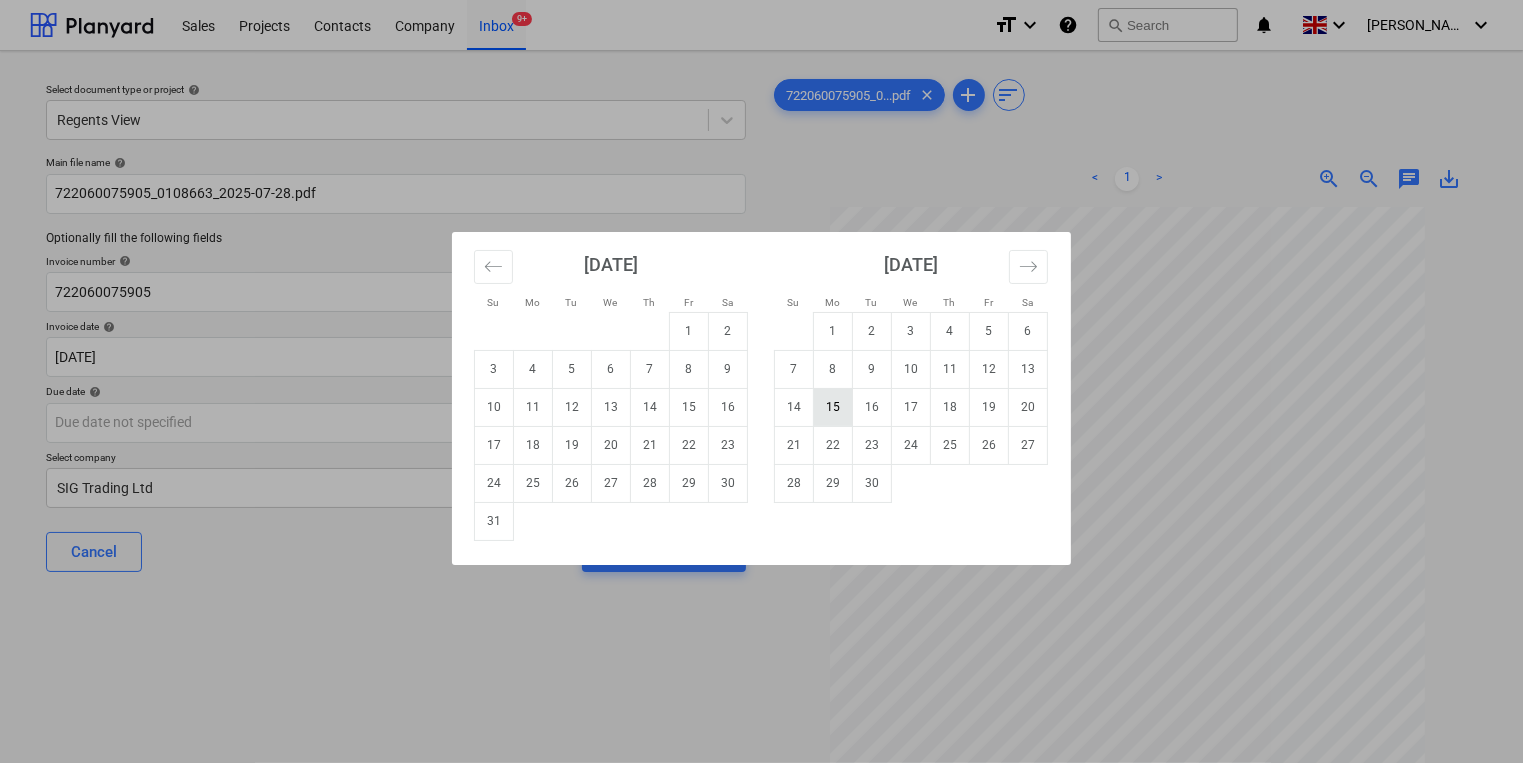 click on "15" at bounding box center (833, 407) 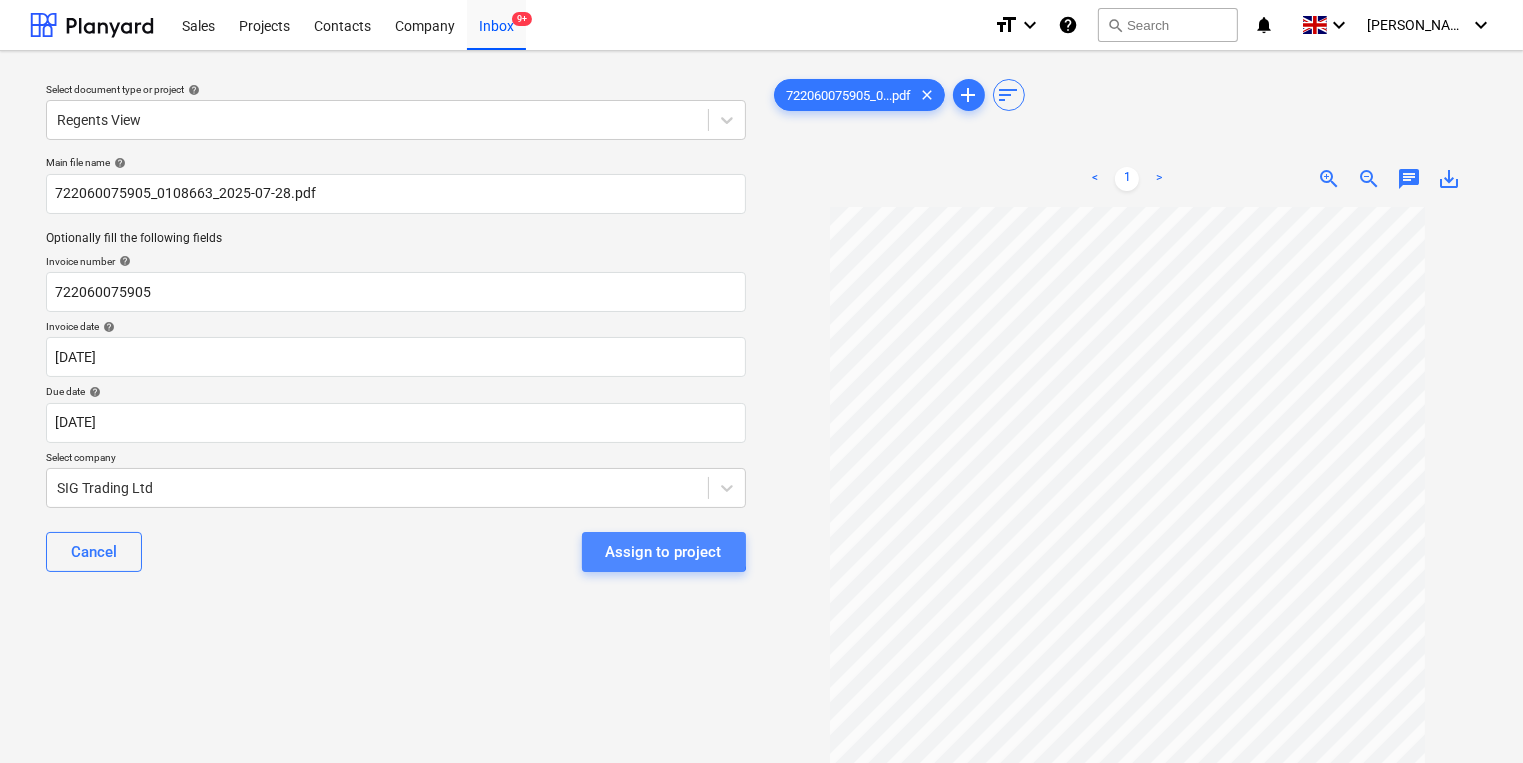 click on "Assign to project" at bounding box center (664, 552) 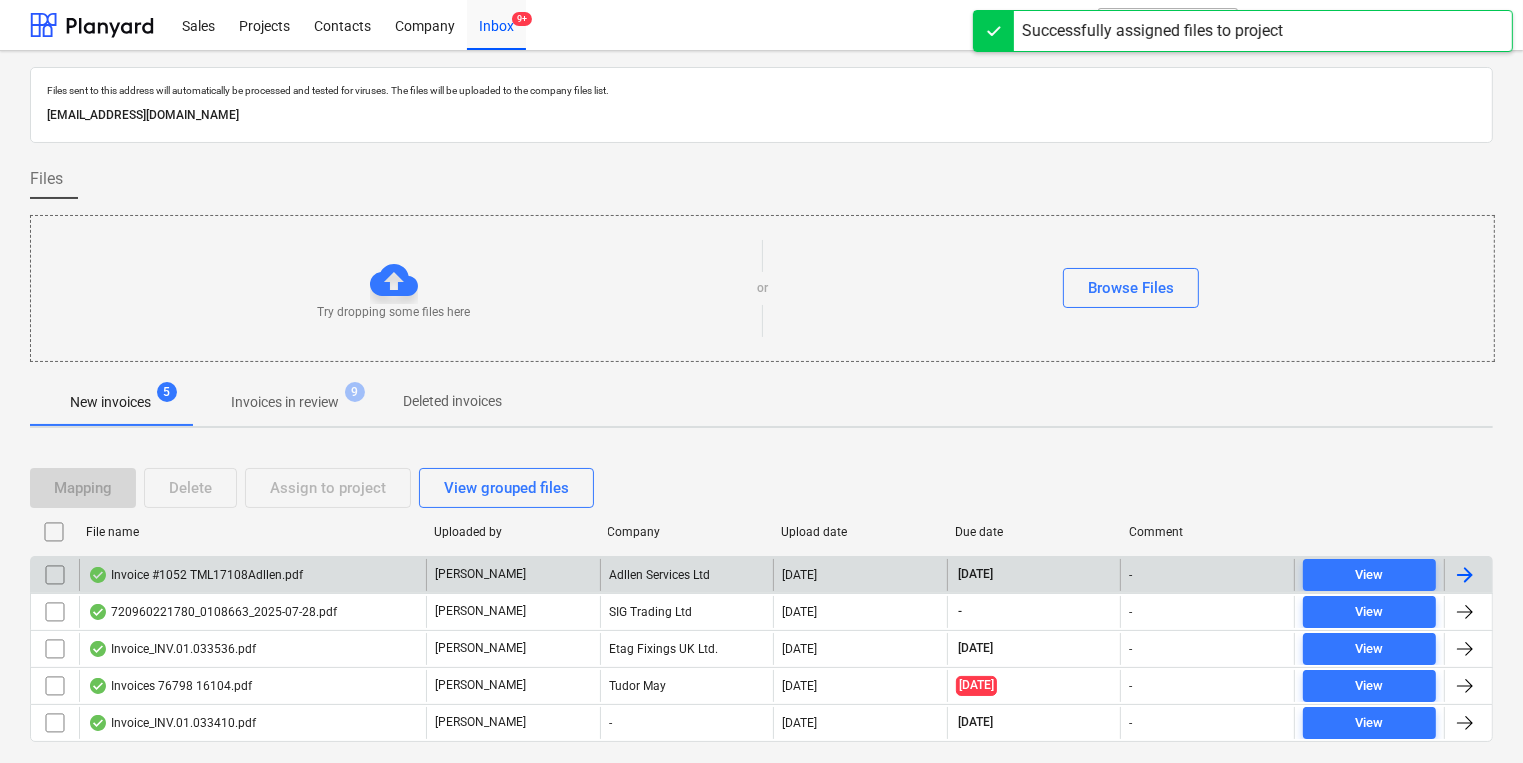 click on "Invoice #1052 TML17108Adllen.pdf" at bounding box center (252, 575) 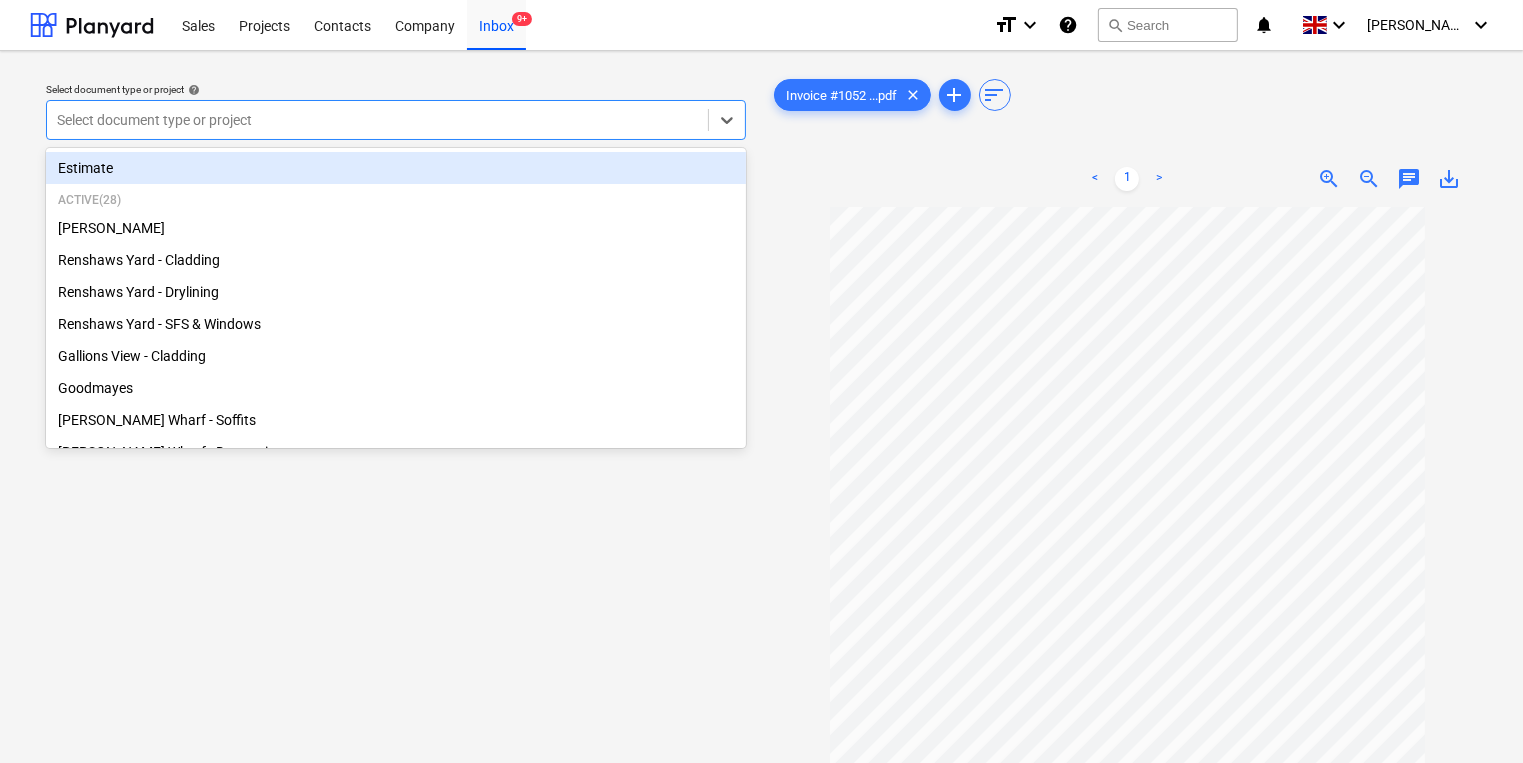 click at bounding box center [377, 120] 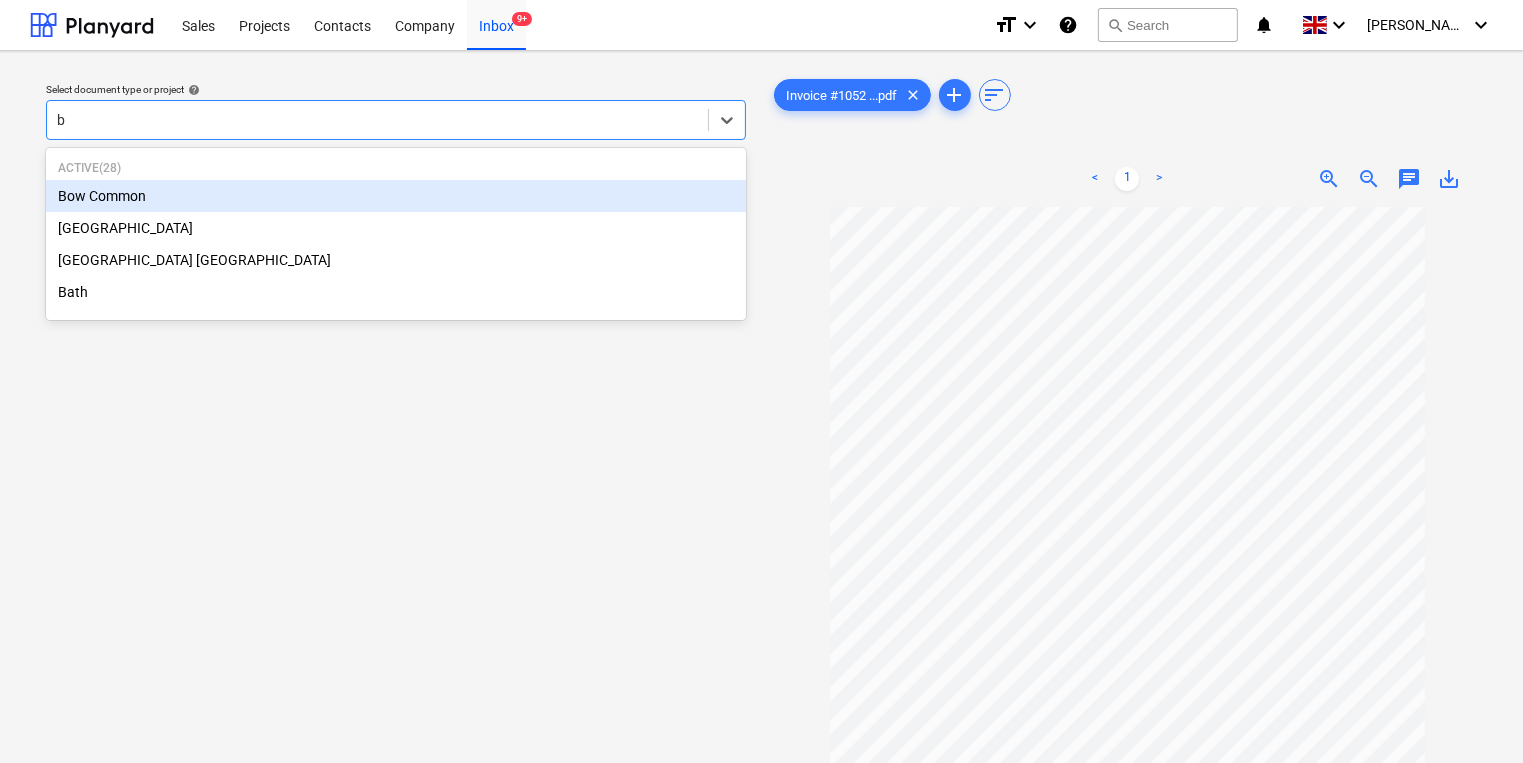 type 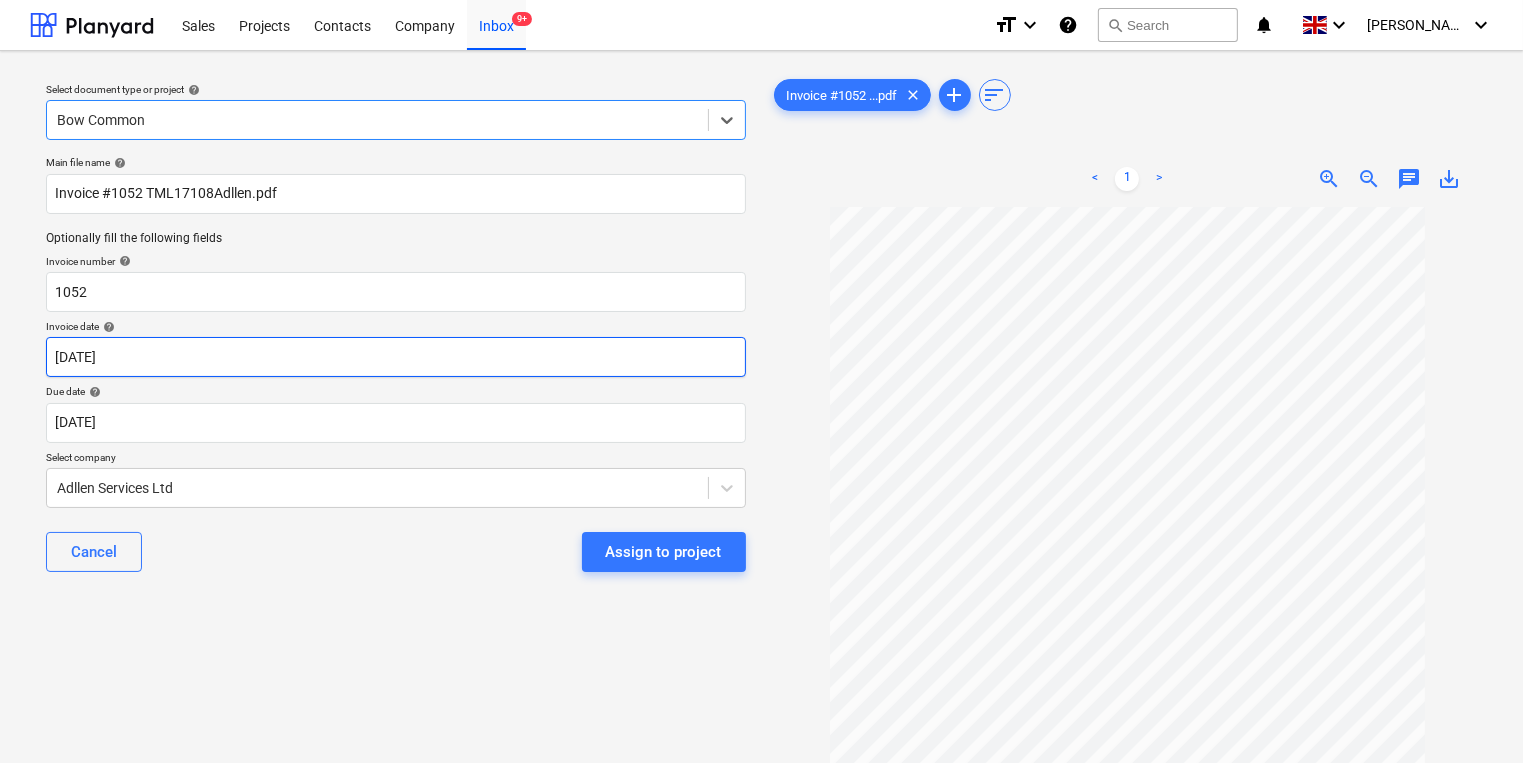 click on "Sales Projects Contacts Company Inbox 9+ format_size keyboard_arrow_down help search Search notifications 0 keyboard_arrow_down [PERSON_NAME] keyboard_arrow_down Select document type or project help option Bow Common, selected.   Select is focused ,type to refine list, press Down to open the menu,  Bow Common Main file name help Invoice #1052 TML17108Adllen.pdf Optionally fill the following fields Invoice number help 1052 Invoice date help [DATE] [DATE] Press the down arrow key to interact with the calendar and
select a date. Press the question mark key to get the keyboard shortcuts for changing dates. Due date help [DATE] [DATE] Press the down arrow key to interact with the calendar and
select a date. Press the question mark key to get the keyboard shortcuts for changing dates. Select company Adllen Services Ltd   Cancel Assign to project Invoice #1052 ...pdf clear add sort < 1 > zoom_in zoom_out chat 0 save_alt Files uploaded successfully" at bounding box center [761, 381] 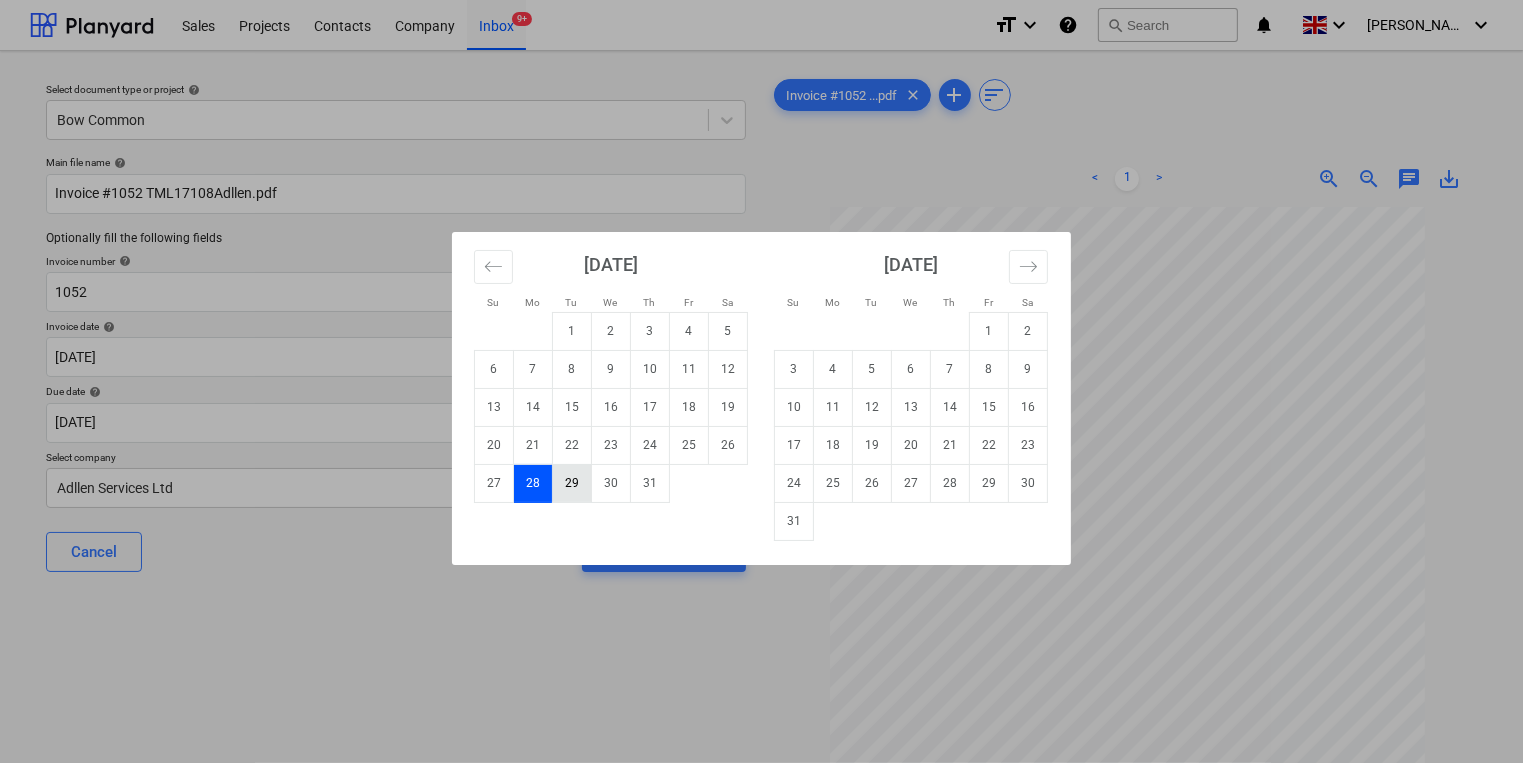 click on "29" at bounding box center (572, 483) 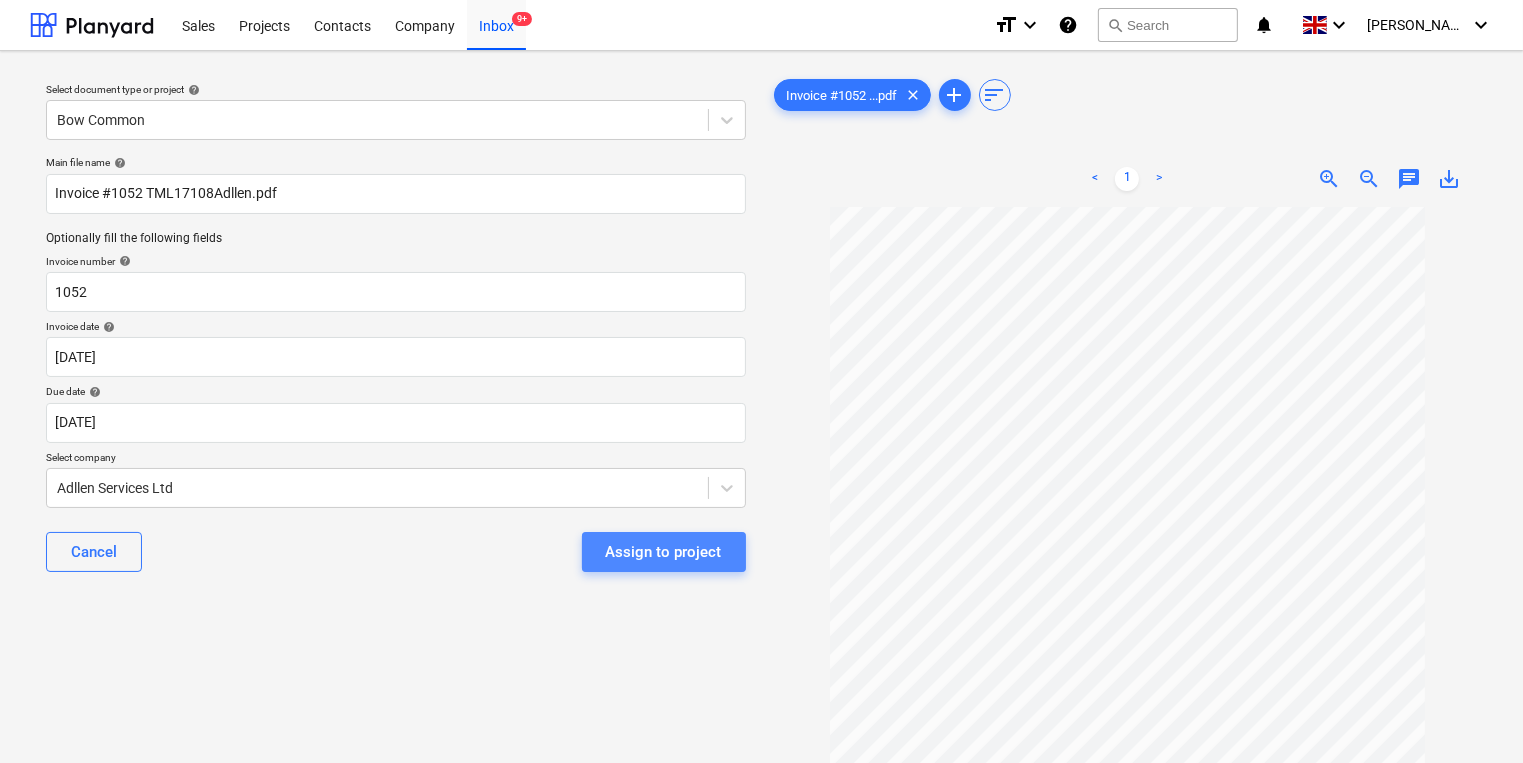 click on "Assign to project" at bounding box center (664, 552) 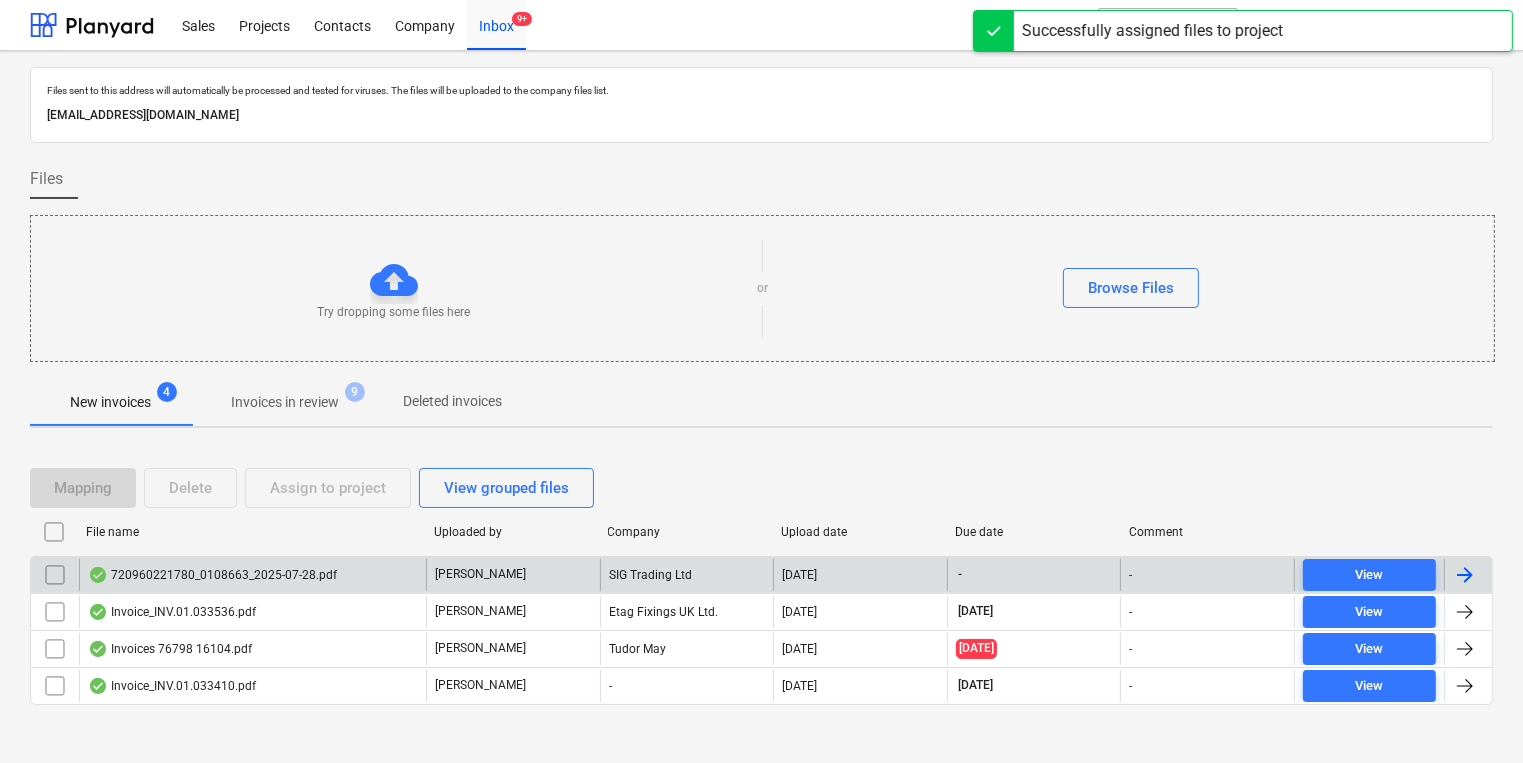 click on "720960221780_0108663_2025-07-28.pdf" at bounding box center [252, 575] 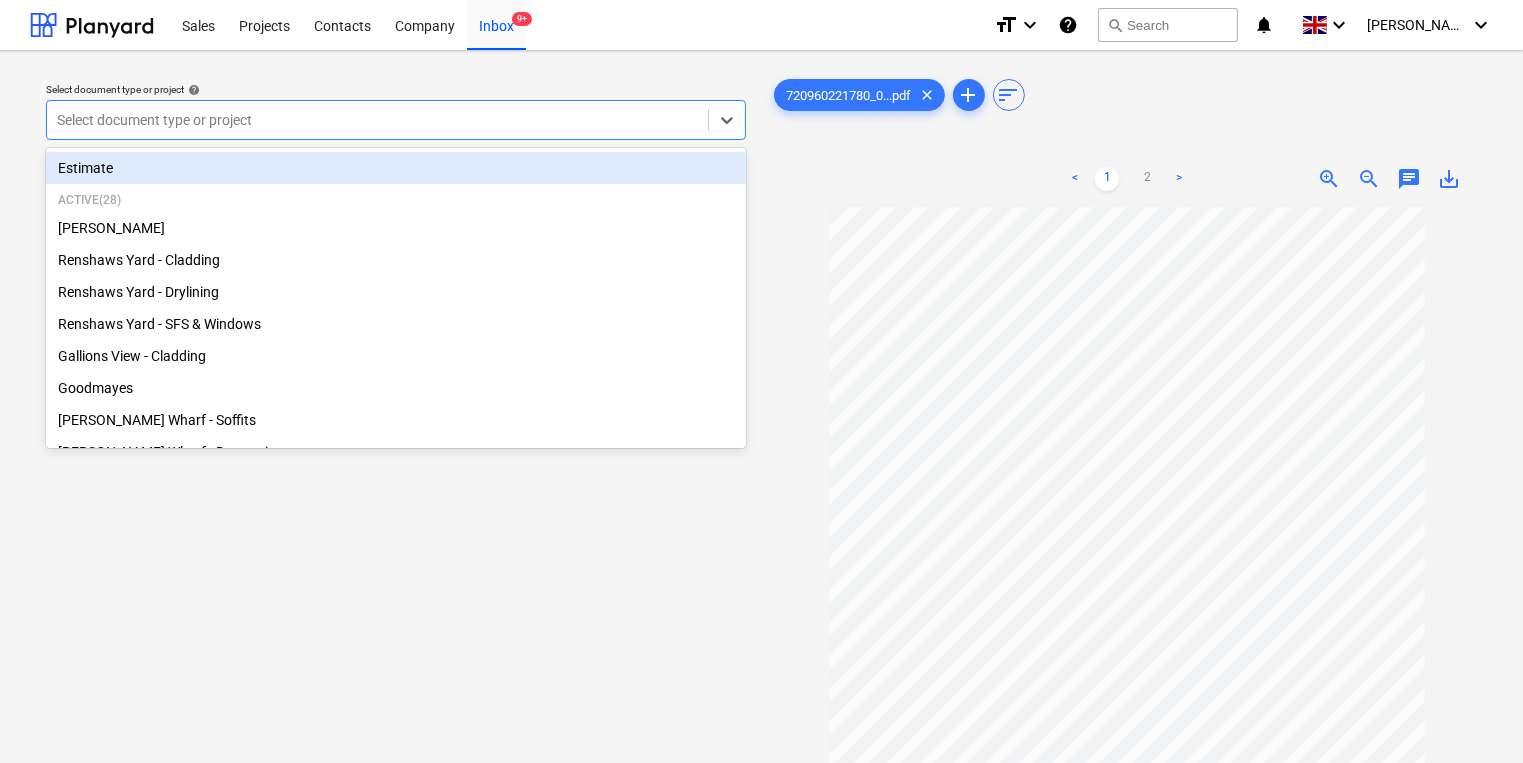 click at bounding box center [377, 120] 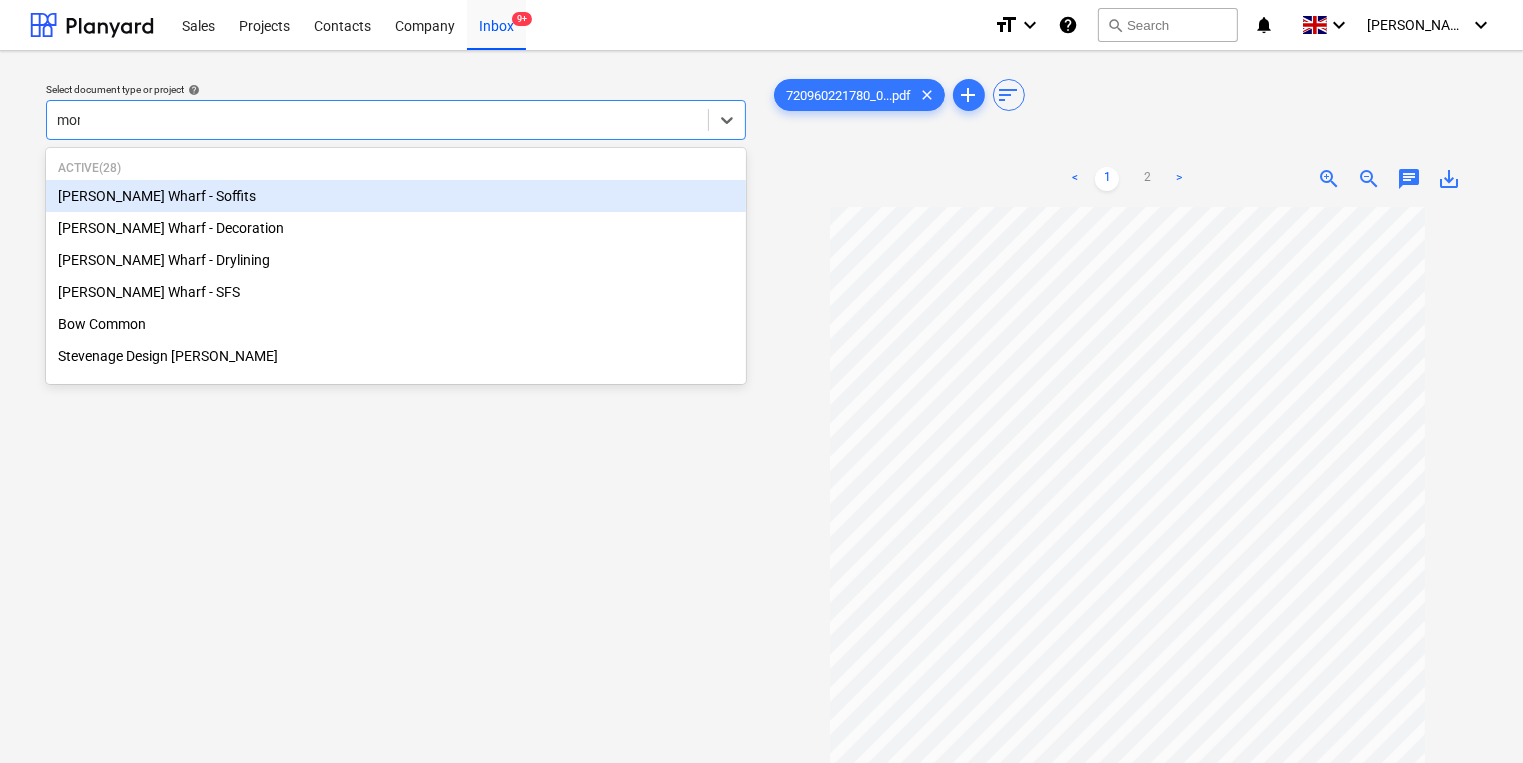 type on "mont" 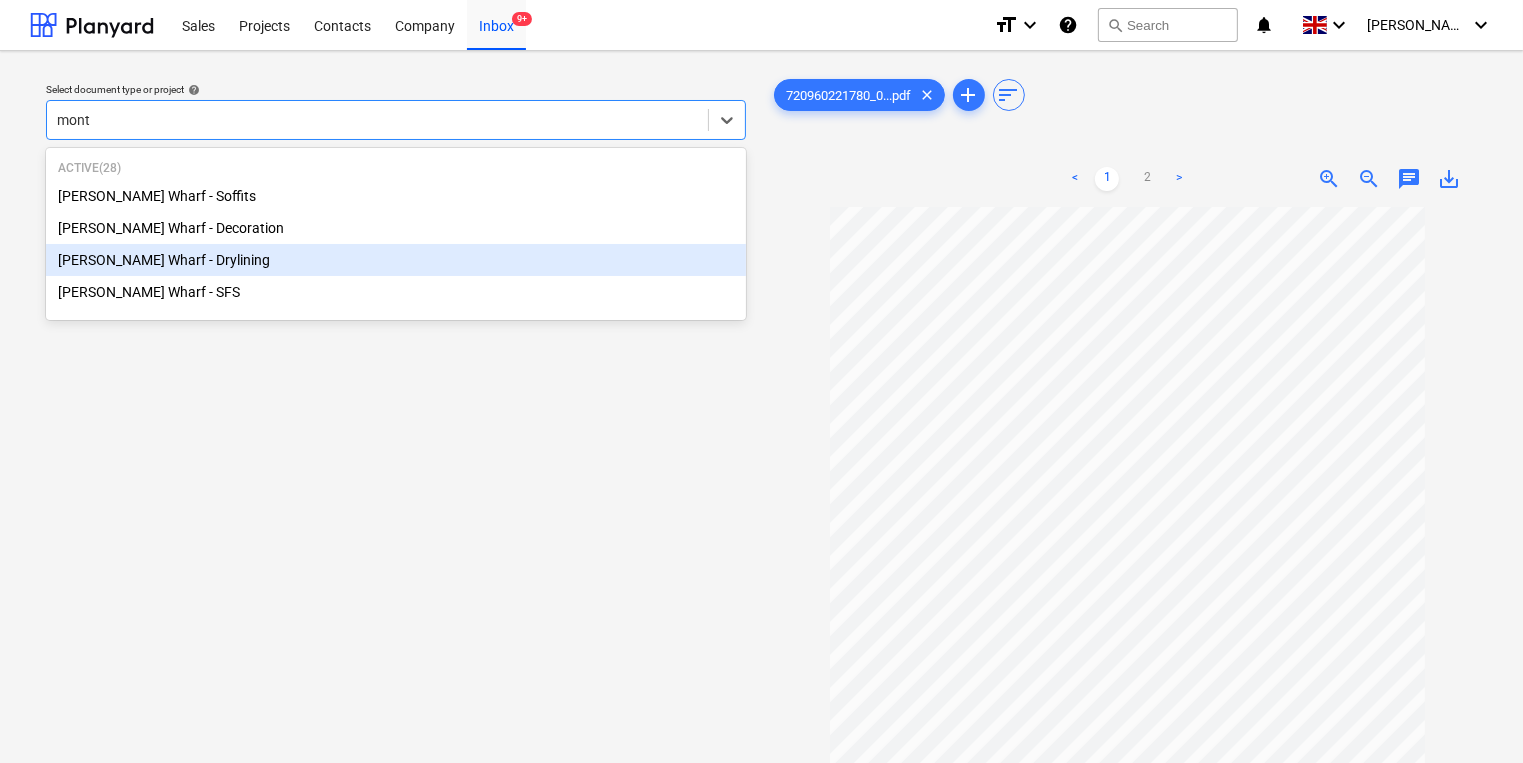 type 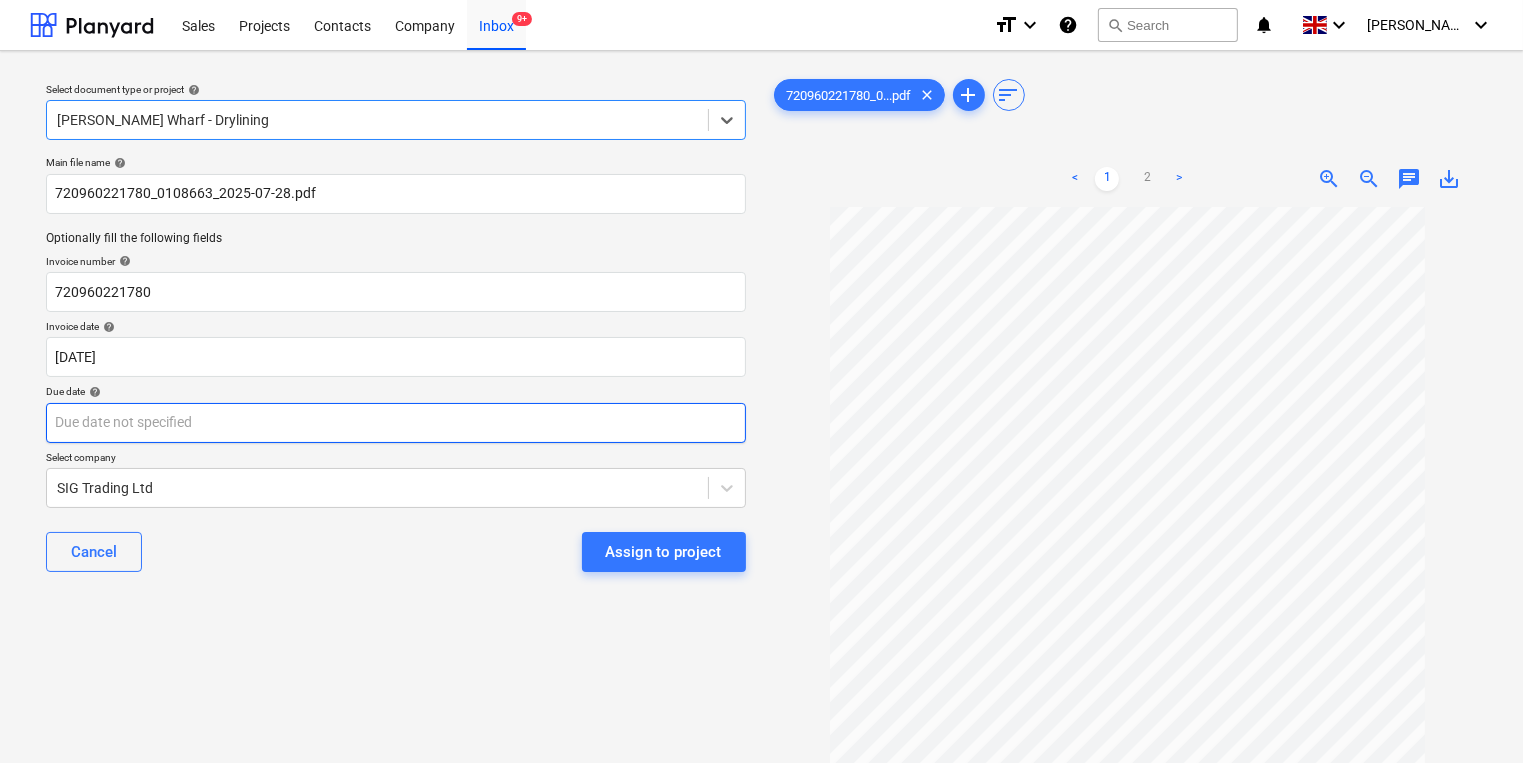 click on "Sales Projects Contacts Company Inbox 9+ format_size keyboard_arrow_down help search Search notifications 0 keyboard_arrow_down [PERSON_NAME] keyboard_arrow_down Select document type or project help option [PERSON_NAME] Wharf - Drylining, selected.   Select is focused ,type to refine list, press Down to open the menu,  [PERSON_NAME] Wharf - Drylining Main file name help 720960221780_0108663_2025-07-28.pdf Optionally fill the following fields Invoice number help 720960221780 Invoice date help [DATE] [DATE] Press the down arrow key to interact with the calendar and
select a date. Press the question mark key to get the keyboard shortcuts for changing dates. Due date help Press the down arrow key to interact with the calendar and
select a date. Press the question mark key to get the keyboard shortcuts for changing dates. Select company SIG Trading Ltd   Cancel Assign to project 720960221780_0...pdf clear add sort < 1 2 > zoom_in zoom_out chat 0 save_alt Files uploaded successfully" at bounding box center (761, 381) 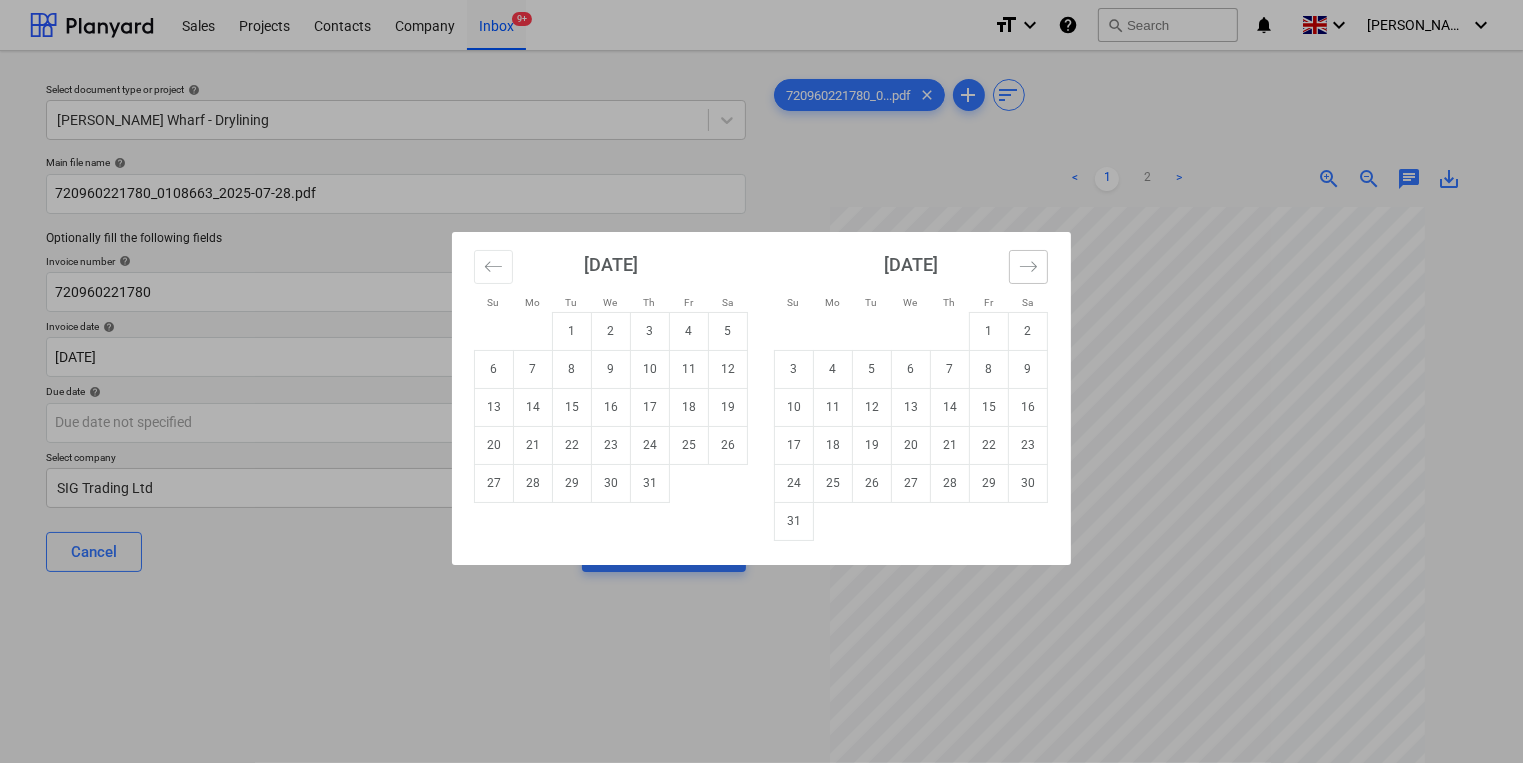 click 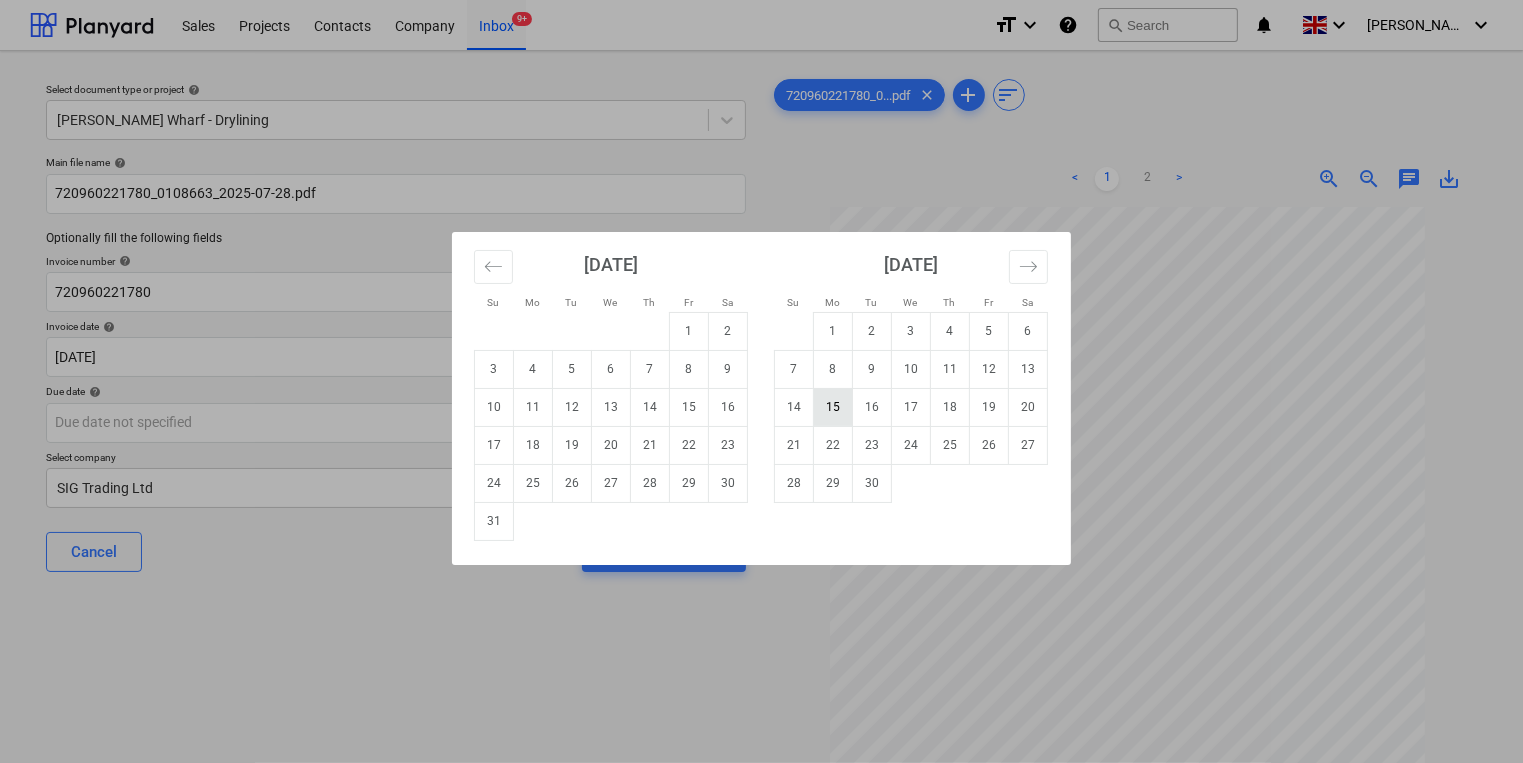 click on "15" at bounding box center (833, 407) 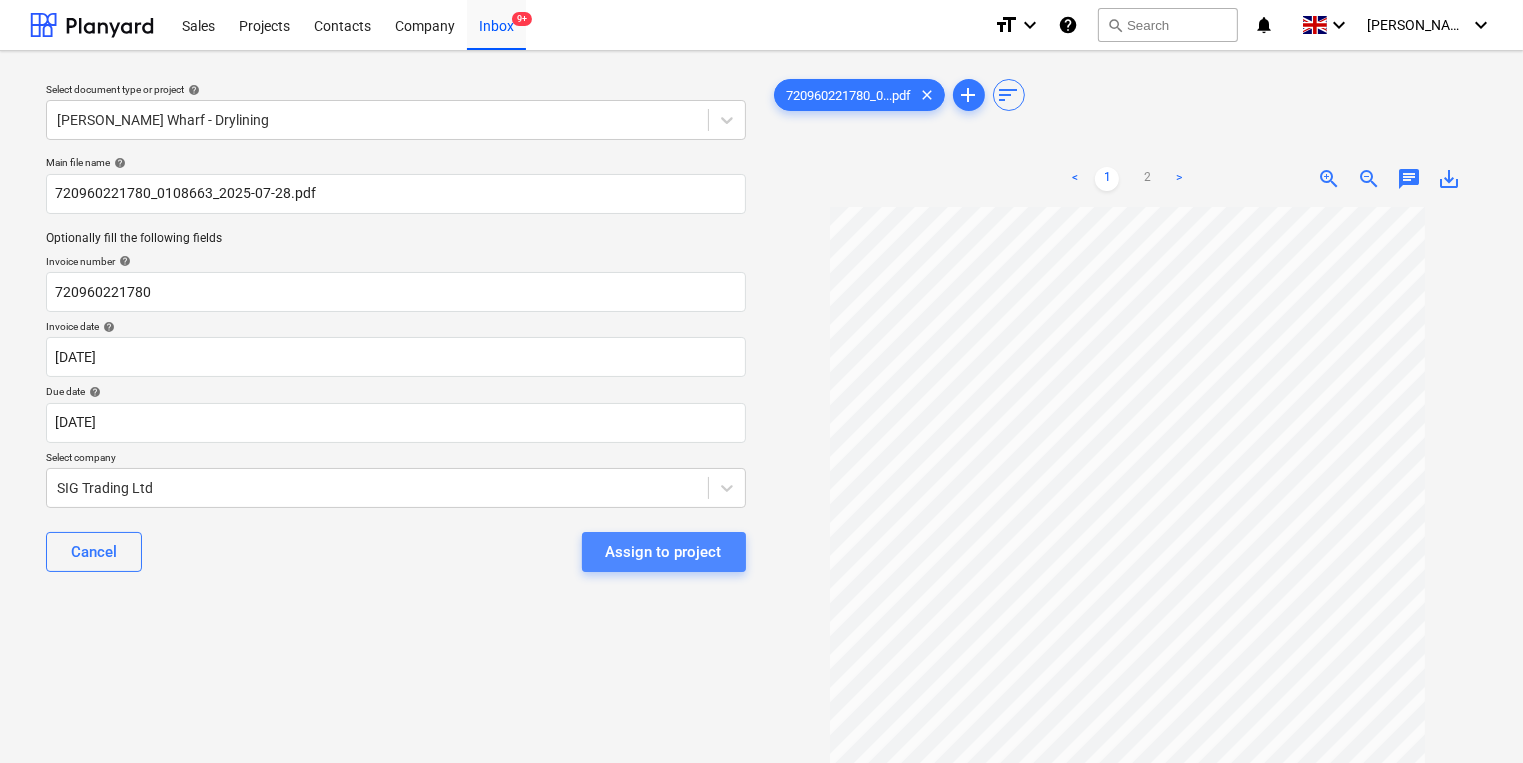 click on "Assign to project" at bounding box center (664, 552) 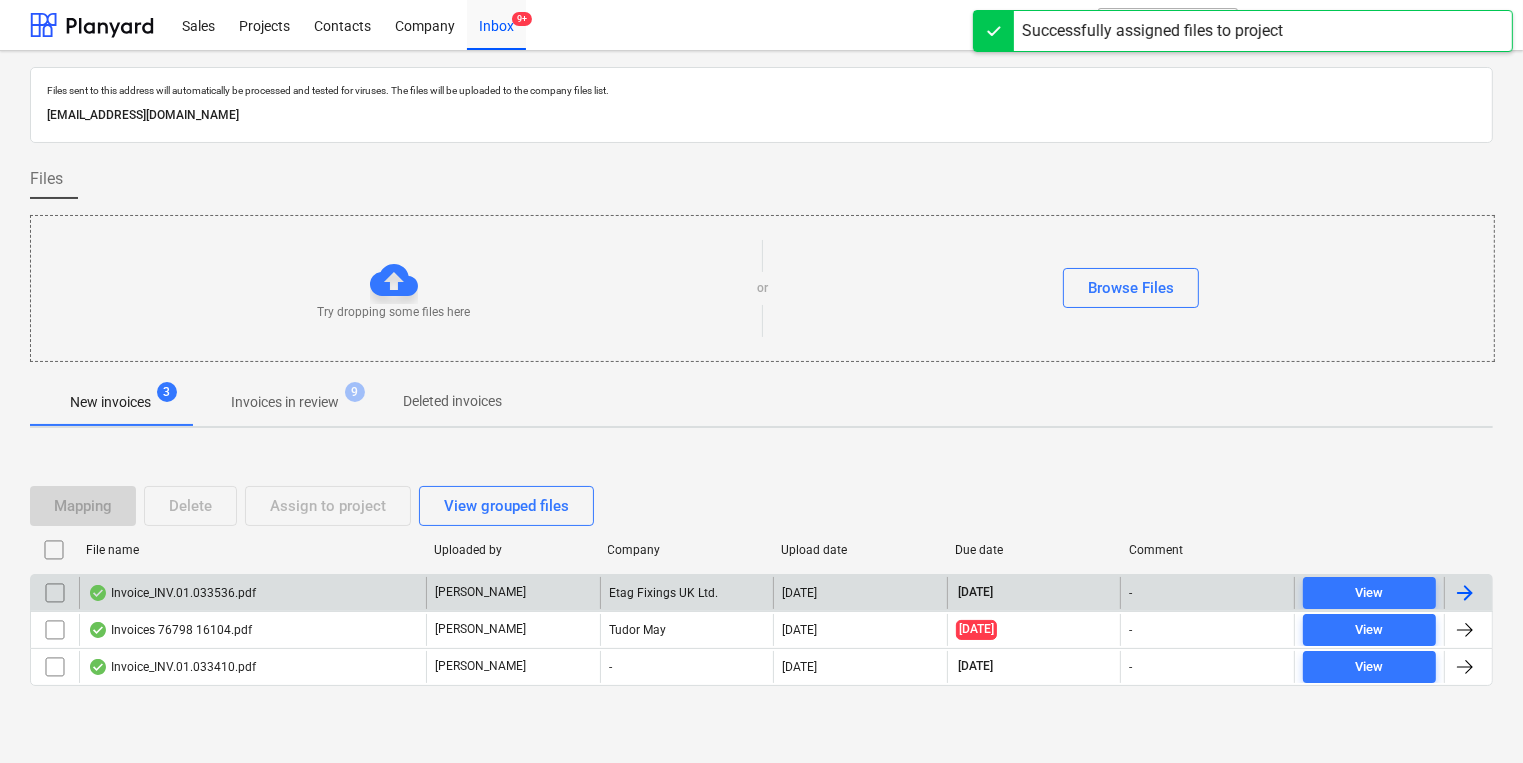 click on "Invoice_INV.01.033536.pdf" at bounding box center [172, 593] 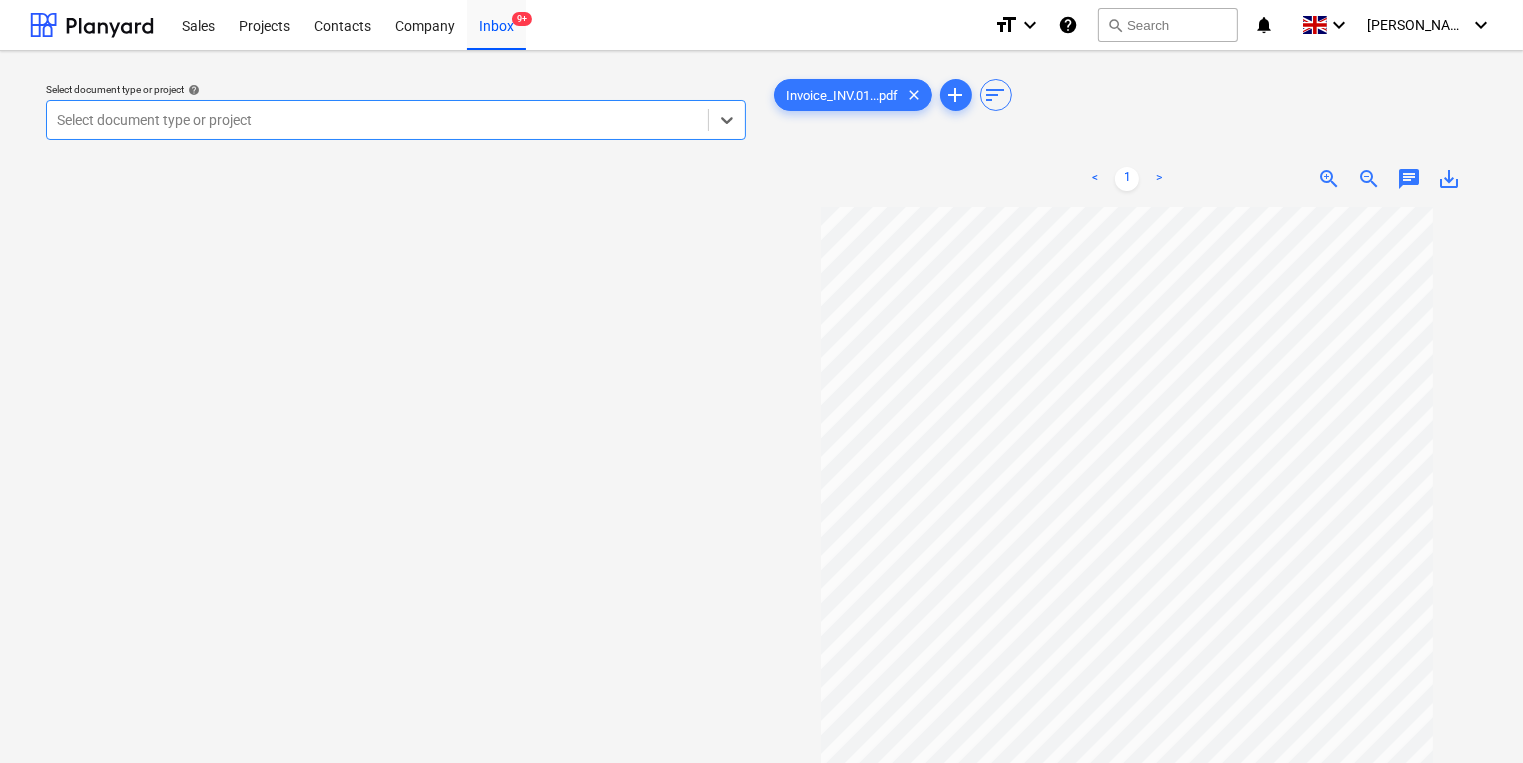click at bounding box center [377, 120] 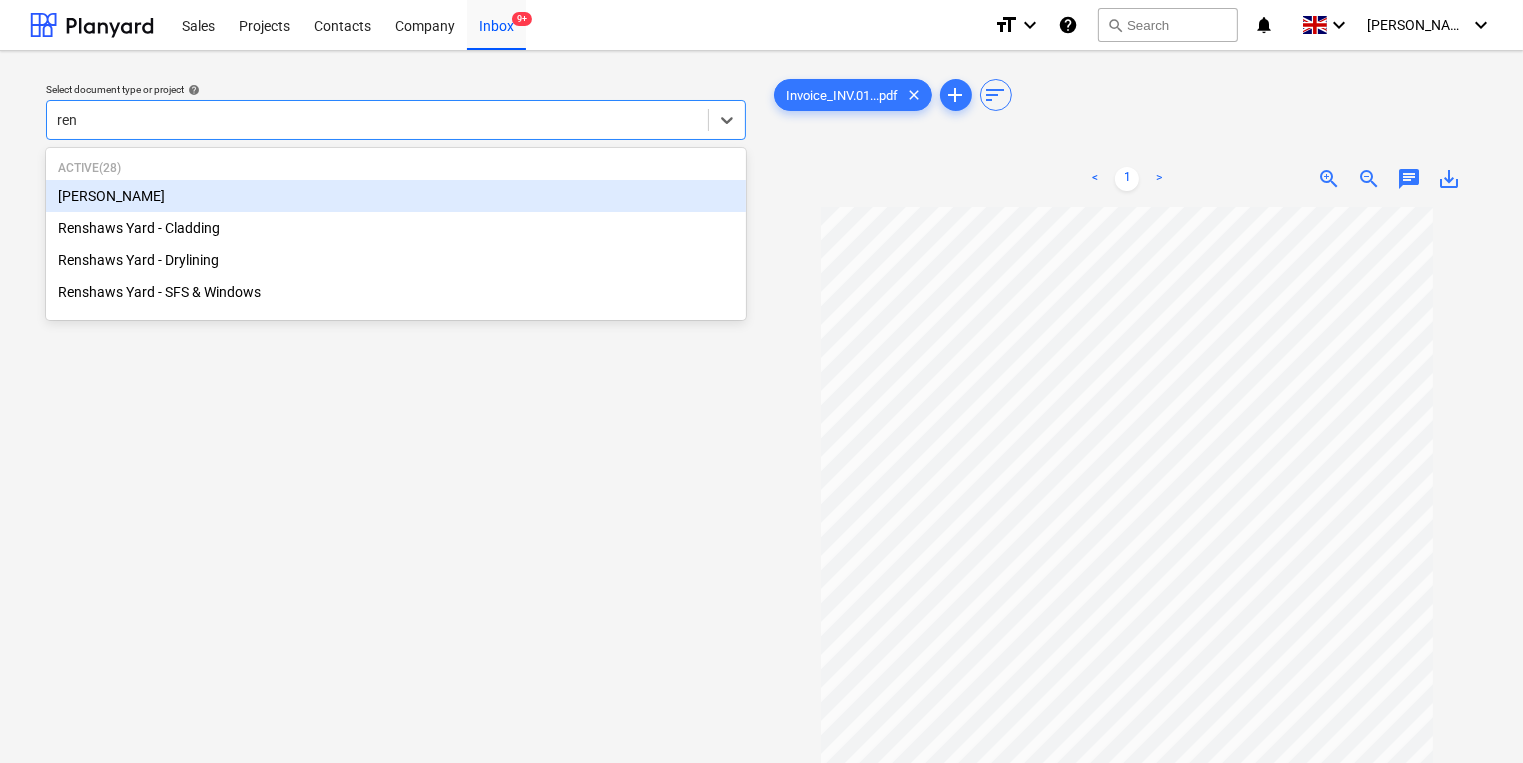 type on "rens" 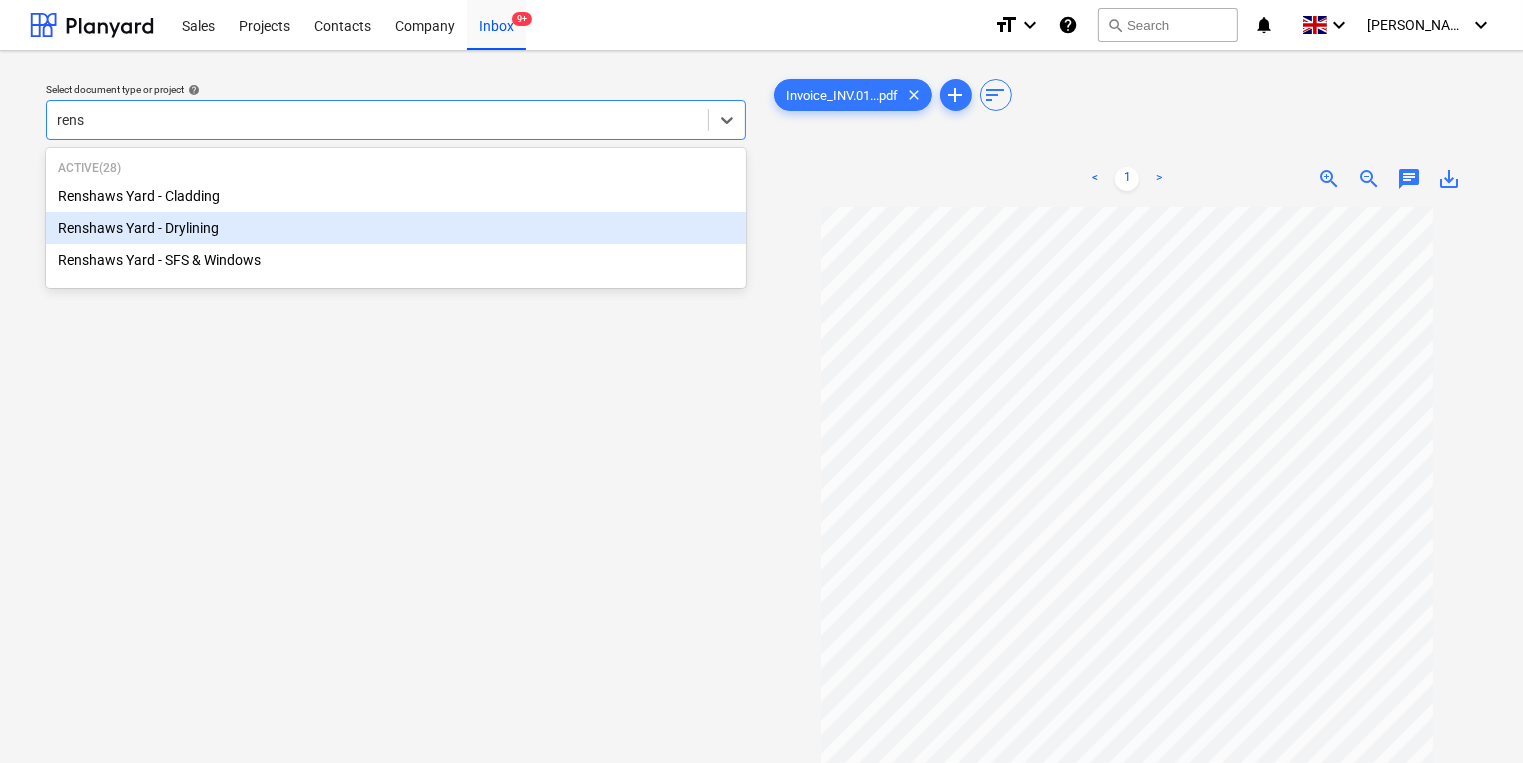 type 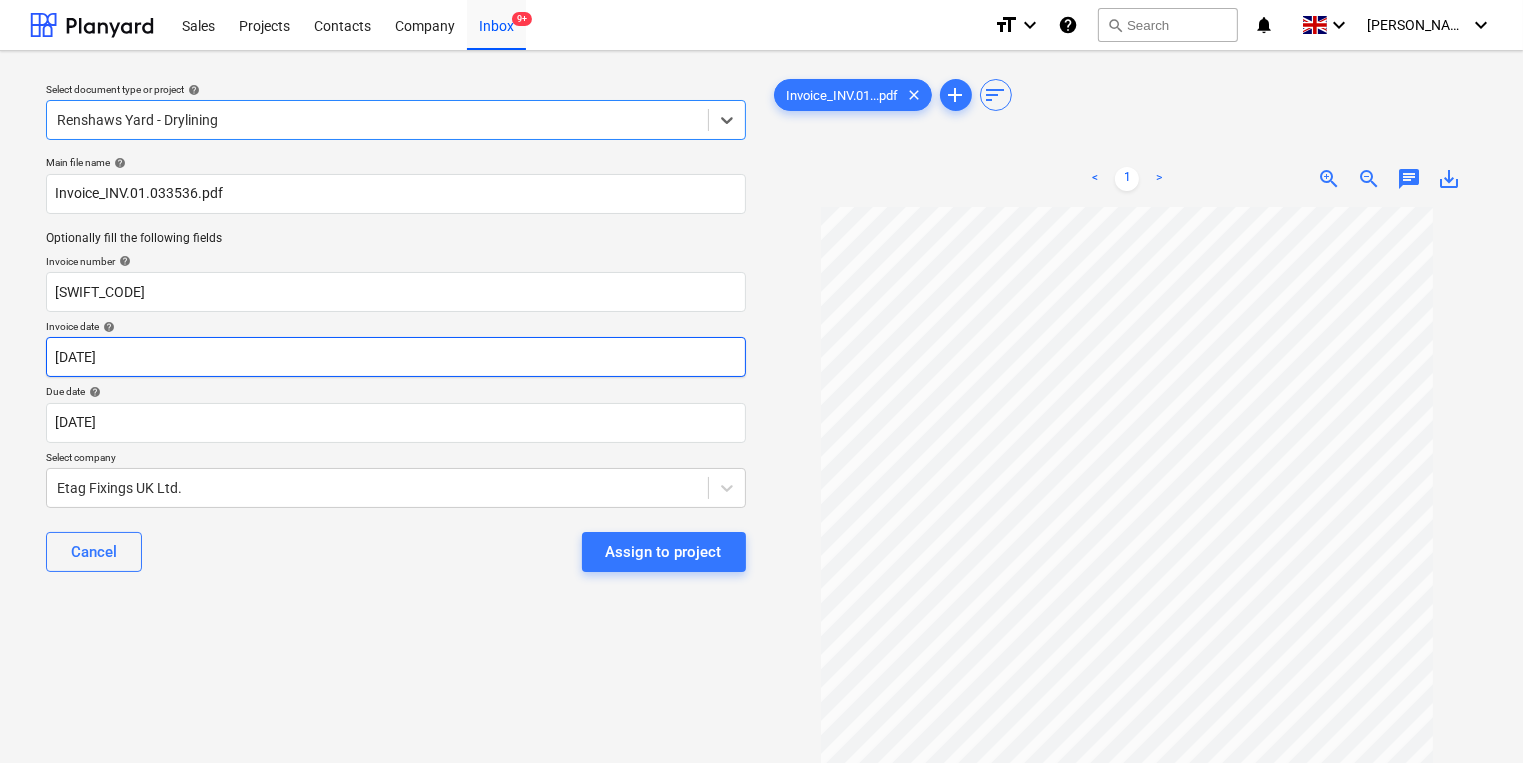 click on "Sales Projects Contacts Company Inbox 9+ format_size keyboard_arrow_down help search Search notifications 0 keyboard_arrow_down [PERSON_NAME] keyboard_arrow_down Select document type or project help option Renshaws Yard -  Drylining, selected.   Select is focused ,type to refine list, press Down to open the menu,  Renshaws Yard -  Drylining Main file name help Invoice_INV.01.033536.pdf Optionally fill the following fields Invoice number help [SWIFT_CODE] Invoice date help [DATE] [DATE] Press the down arrow key to interact with the calendar and
select a date. Press the question mark key to get the keyboard shortcuts for changing dates. Due date help [DATE] [DATE] Press the down arrow key to interact with the calendar and
select a date. Press the question mark key to get the keyboard shortcuts for changing dates. Select company Etag Fixings UK Ltd.   Cancel Assign to project Invoice_INV.01...pdf clear add sort < 1 > zoom_in zoom_out chat 0 save_alt Files uploaded successfully" at bounding box center [761, 381] 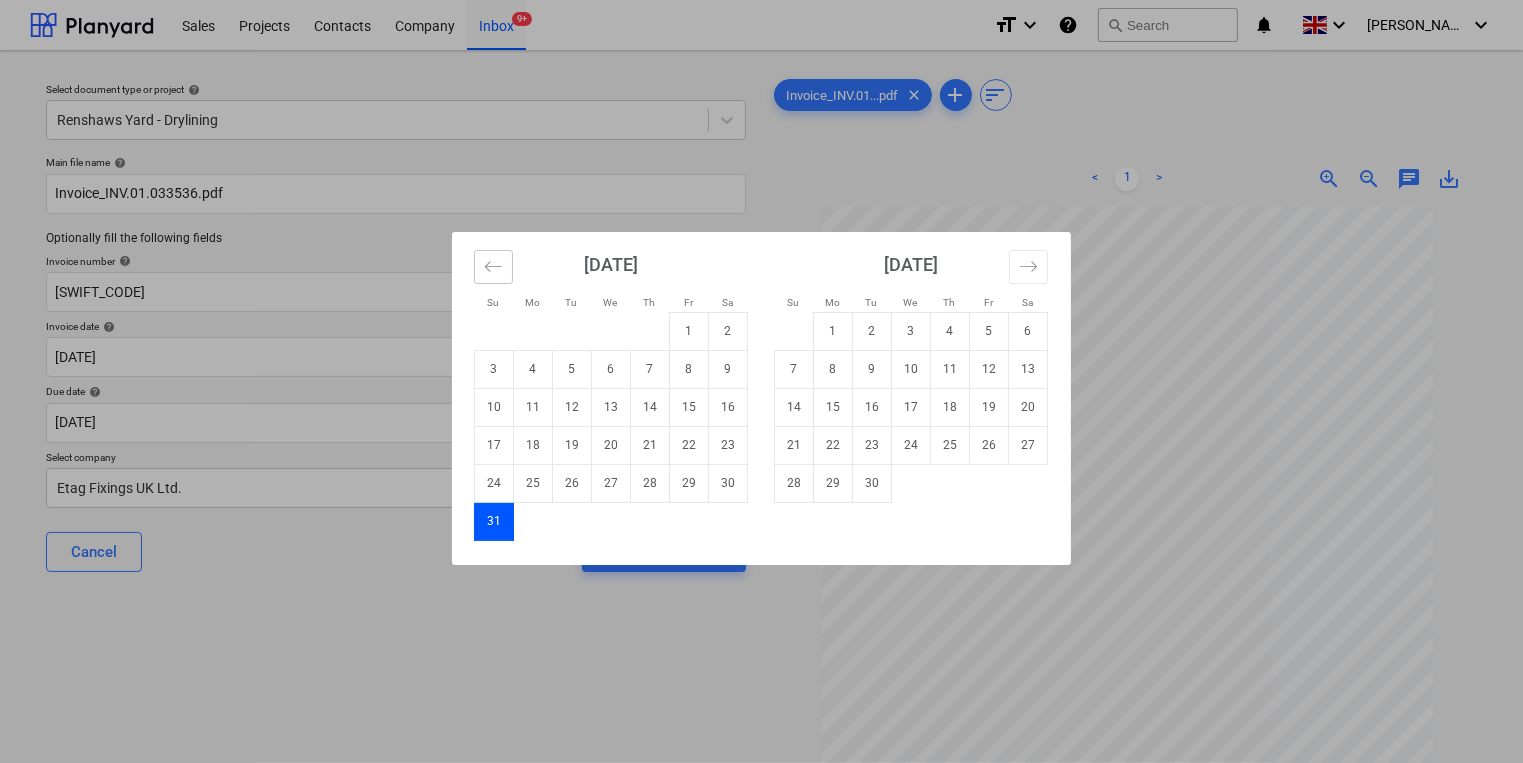 click 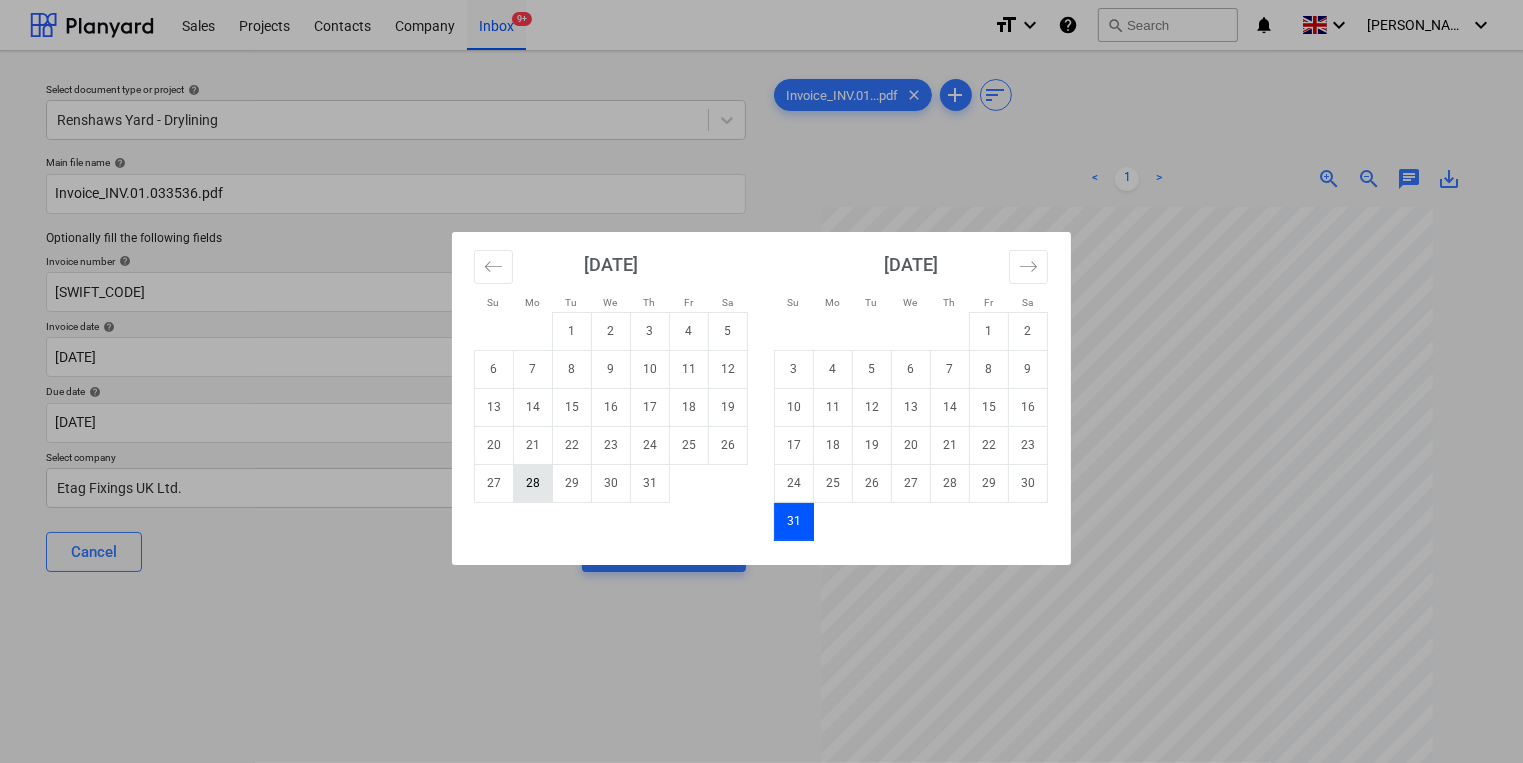 click on "28" at bounding box center [533, 483] 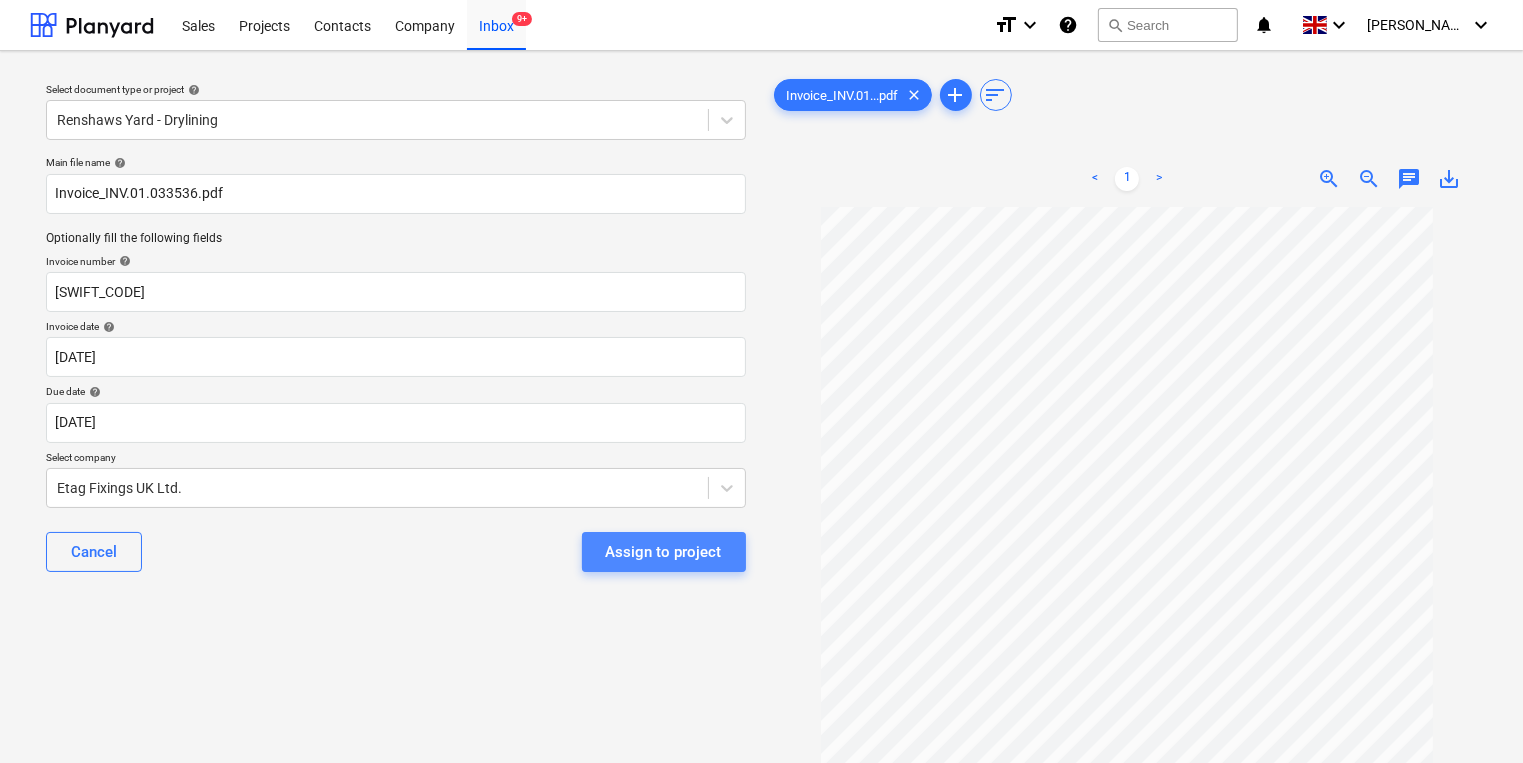click on "Assign to project" at bounding box center (664, 552) 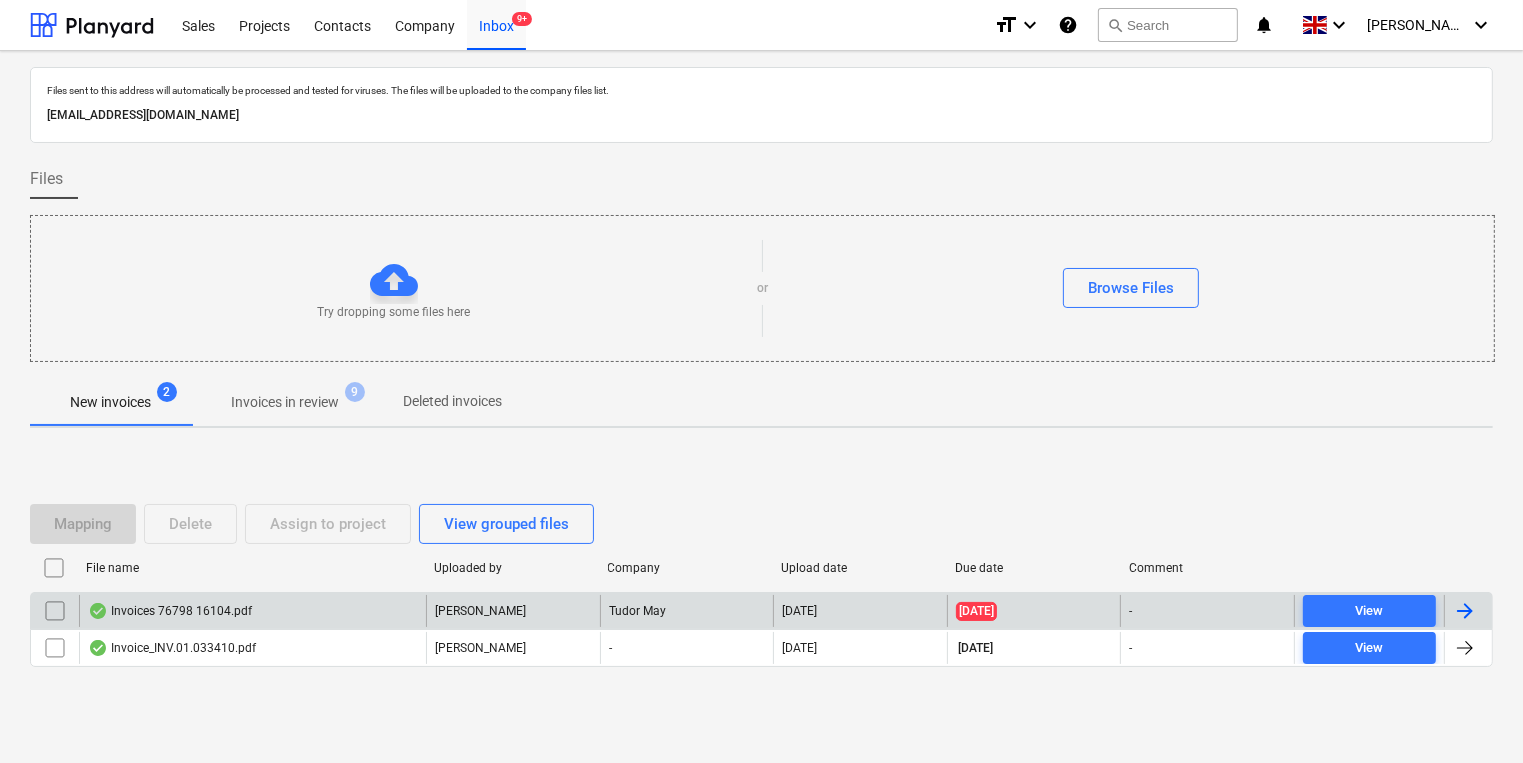 click on "Invoices 76798 16104.pdf" at bounding box center (252, 611) 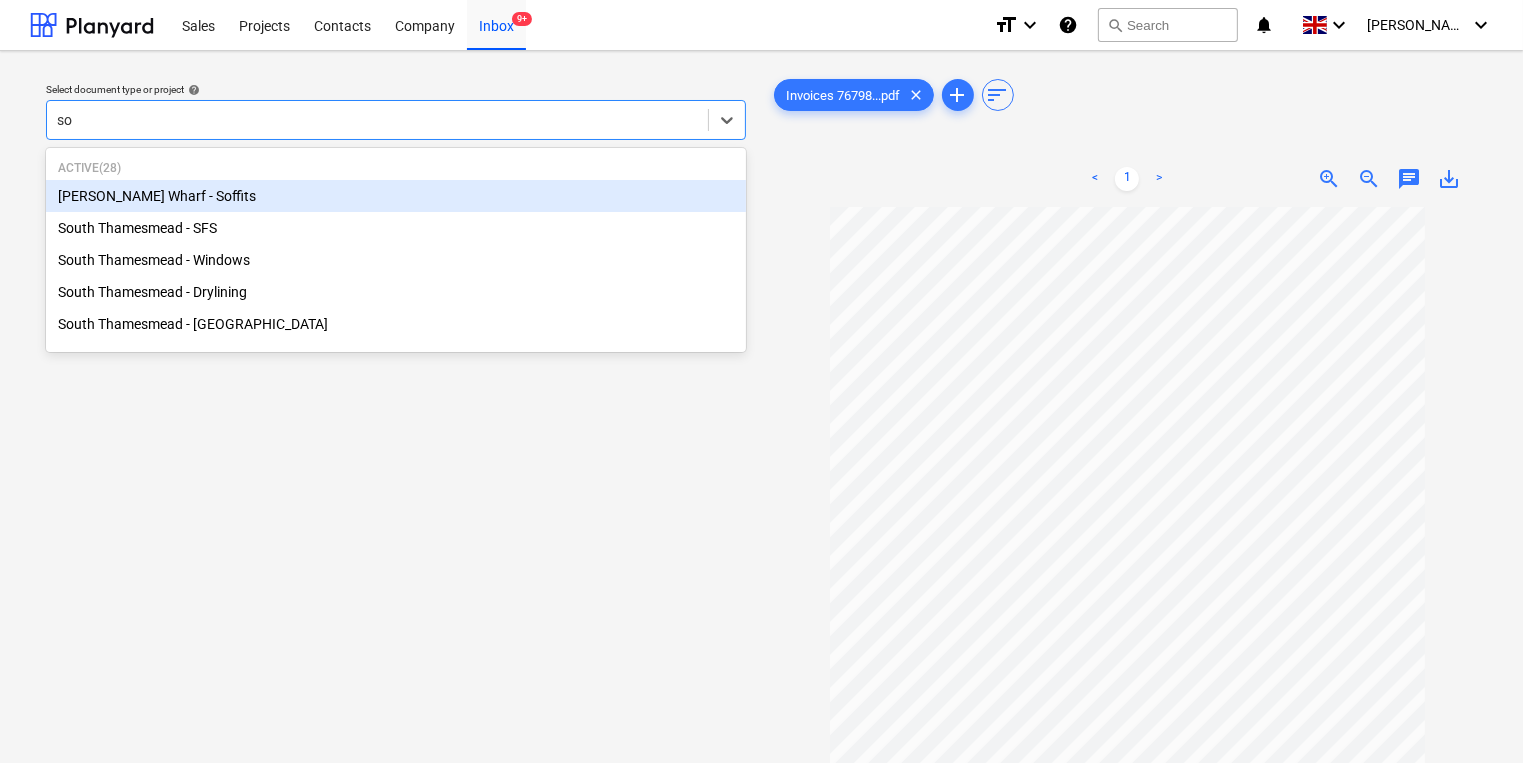 type on "sou" 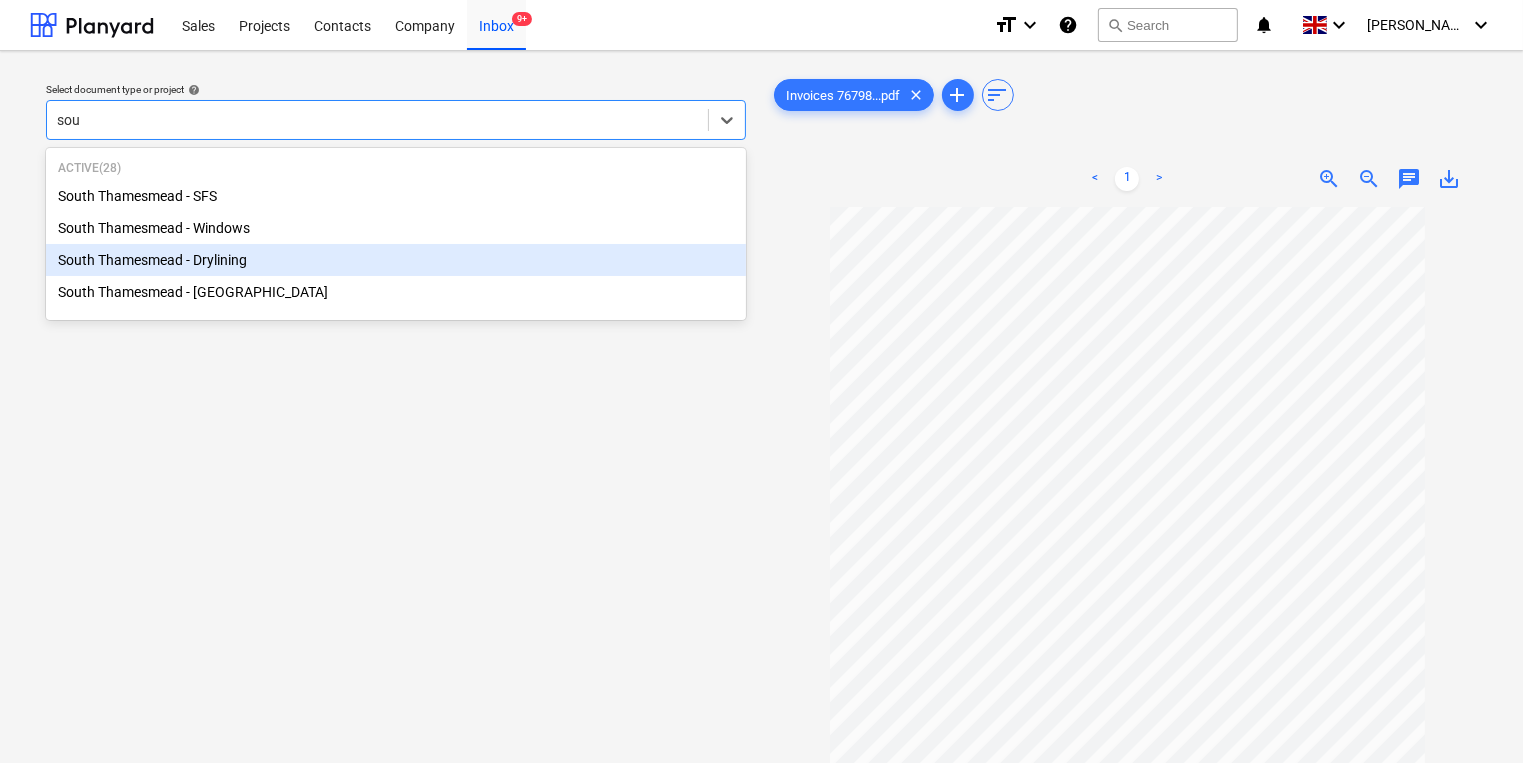 type 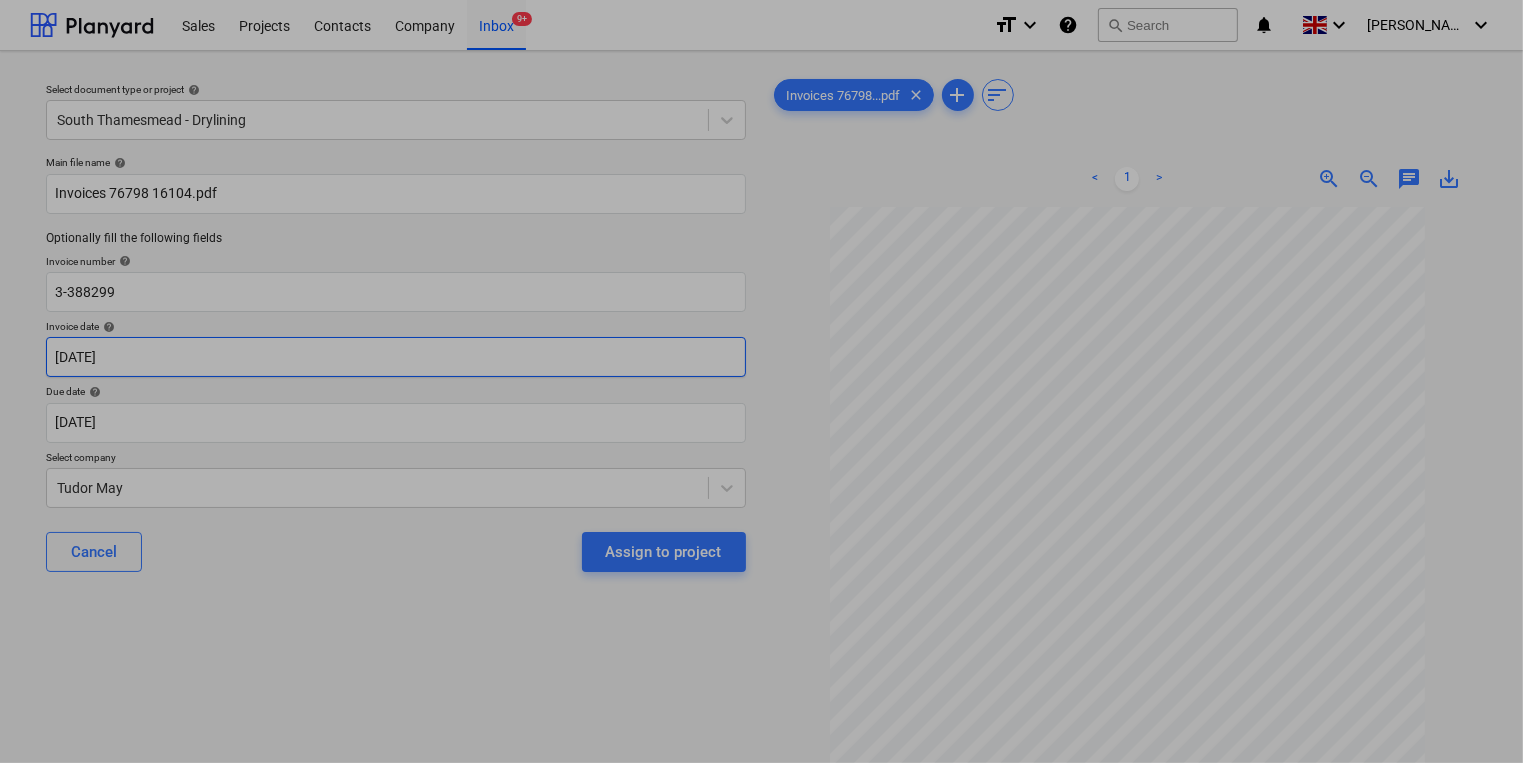 click on "Sales Projects Contacts Company Inbox 9+ format_size keyboard_arrow_down help search Search notifications 0 keyboard_arrow_down [PERSON_NAME] keyboard_arrow_down Select document type or project help [GEOGRAPHIC_DATA] - Drylining Main file name help Invoices 76798 16104.pdf Optionally fill the following fields Invoice number help 3-388299 Invoice date help [DATE] 21.07.2025 Press the down arrow key to interact with the calendar and
select a date. Press the question mark key to get the keyboard shortcuts for changing dates. Due date help [DATE] [DATE] Press the down arrow key to interact with the calendar and
select a date. Press the question mark key to get the keyboard shortcuts for changing dates. Select company Tudor May   Cancel Assign to project Invoices 76798...pdf clear add sort < 1 > zoom_in zoom_out chat 0 save_alt Files uploaded successfully
Su Mo Tu We Th Fr Sa Su Mo Tu We Th Fr Sa [DATE] 1 2 3 4 5 6 7 8 9 10 11 12 13 14 15 16 17 18 19 20 21 22 23 24 25 26 27 28 29" at bounding box center [761, 381] 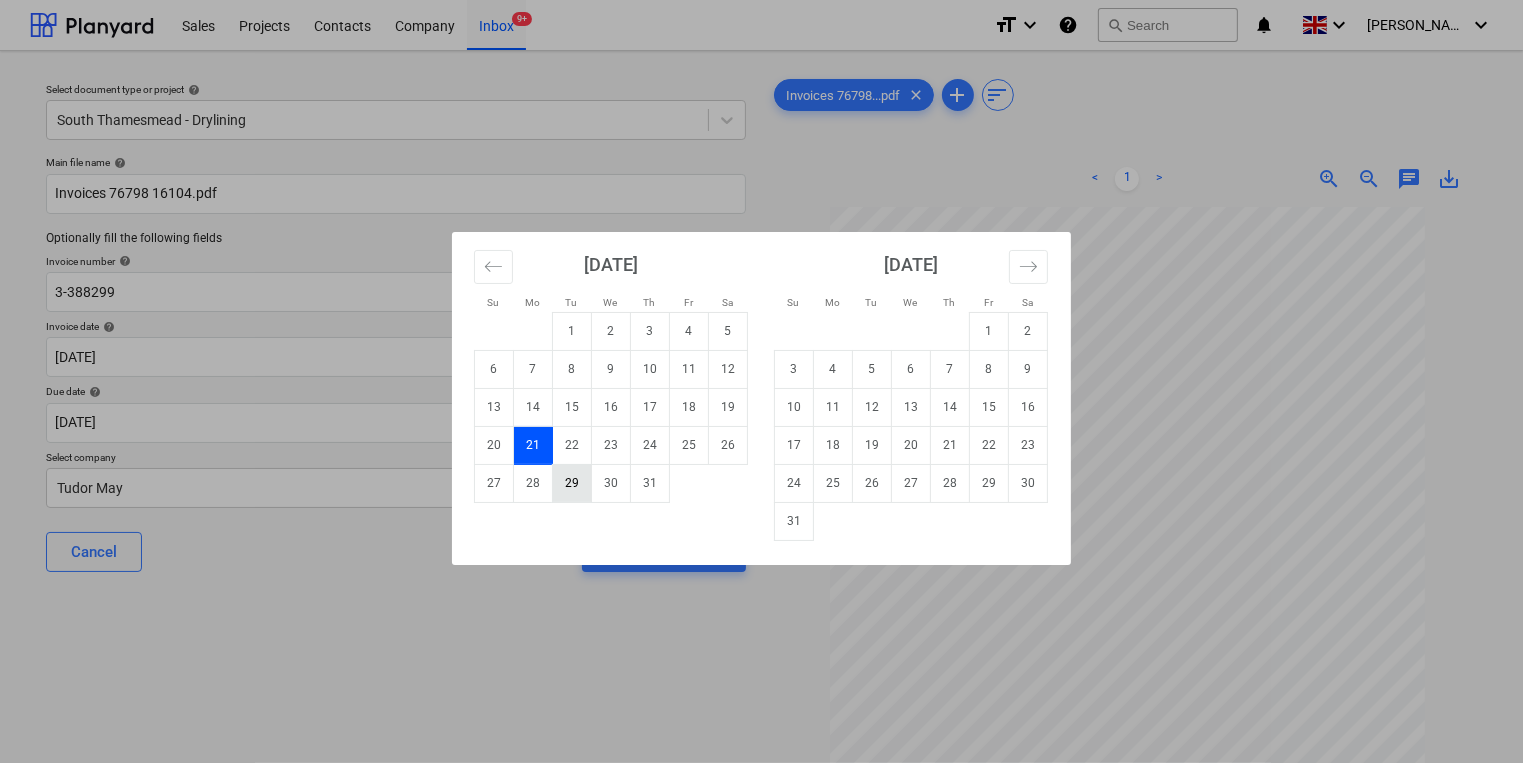 click on "29" at bounding box center [572, 483] 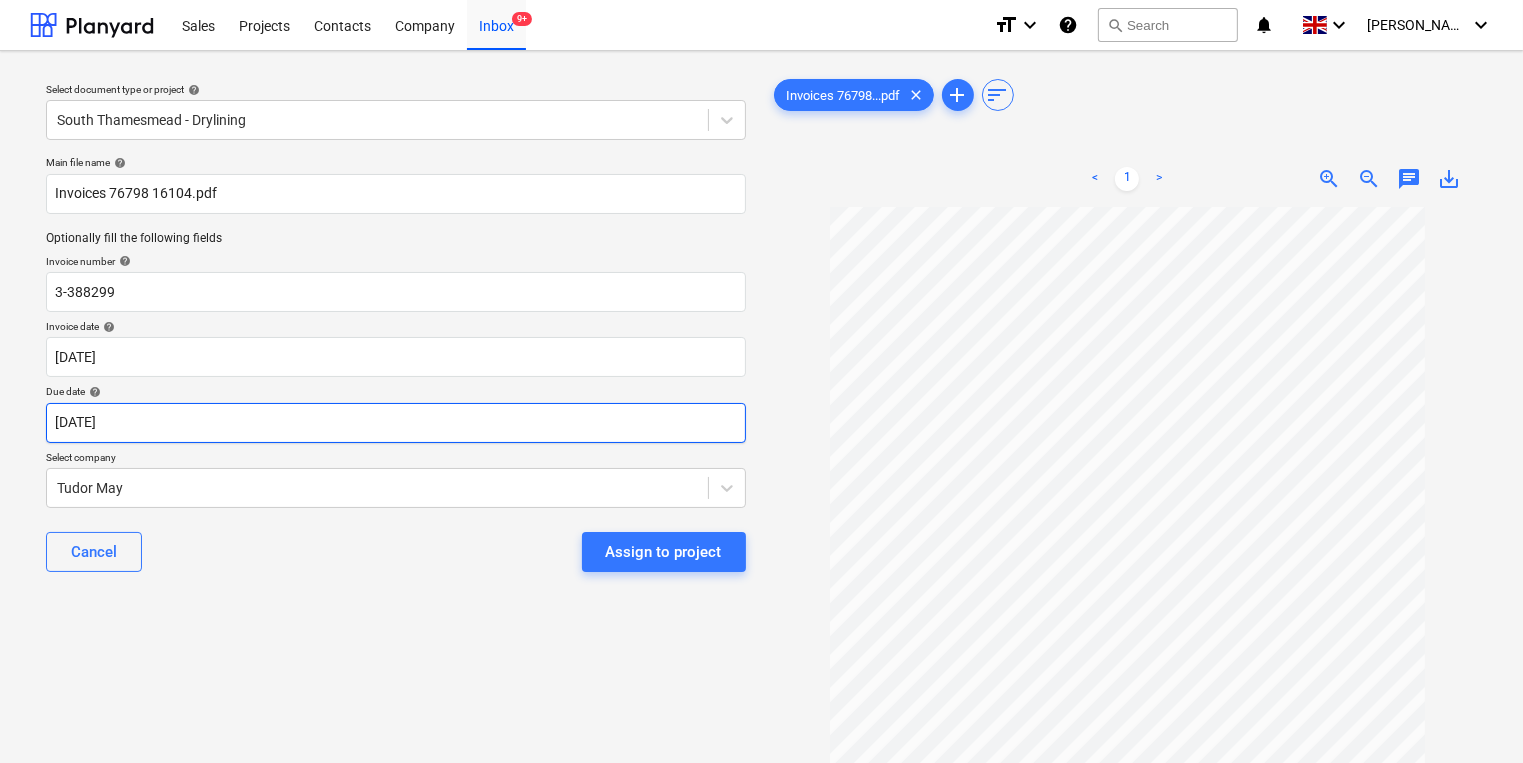 click on "Sales Projects Contacts Company Inbox 9+ format_size keyboard_arrow_down help search Search notifications 0 keyboard_arrow_down [PERSON_NAME] keyboard_arrow_down Select document type or project help [GEOGRAPHIC_DATA] - Drylining Main file name help Invoices 76798 16104.pdf Optionally fill the following fields Invoice number help 3-388299 Invoice date help [DATE] [DATE] Press the down arrow key to interact with the calendar and
select a date. Press the question mark key to get the keyboard shortcuts for changing dates. Due date help [DATE] [DATE] Press the down arrow key to interact with the calendar and
select a date. Press the question mark key to get the keyboard shortcuts for changing dates. Select company Tudor May   Cancel Assign to project Invoices 76798...pdf clear add sort < 1 > zoom_in zoom_out chat 0 save_alt Files uploaded successfully" at bounding box center [761, 381] 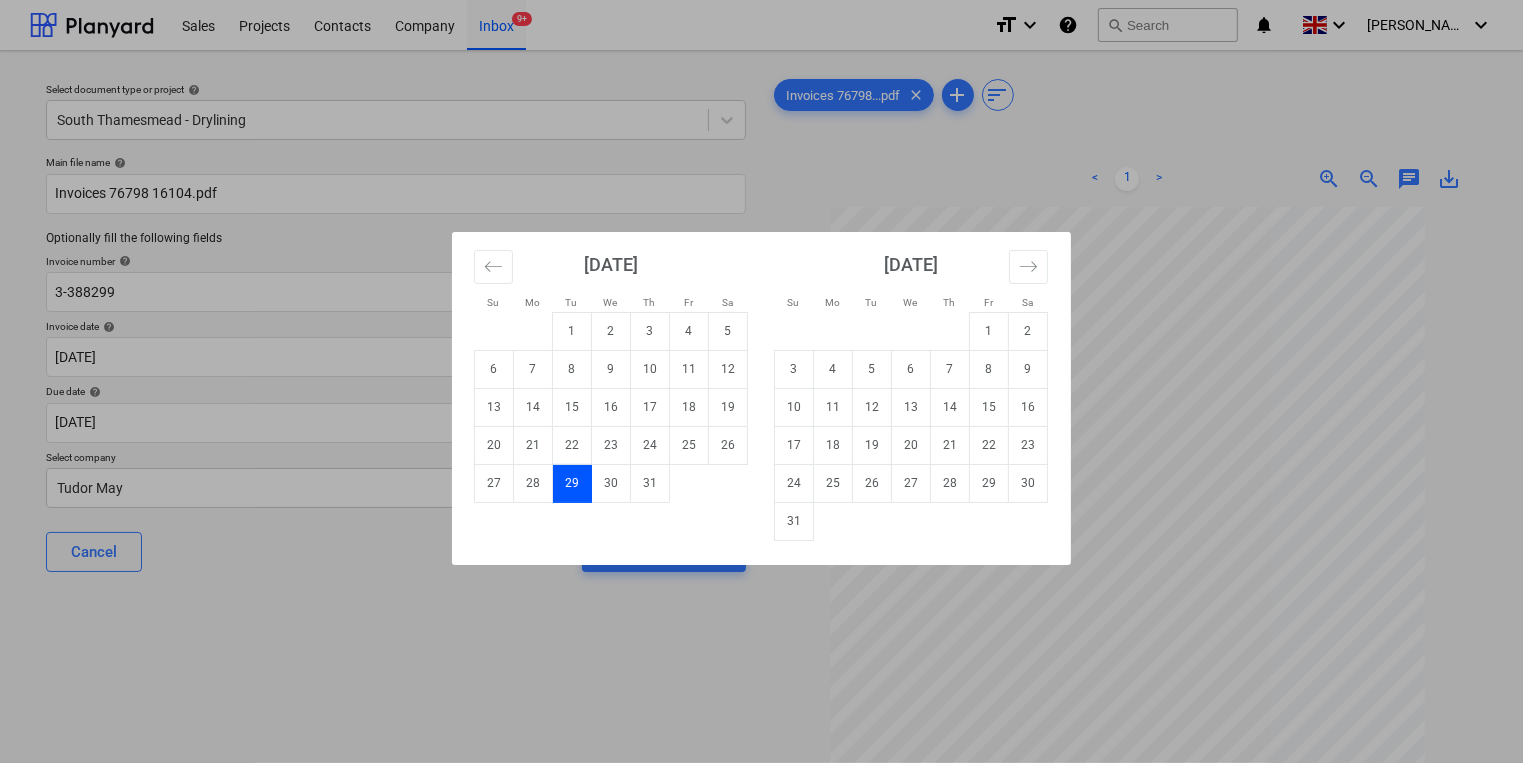 click on "31" at bounding box center [794, 521] 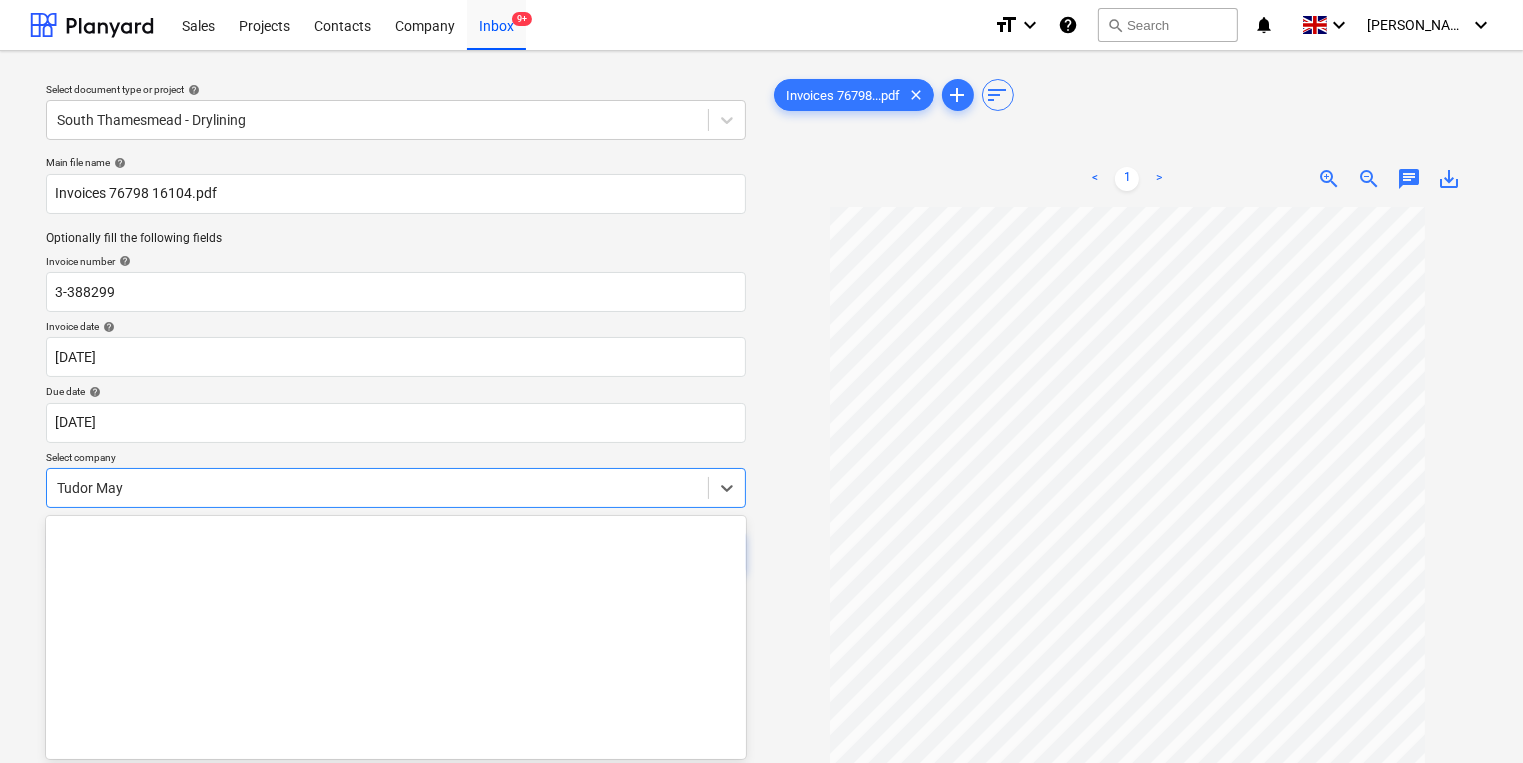 scroll, scrollTop: 64, scrollLeft: 0, axis: vertical 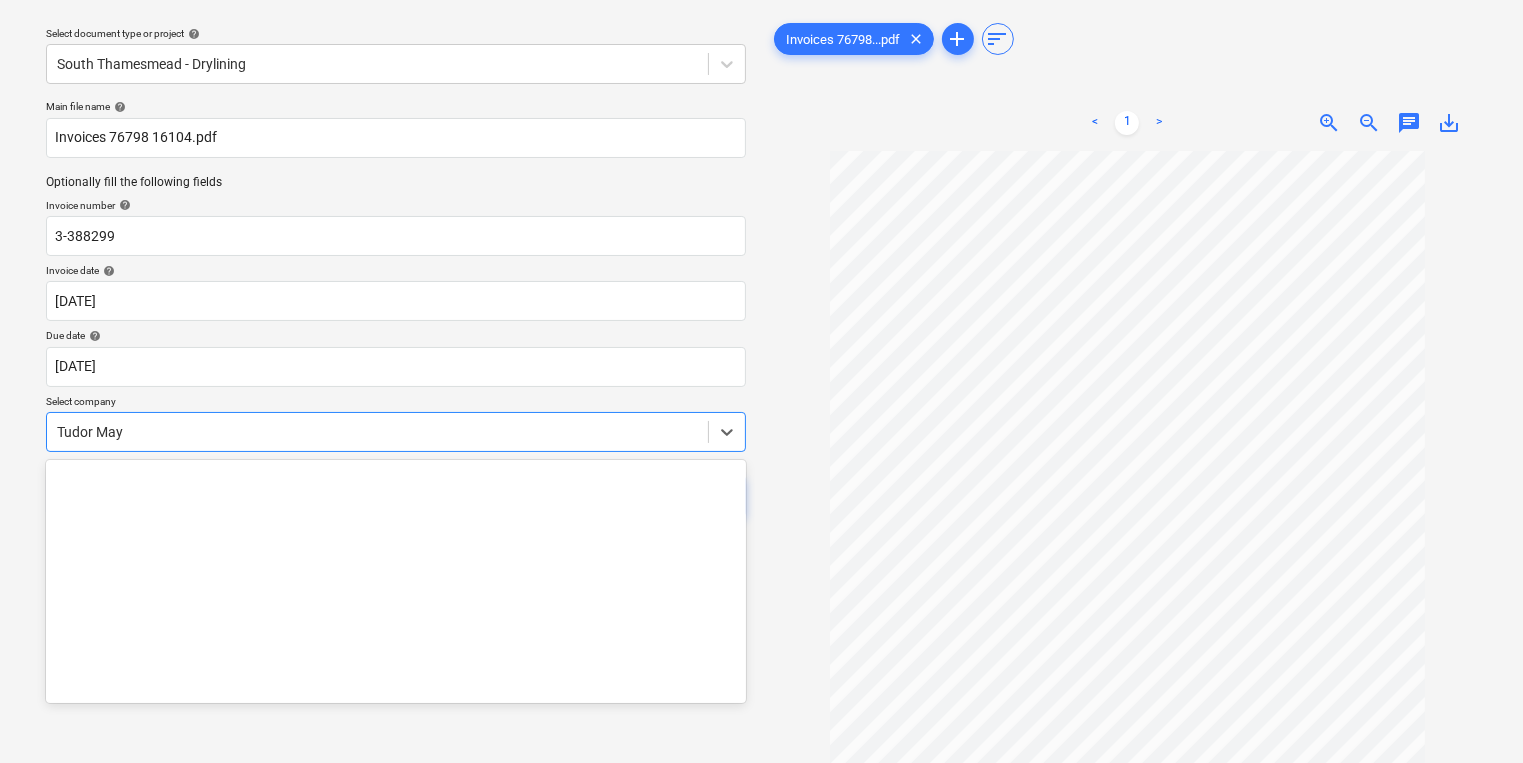 click on "Sales Projects Contacts Company Inbox 9+ format_size keyboard_arrow_down help search Search notifications 0 keyboard_arrow_down [PERSON_NAME] keyboard_arrow_down Select document type or project help [GEOGRAPHIC_DATA] - Drylining Main file name help Invoices 76798 16104.pdf Optionally fill the following fields Invoice number help 3-388299 Invoice date help [DATE] [DATE] Press the down arrow key to interact with the calendar and
select a date. Press the question mark key to get the keyboard shortcuts for changing dates. Due date help [DATE] [DATE] Press the down arrow key to interact with the calendar and
select a date. Press the question mark key to get the keyboard shortcuts for changing dates. Select company option Tudor May   selected, 403 of 434. 434 results available. Use Up and Down to choose options, press Enter to select the currently focused option, press Escape to exit the menu, press Tab to select the option and exit the menu. Tudor May   Cancel Assign to project clear add <" at bounding box center [761, 325] 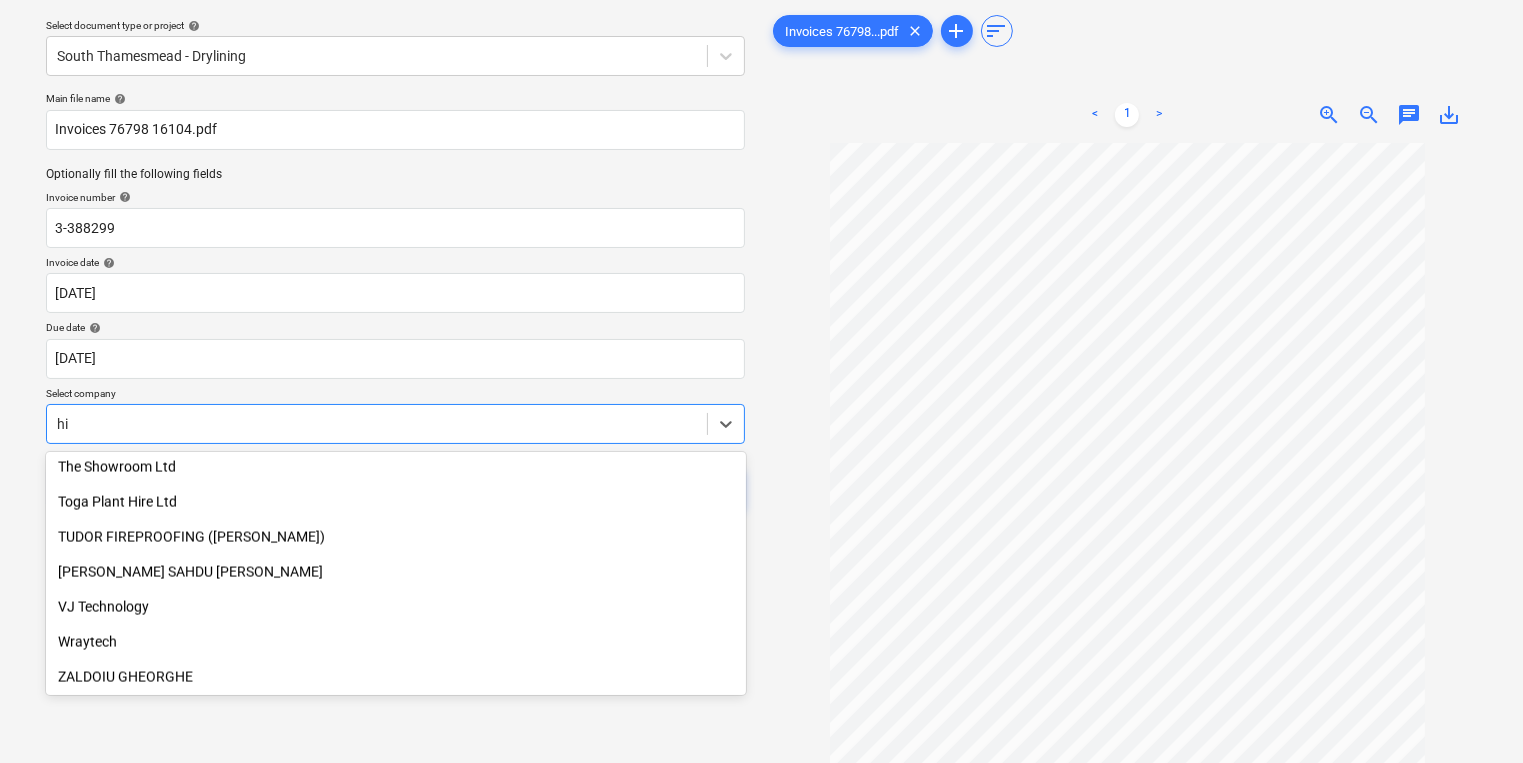scroll, scrollTop: 740, scrollLeft: 0, axis: vertical 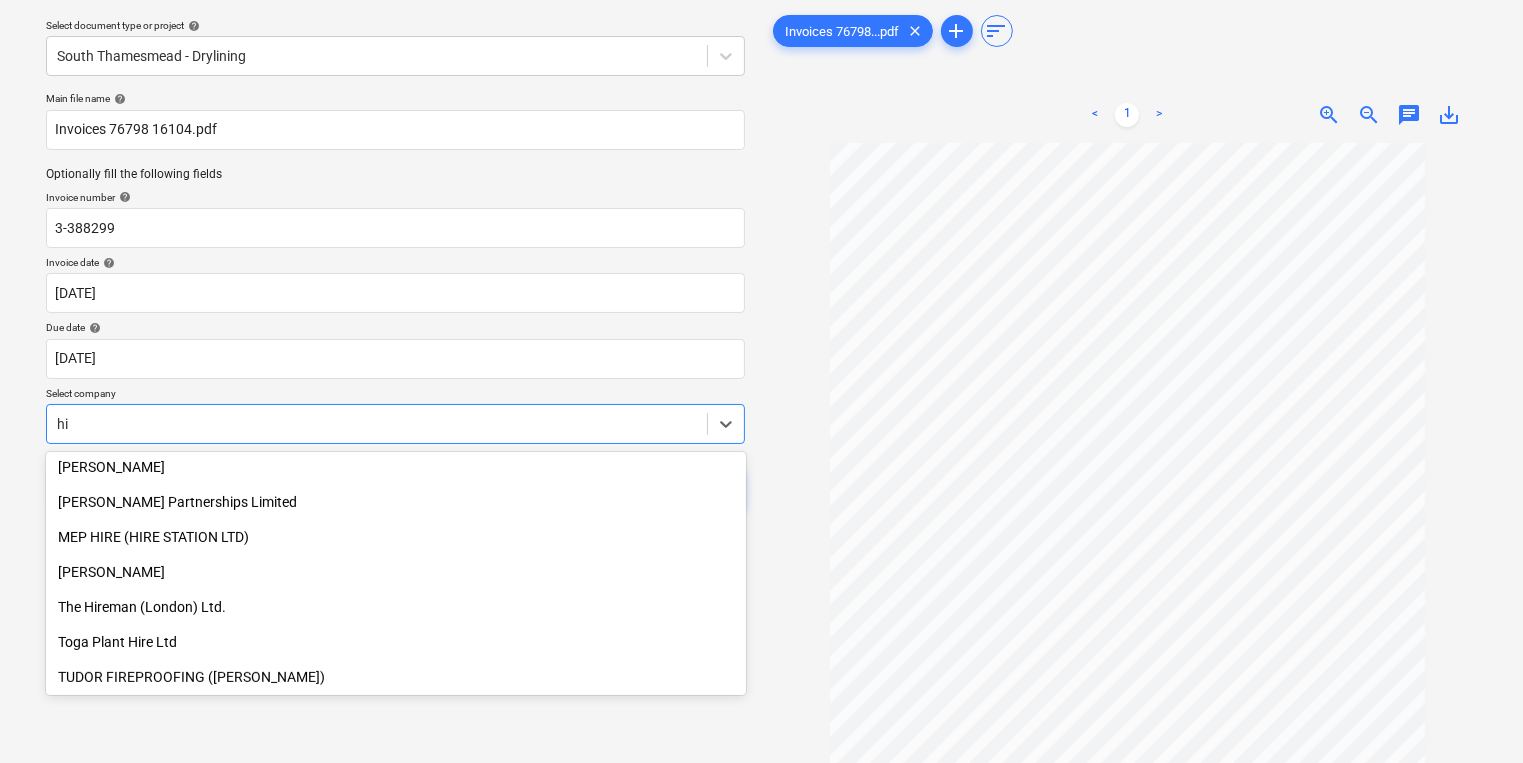 type on "hir" 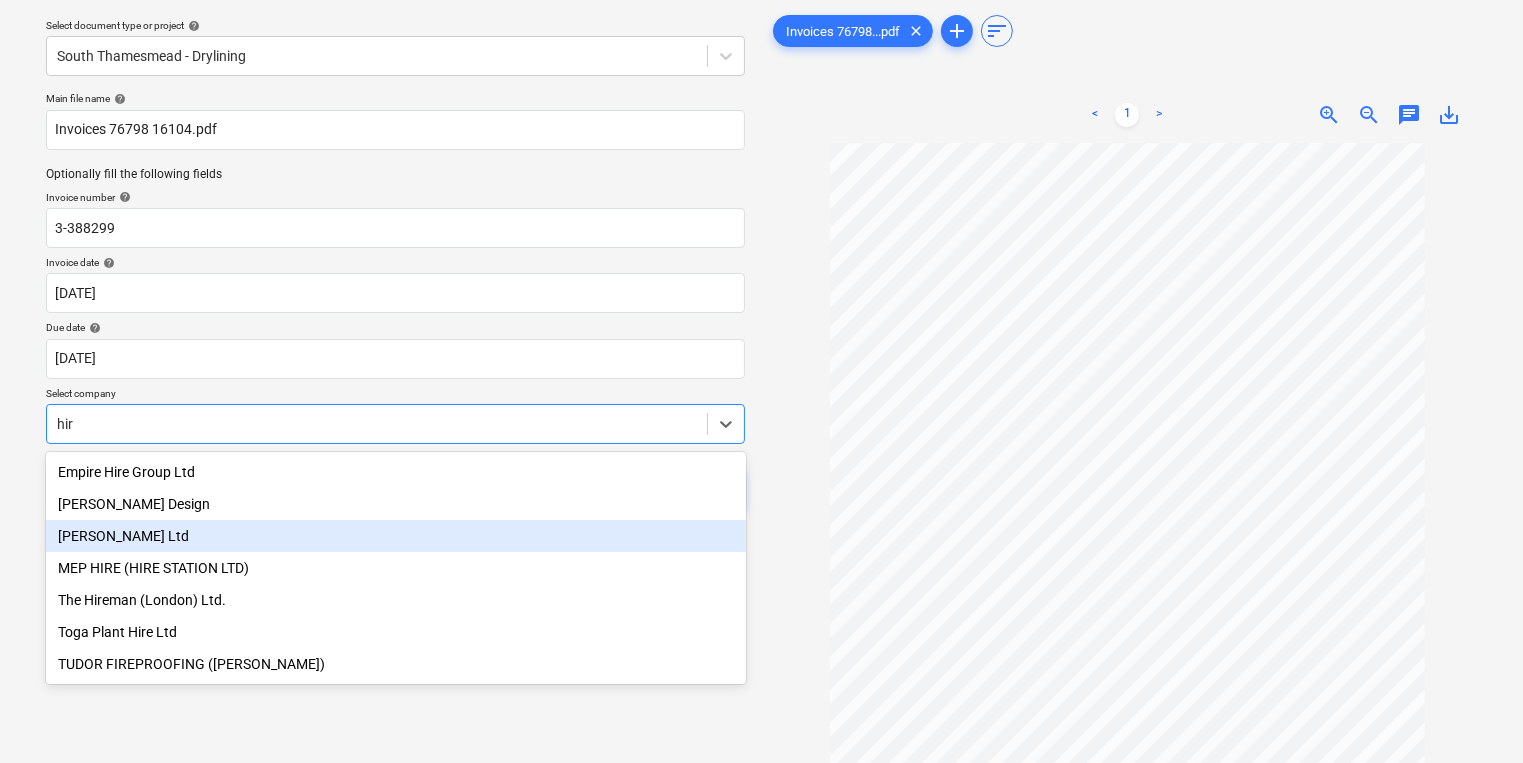 type 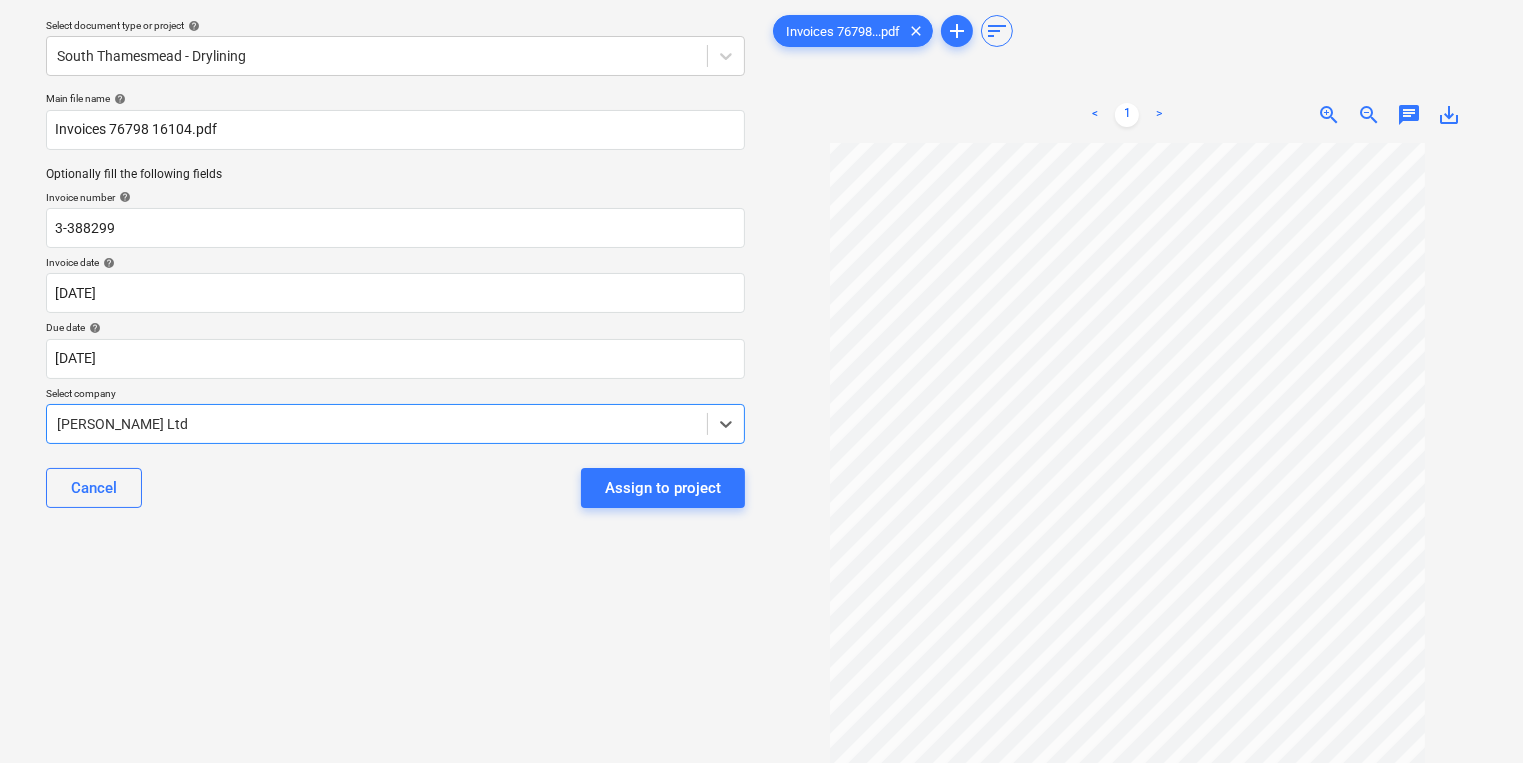 scroll, scrollTop: 138, scrollLeft: 0, axis: vertical 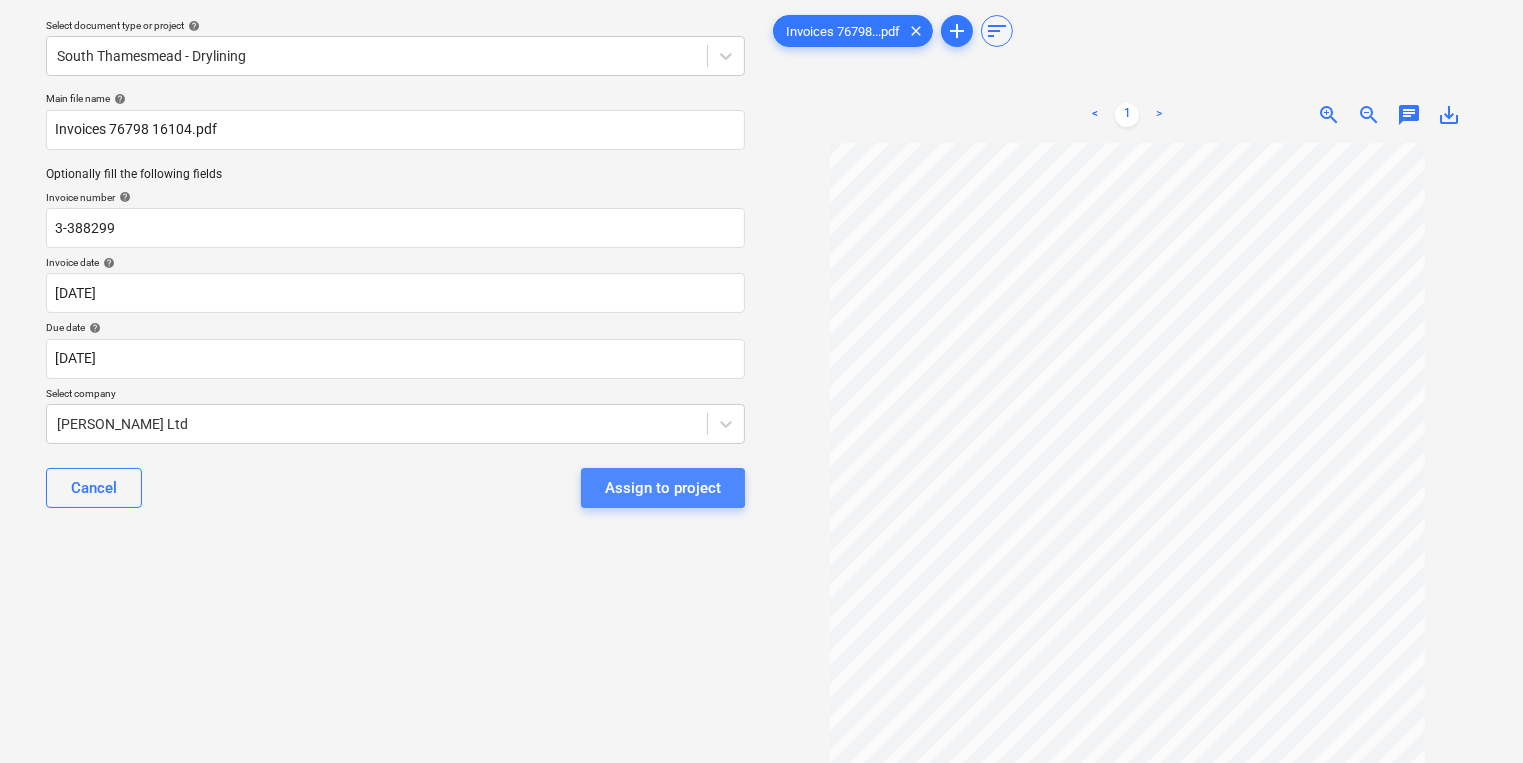 click on "Assign to project" at bounding box center (663, 488) 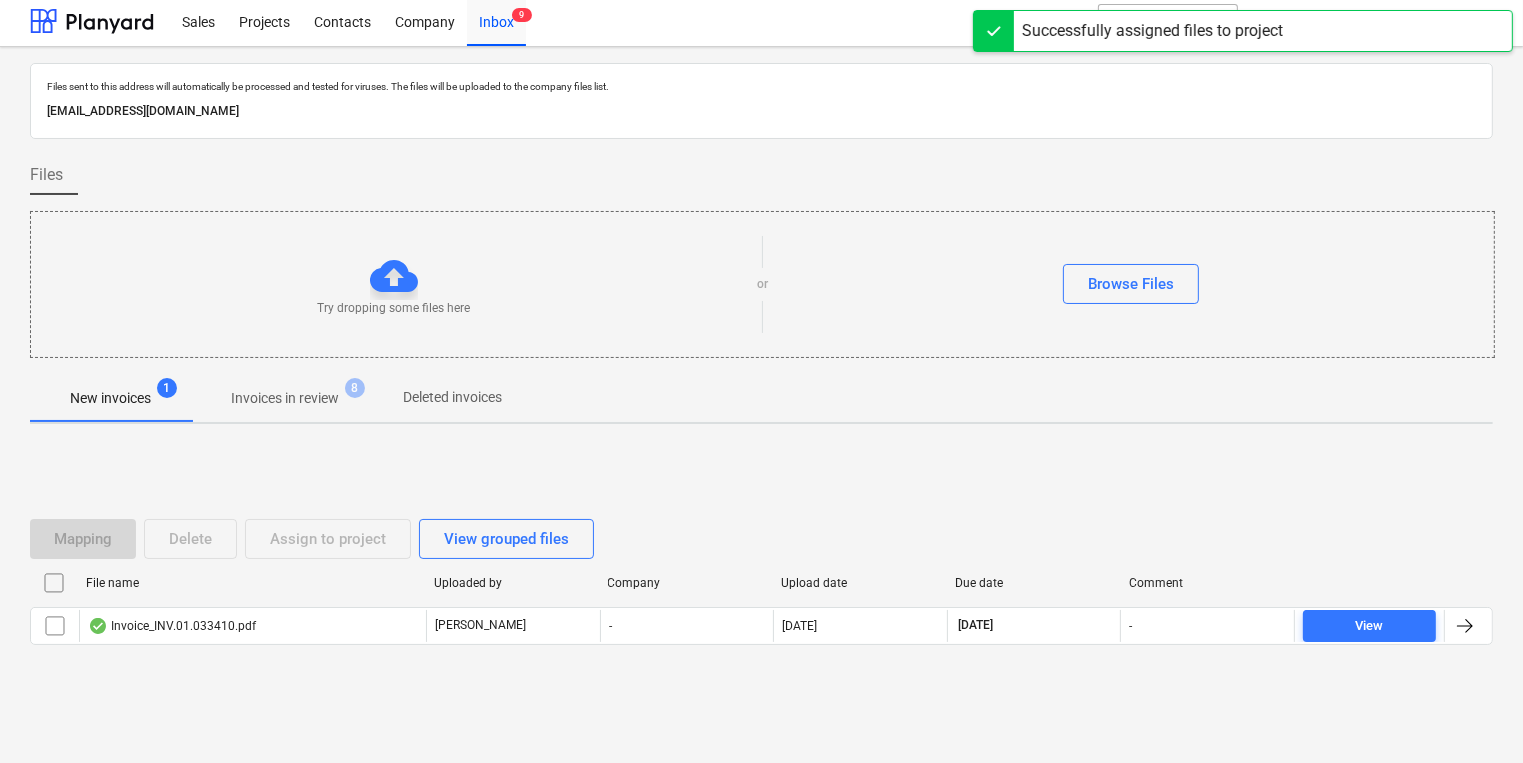 scroll, scrollTop: 0, scrollLeft: 0, axis: both 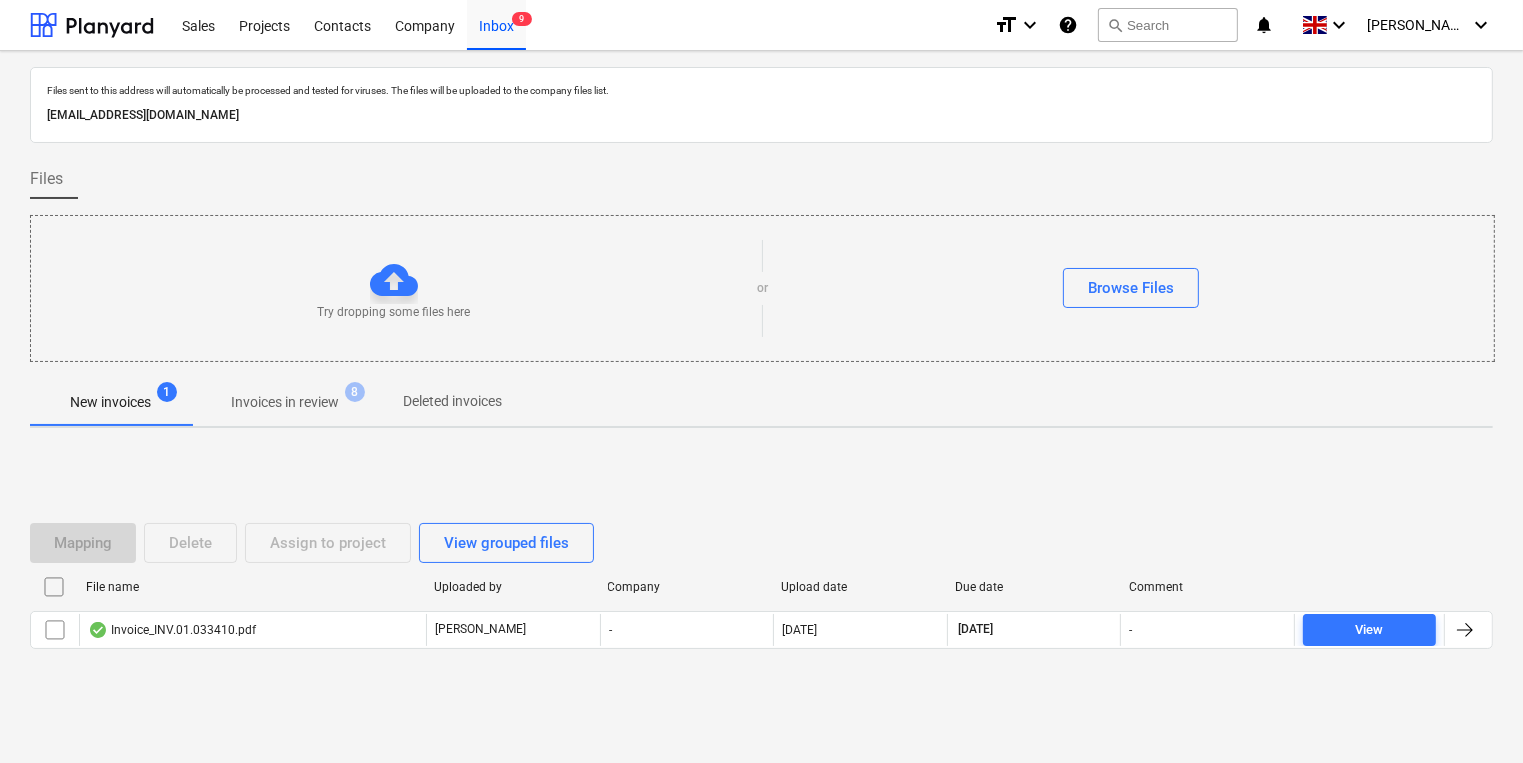 click on "Invoices in review" at bounding box center [285, 402] 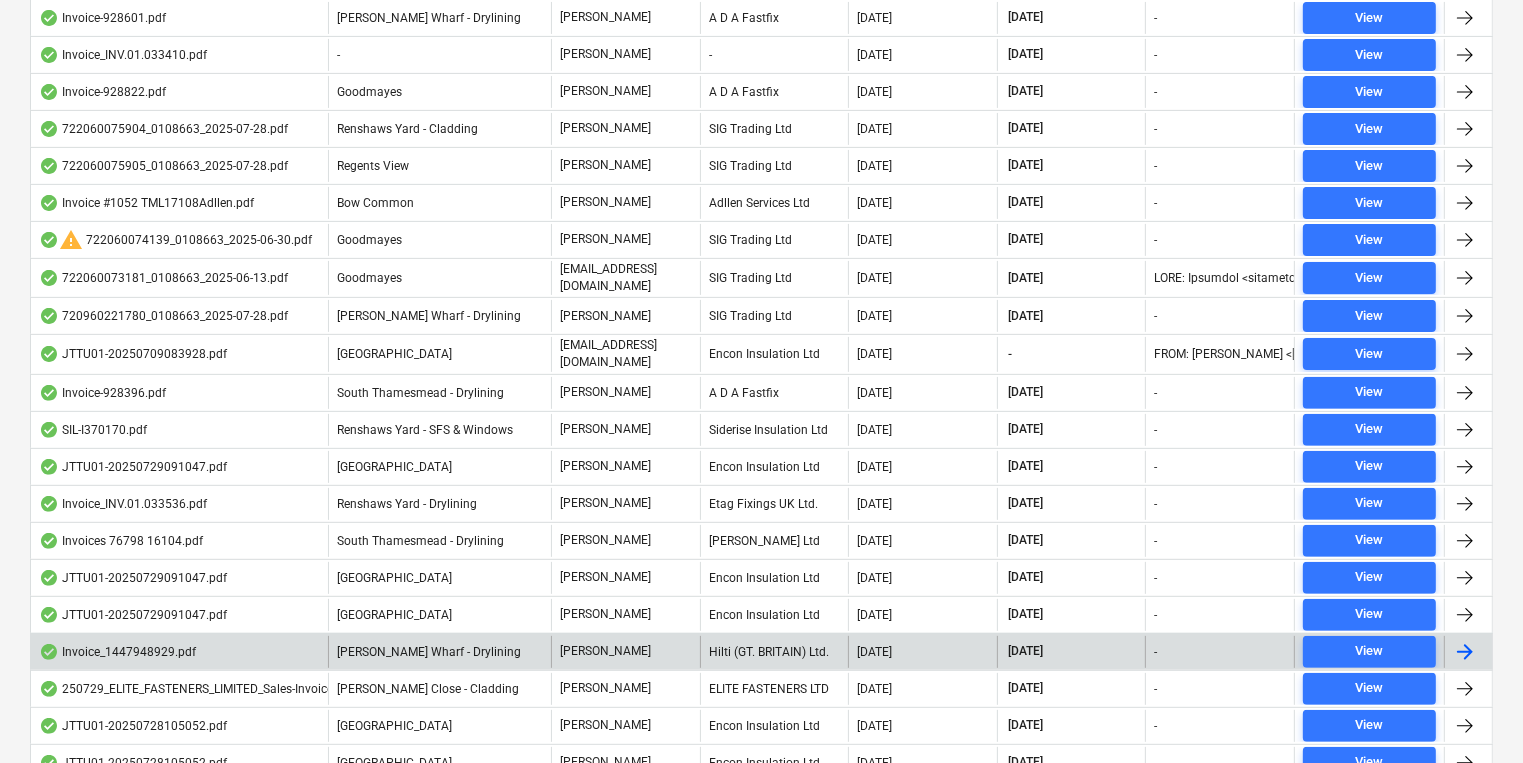 scroll, scrollTop: 49, scrollLeft: 0, axis: vertical 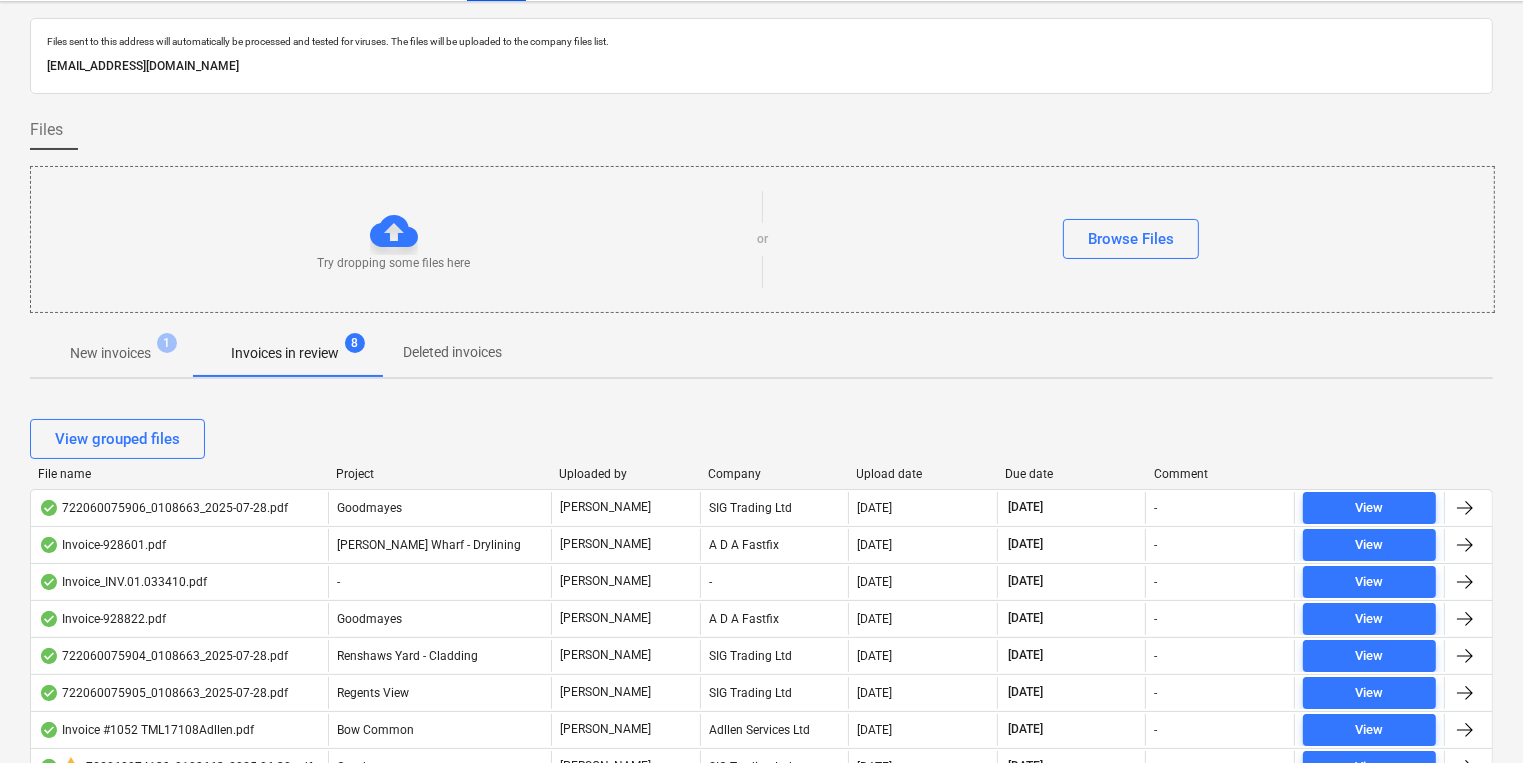 click on "Project" at bounding box center (439, 474) 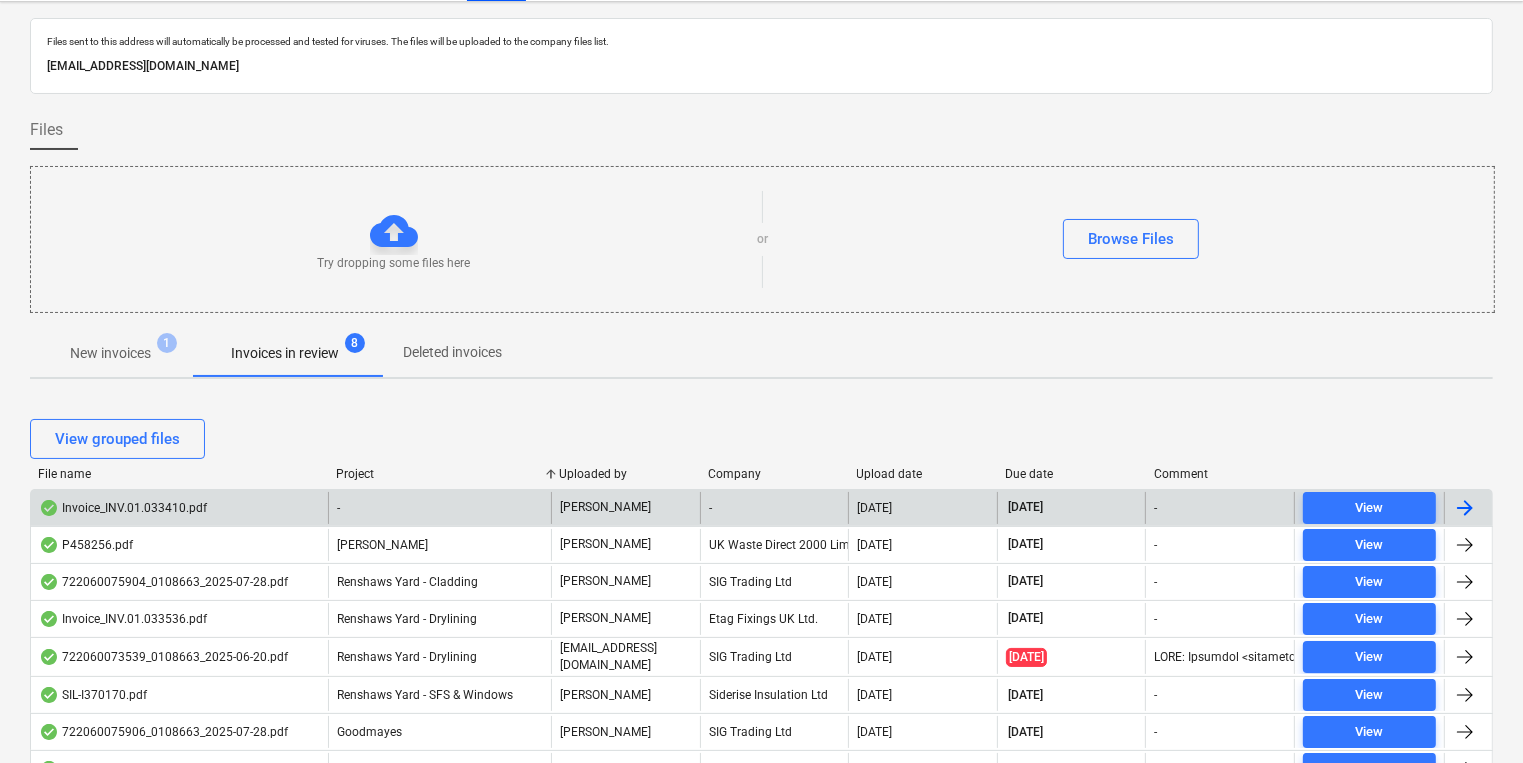 click on "-" at bounding box center [439, 508] 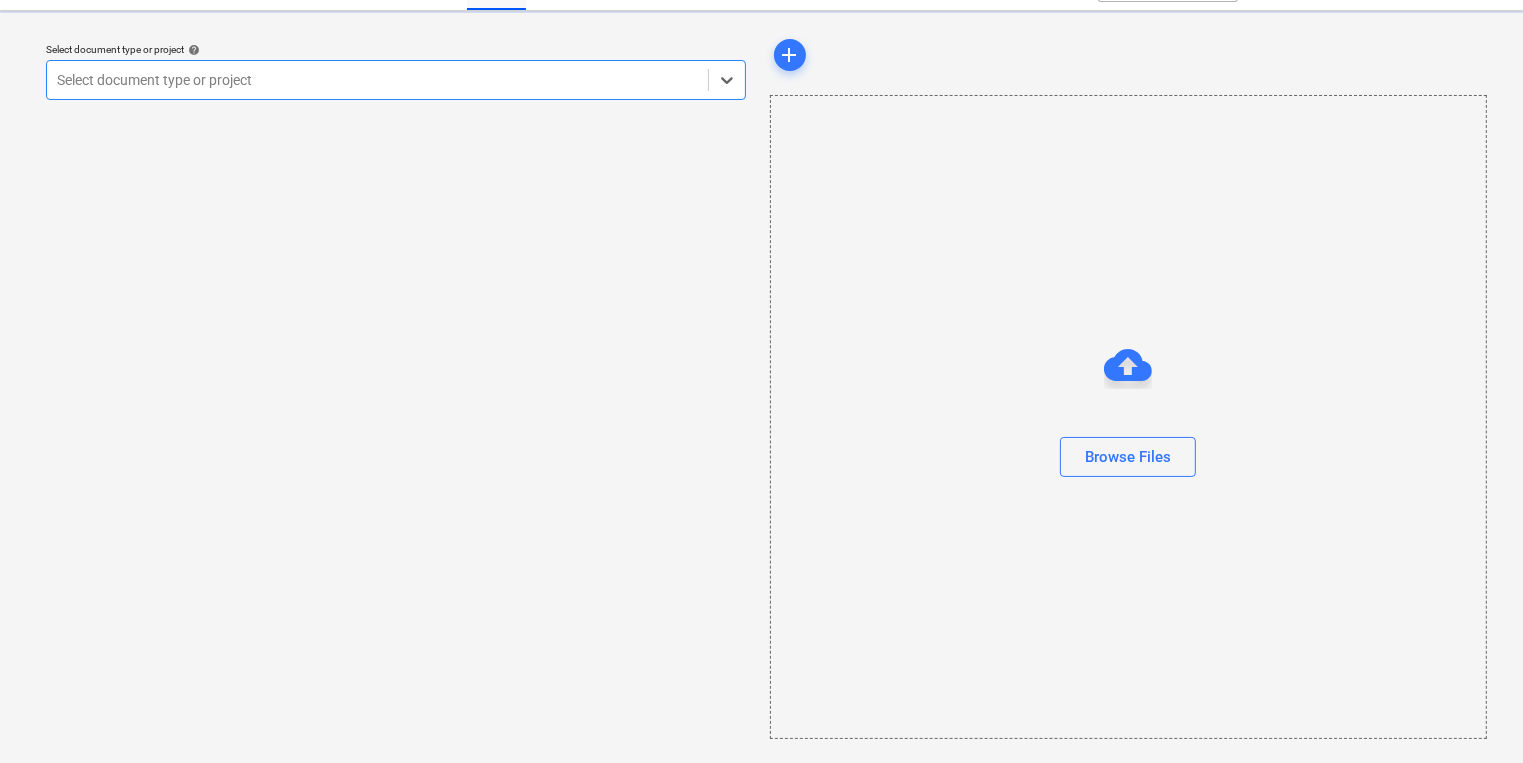 scroll, scrollTop: 0, scrollLeft: 0, axis: both 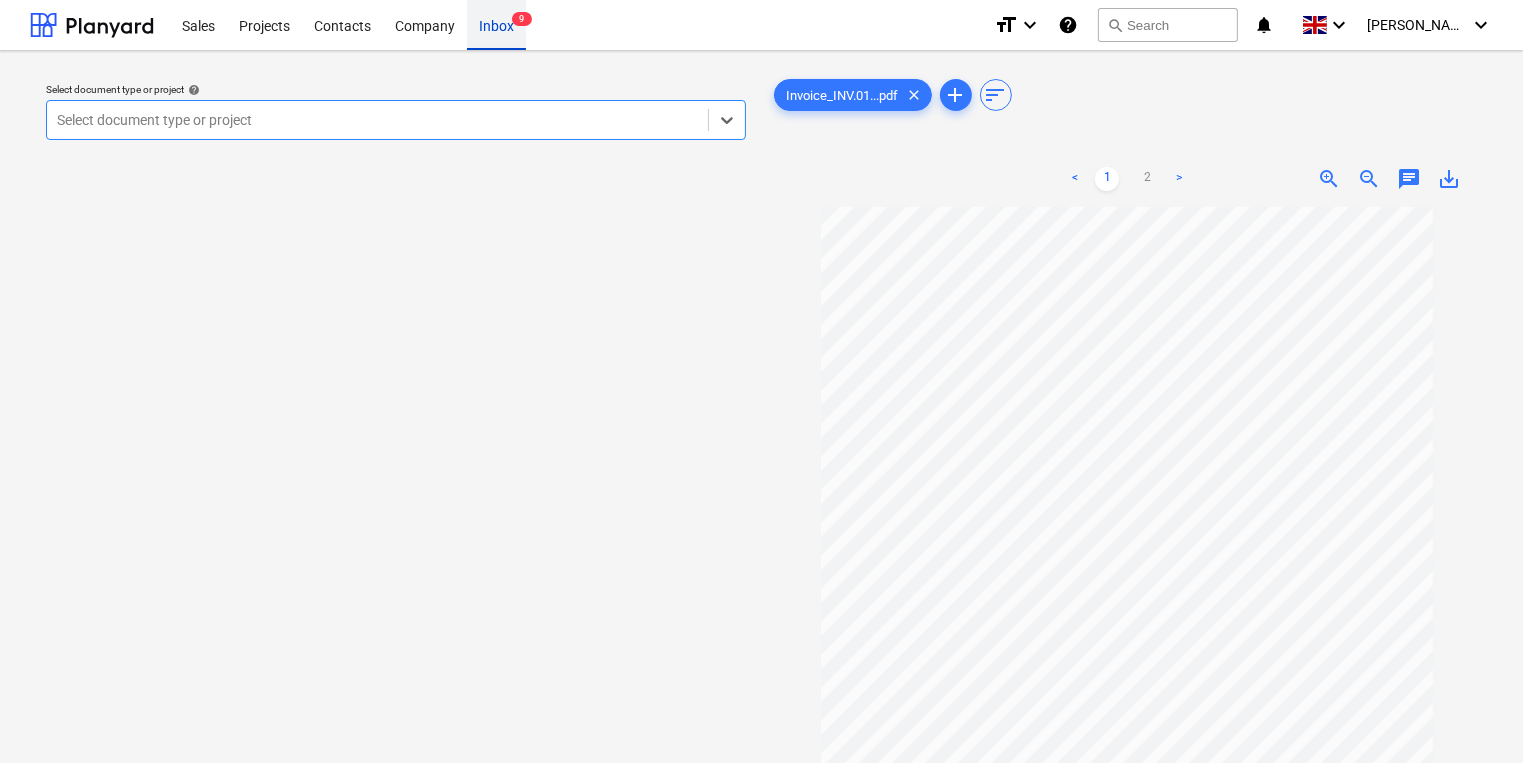 click on "Inbox 9" at bounding box center [496, 24] 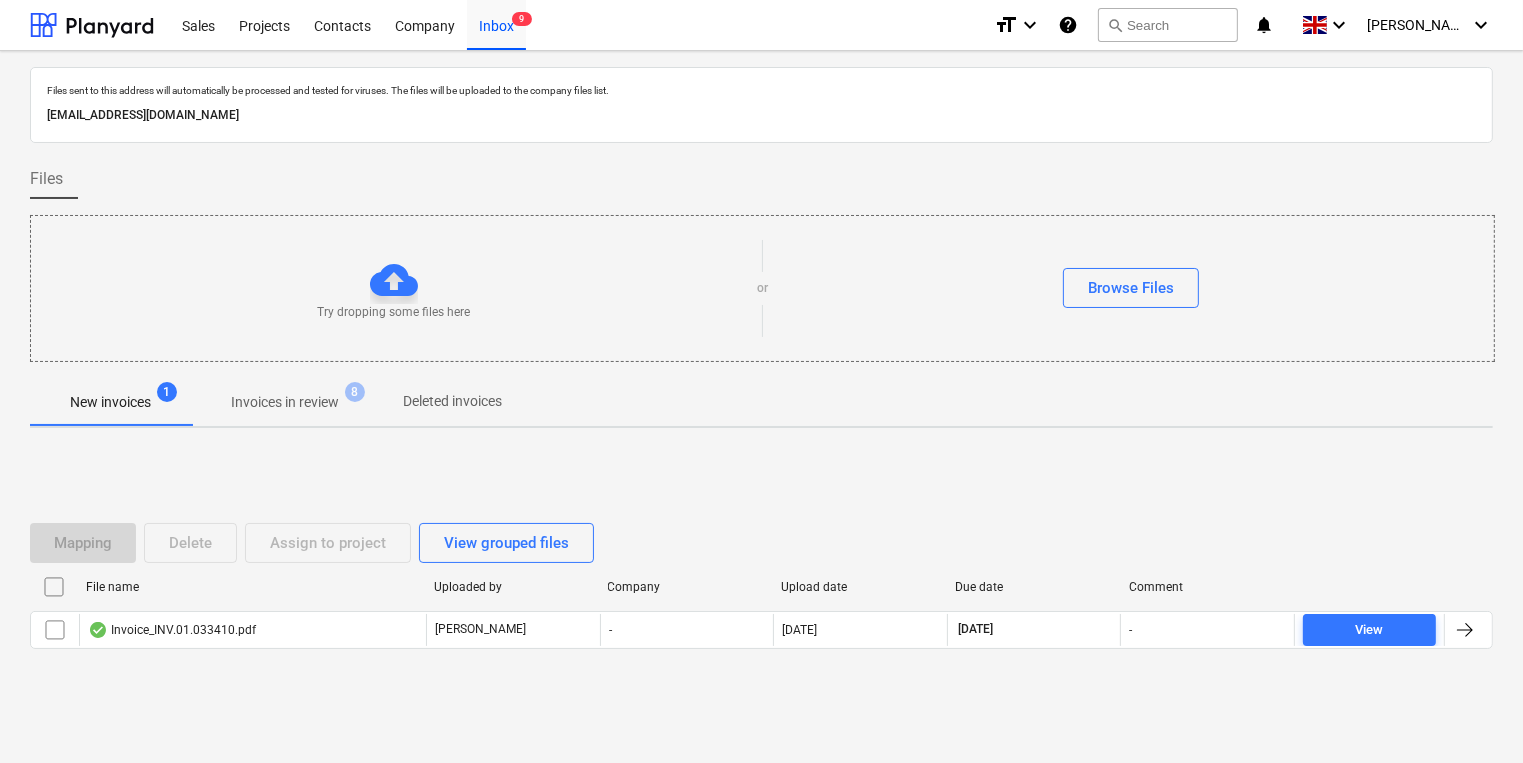click on "Invoices in review" at bounding box center [285, 402] 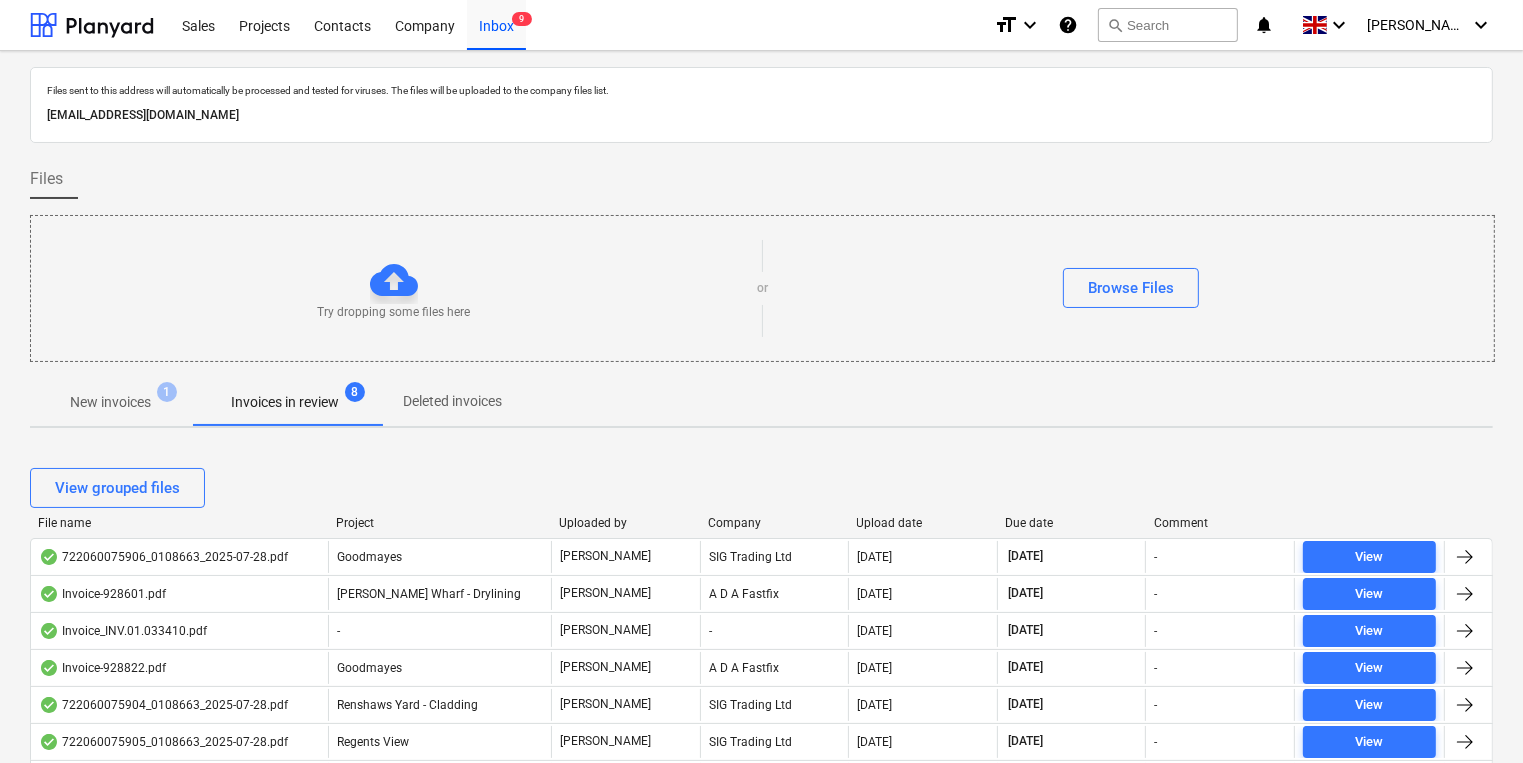 click on "Project" at bounding box center (439, 523) 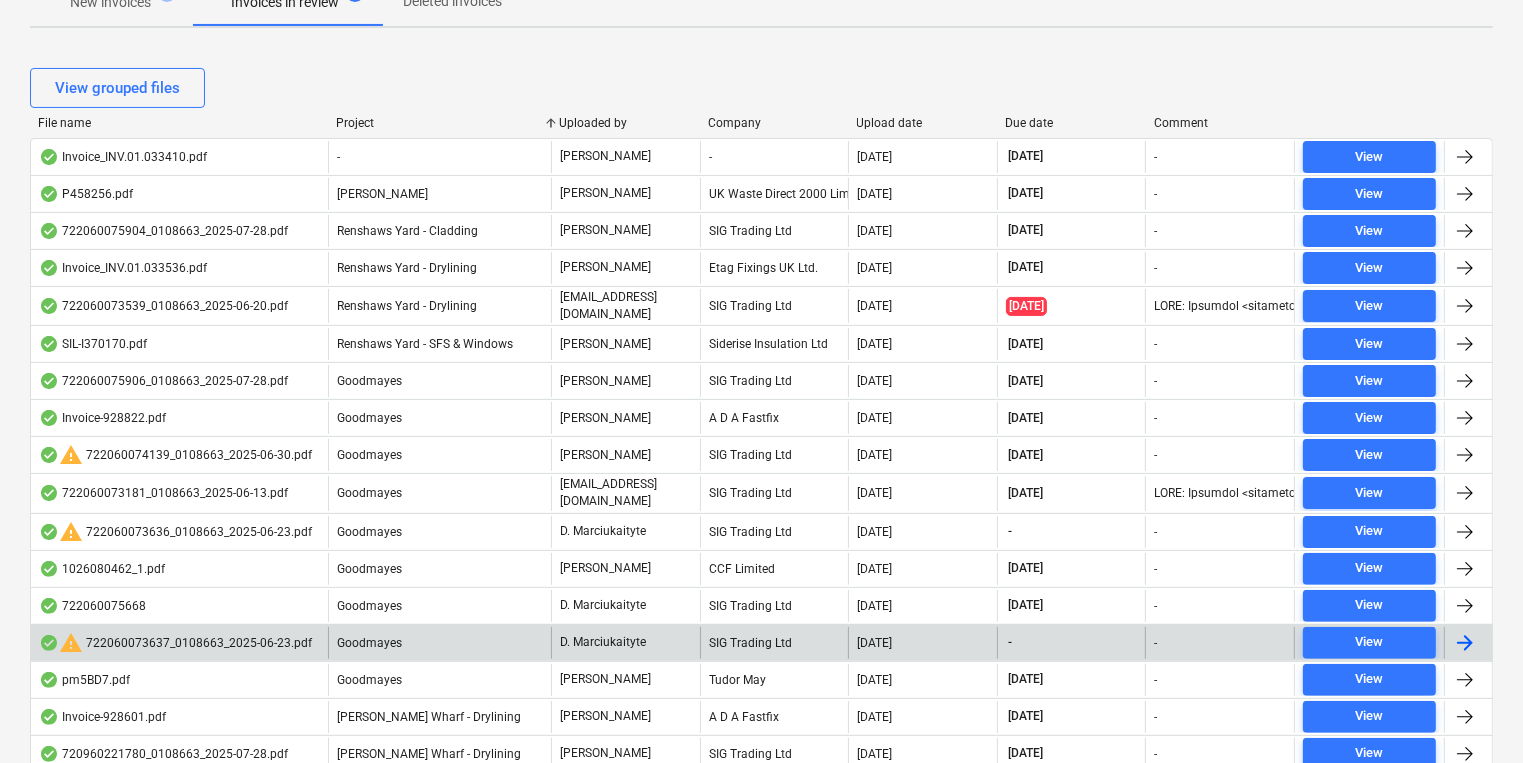 scroll, scrollTop: 0, scrollLeft: 0, axis: both 